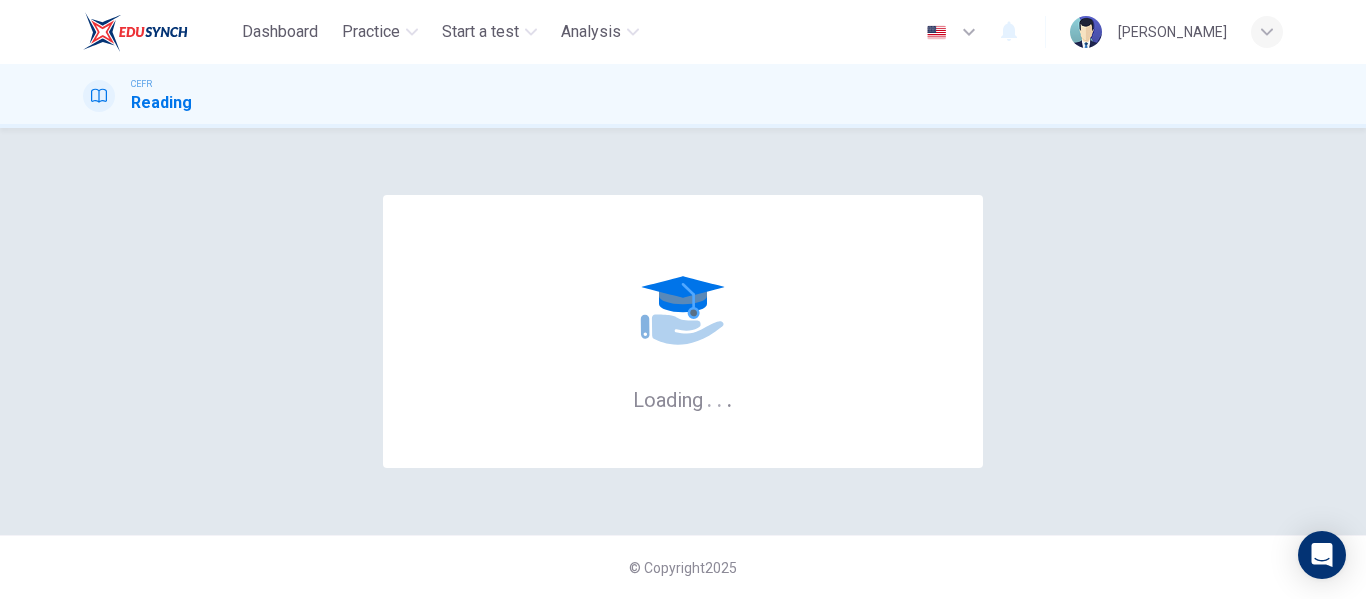 scroll, scrollTop: 0, scrollLeft: 0, axis: both 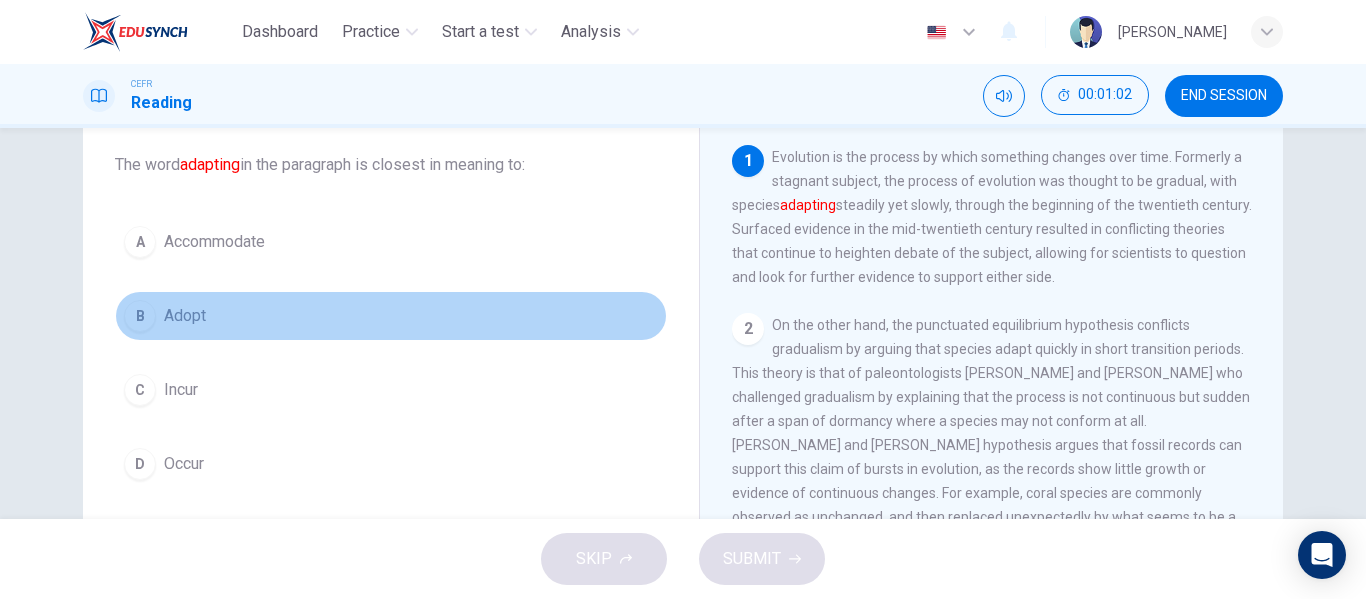 click on "B Adopt" at bounding box center (391, 316) 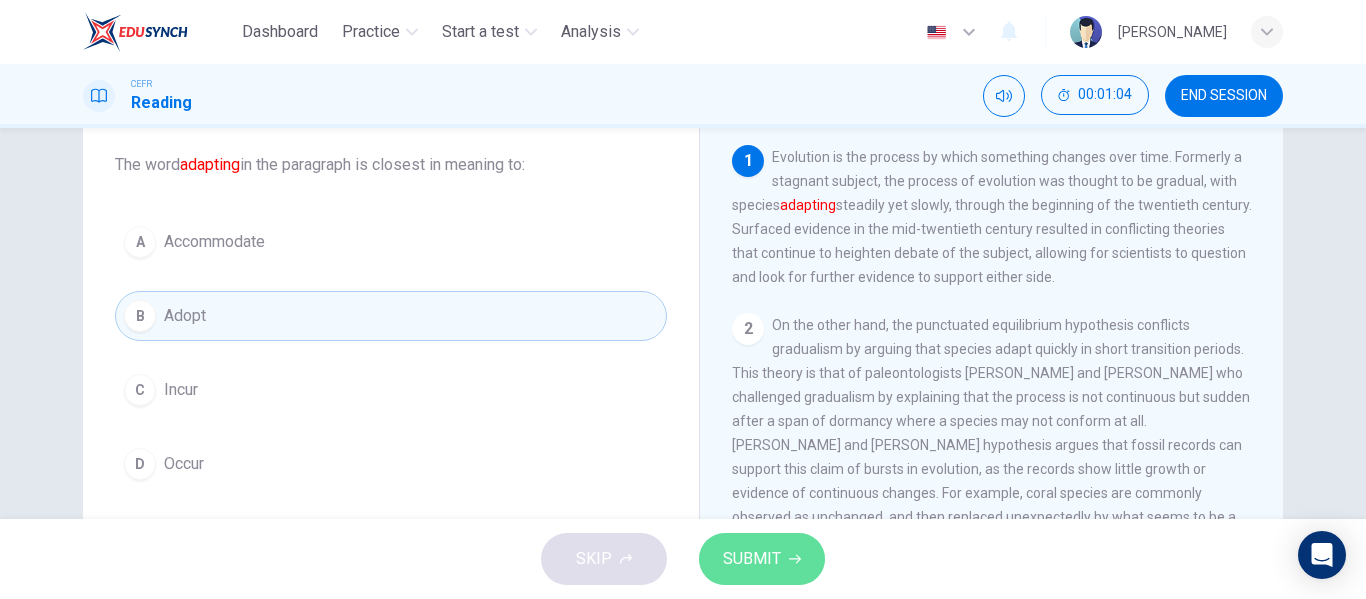 click on "SUBMIT" at bounding box center [752, 559] 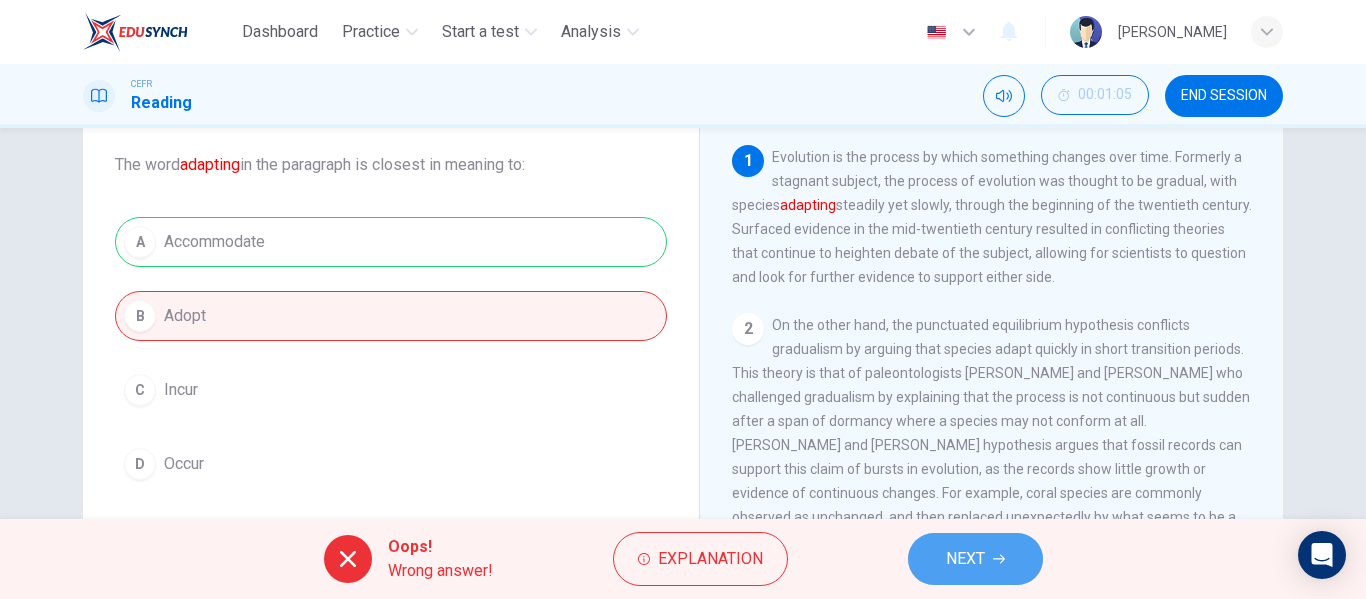 click on "NEXT" at bounding box center (965, 559) 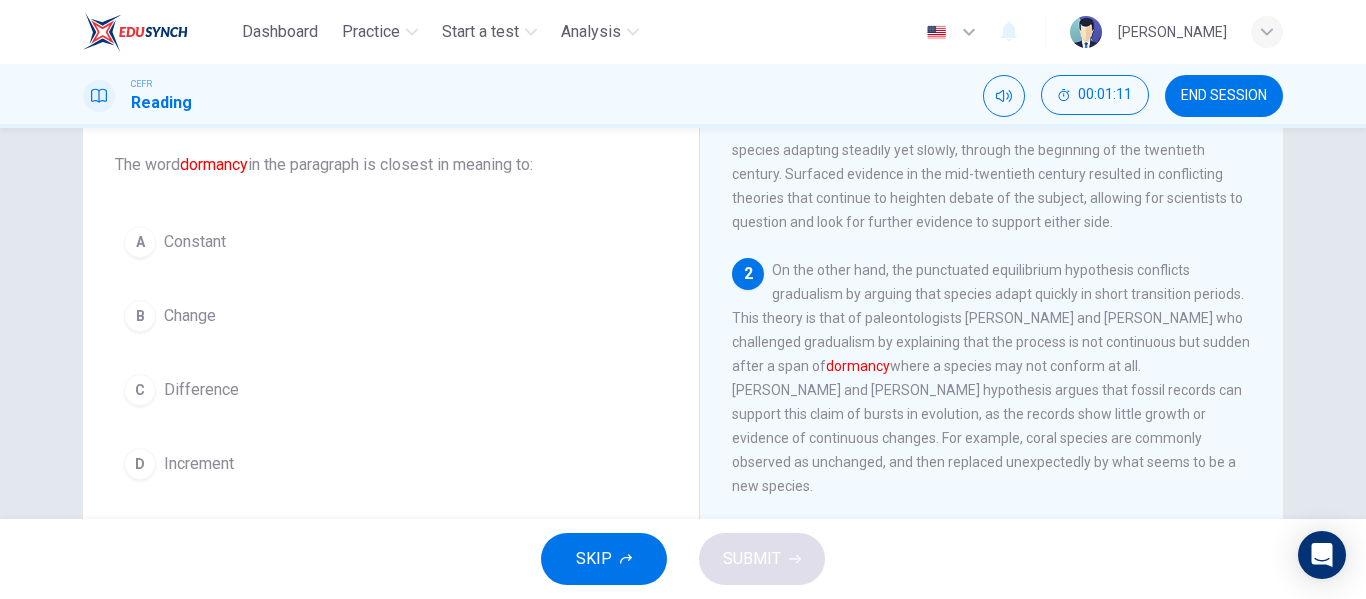 scroll, scrollTop: 56, scrollLeft: 0, axis: vertical 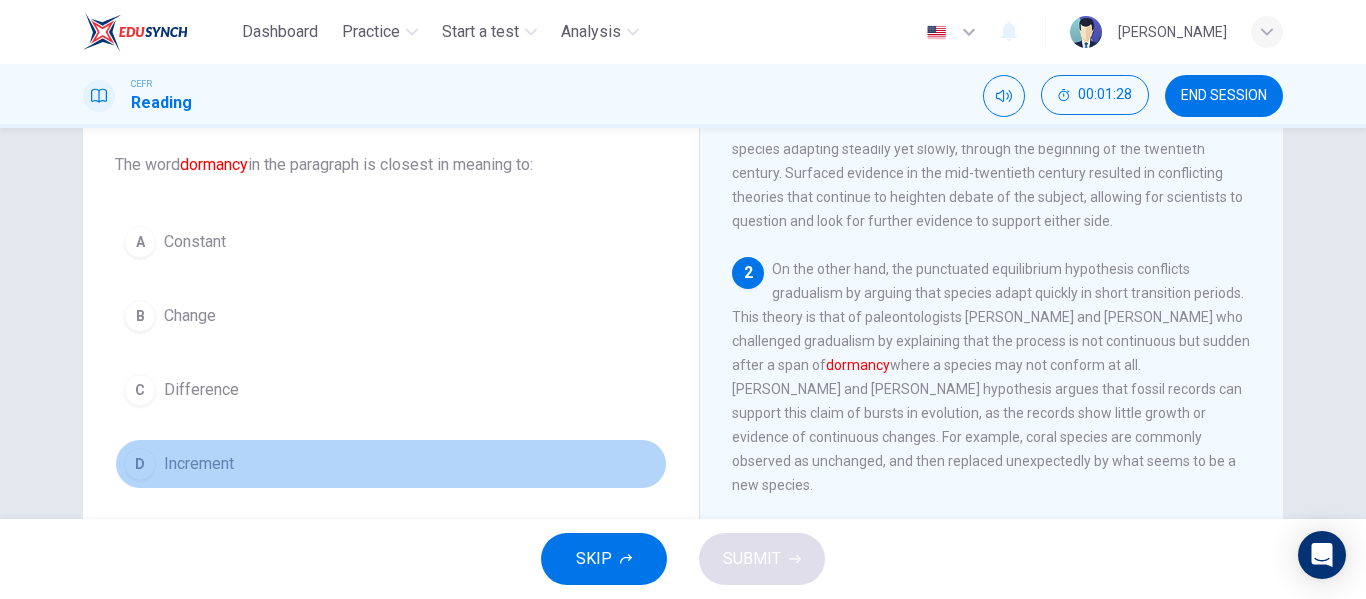 click on "Increment" at bounding box center [199, 464] 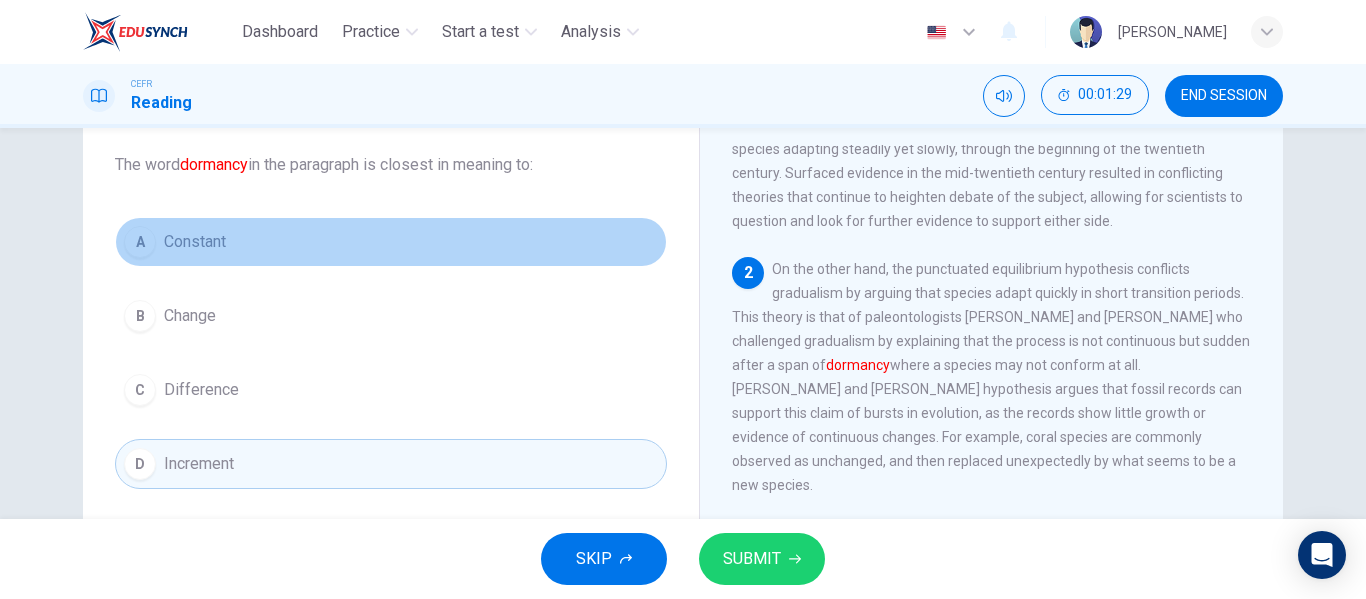 click on "A Constant" at bounding box center [391, 242] 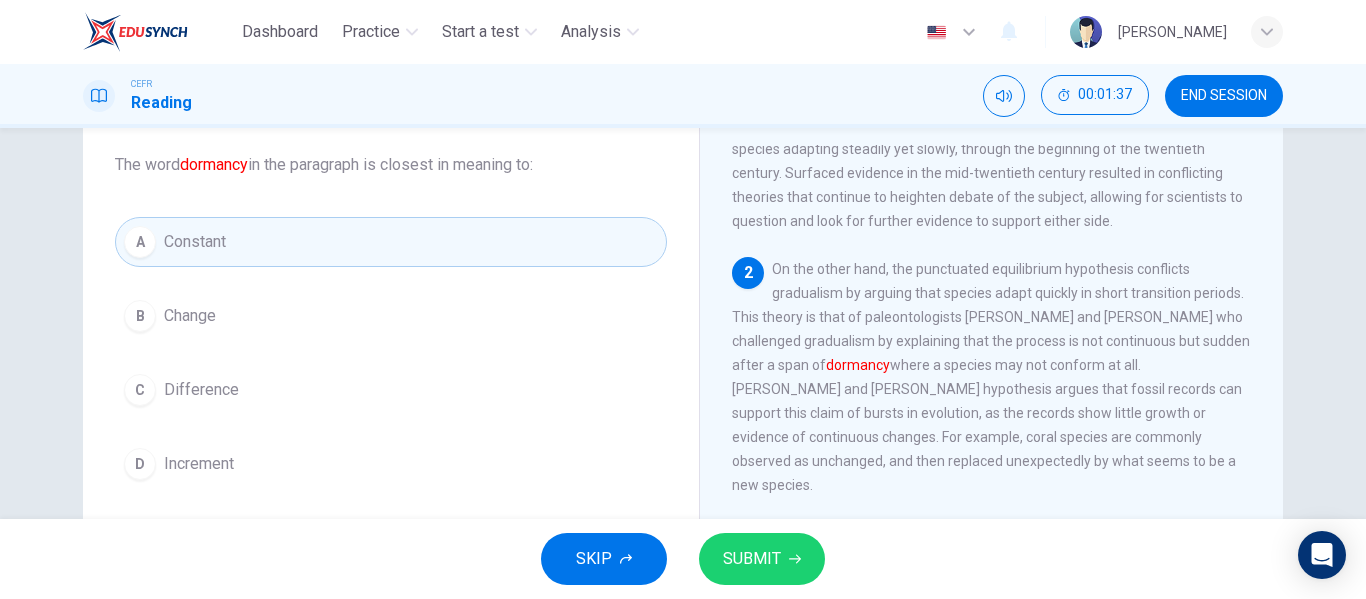 click on "D Increment" at bounding box center [391, 464] 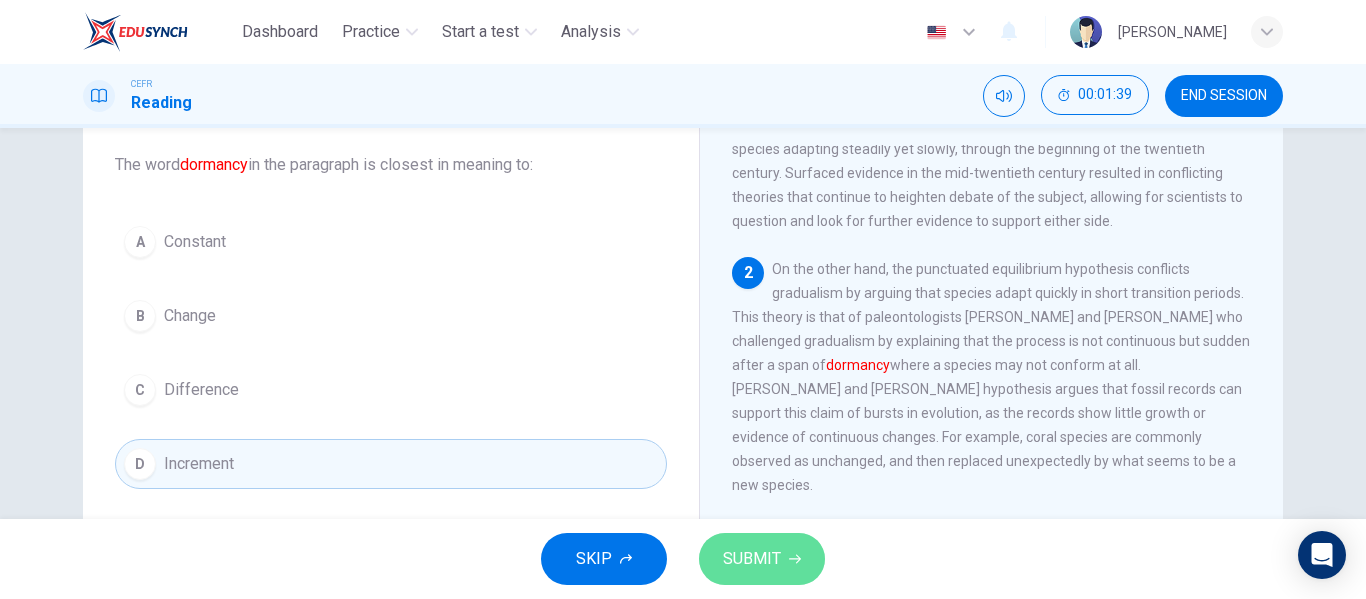 click on "SUBMIT" at bounding box center [762, 559] 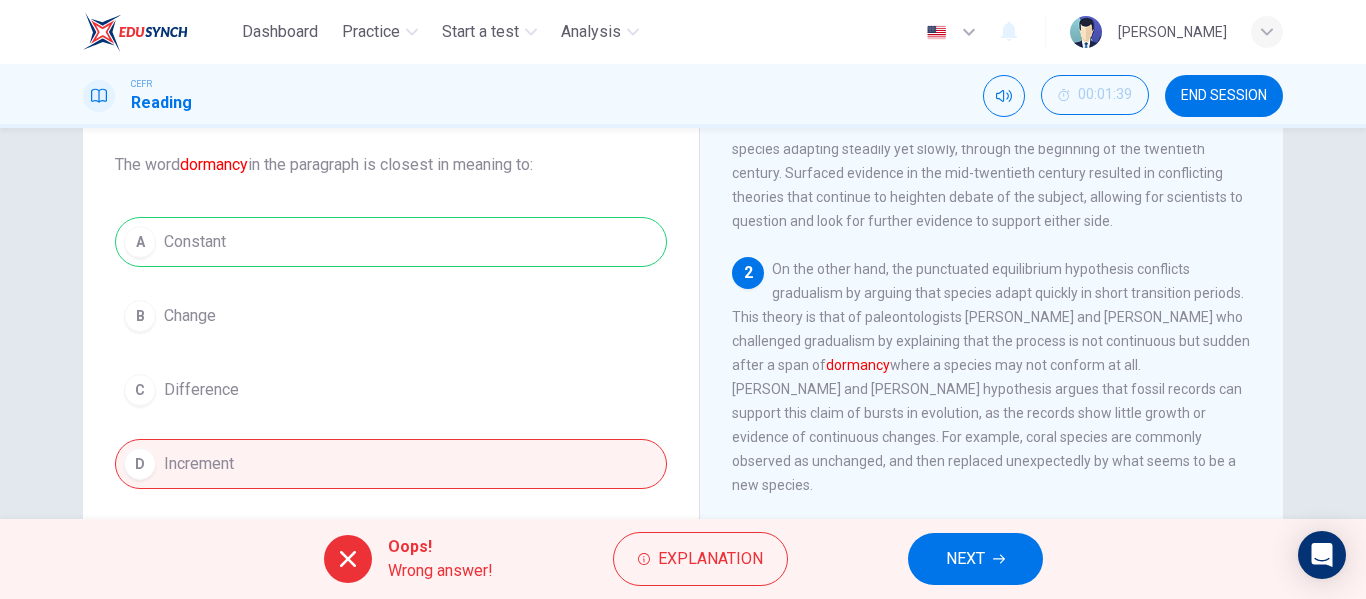 click on "A Constant B Change C Difference D Increment" at bounding box center [391, 353] 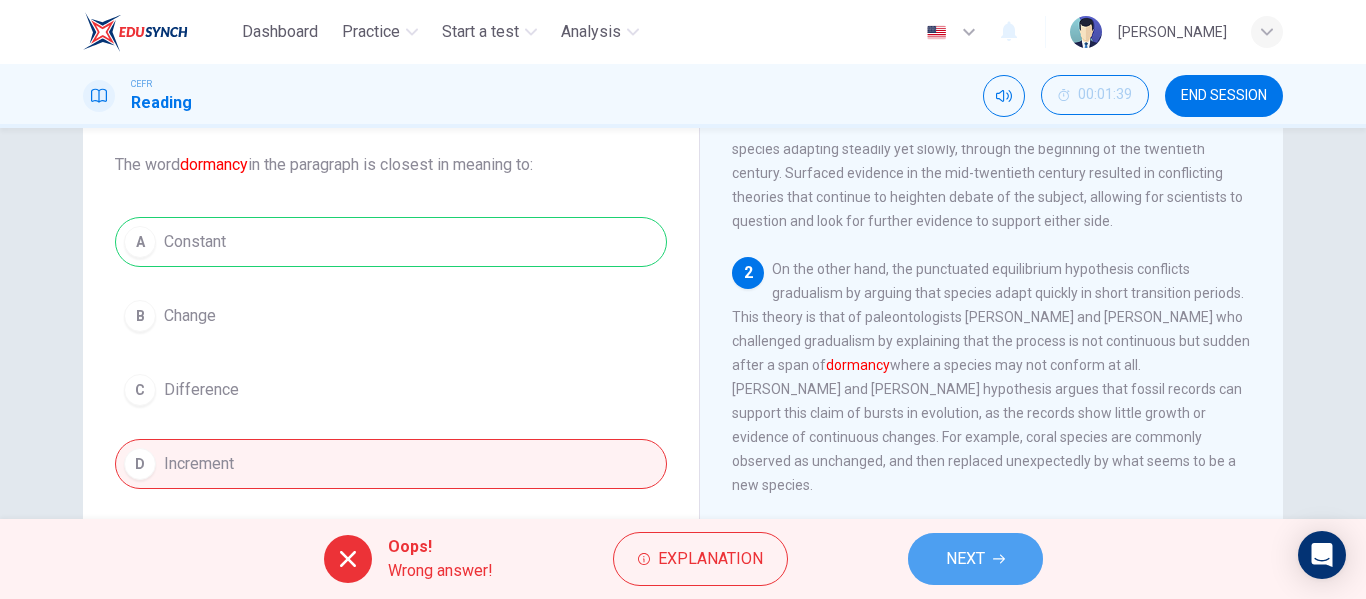 click on "NEXT" at bounding box center (975, 559) 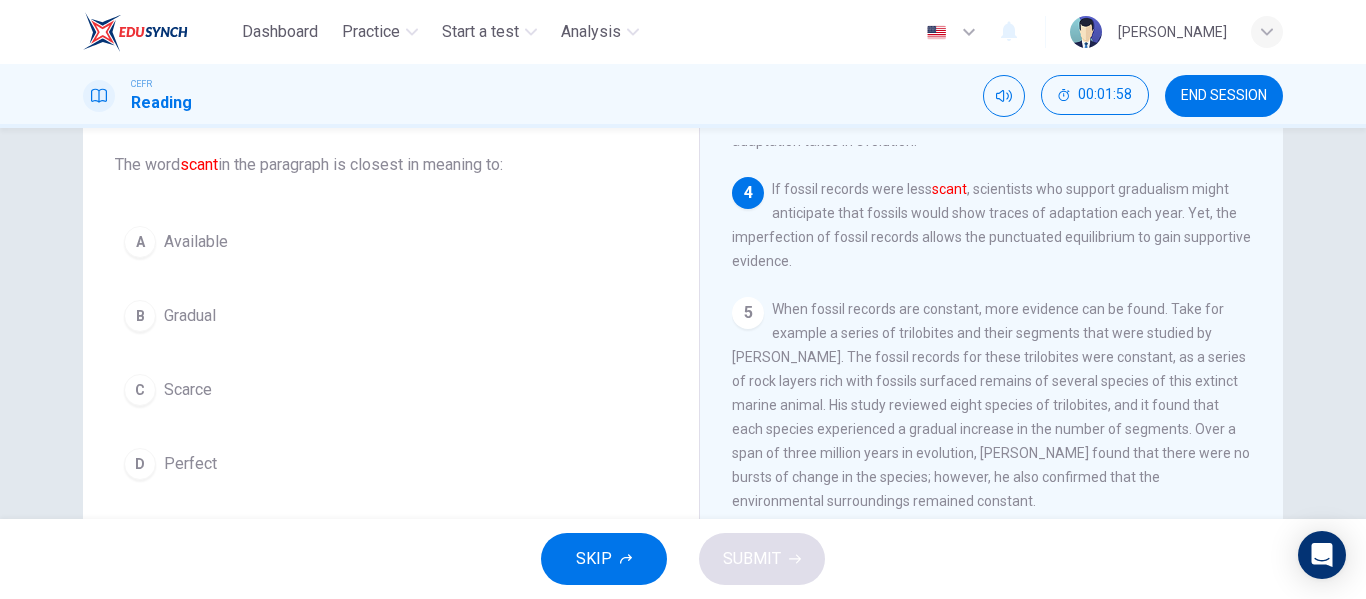 scroll, scrollTop: 519, scrollLeft: 0, axis: vertical 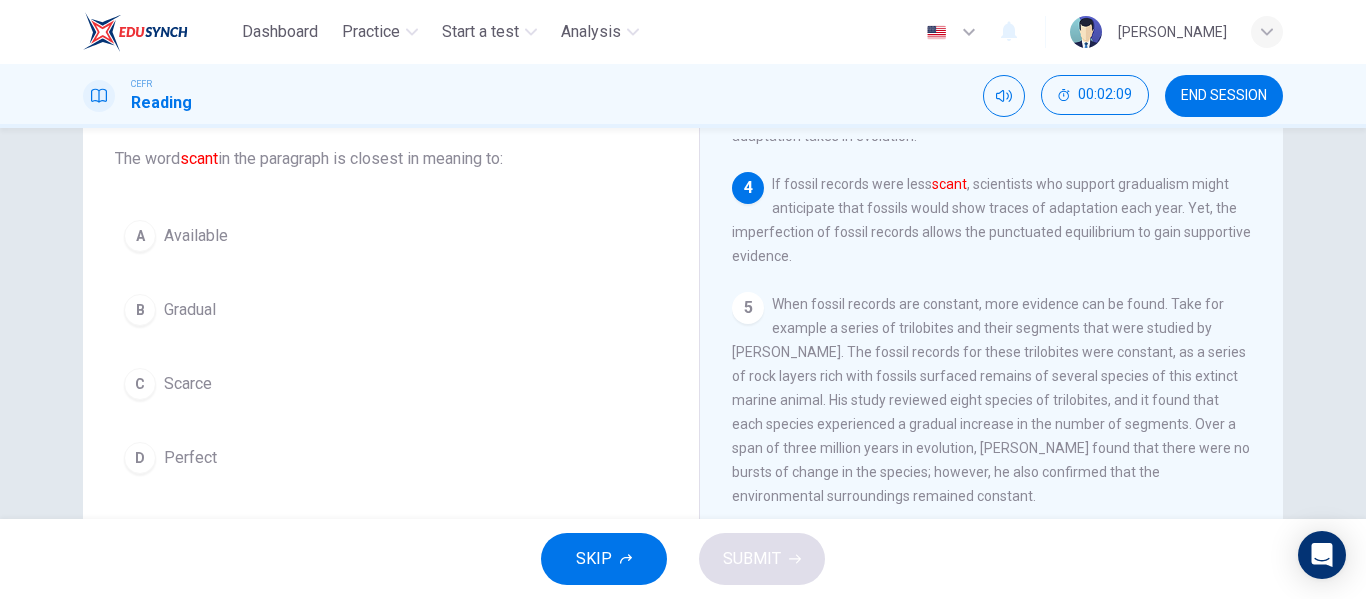 click on "Scarce" at bounding box center [188, 384] 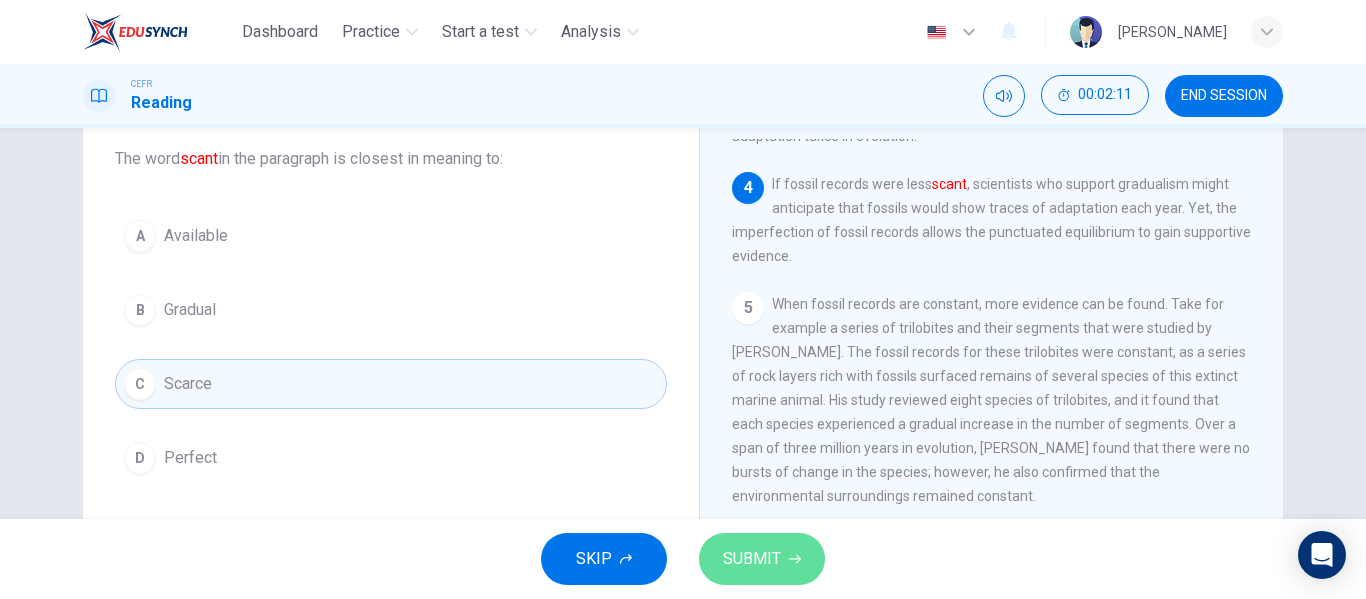 click on "SUBMIT" at bounding box center (762, 559) 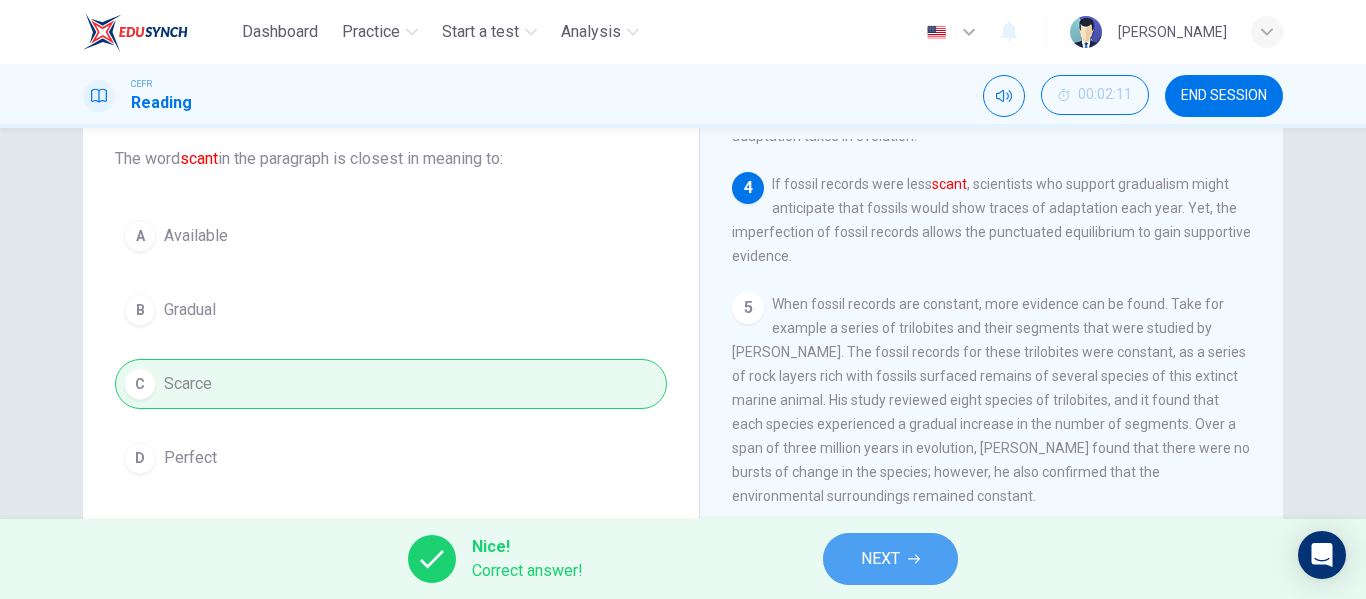 click on "NEXT" at bounding box center [890, 559] 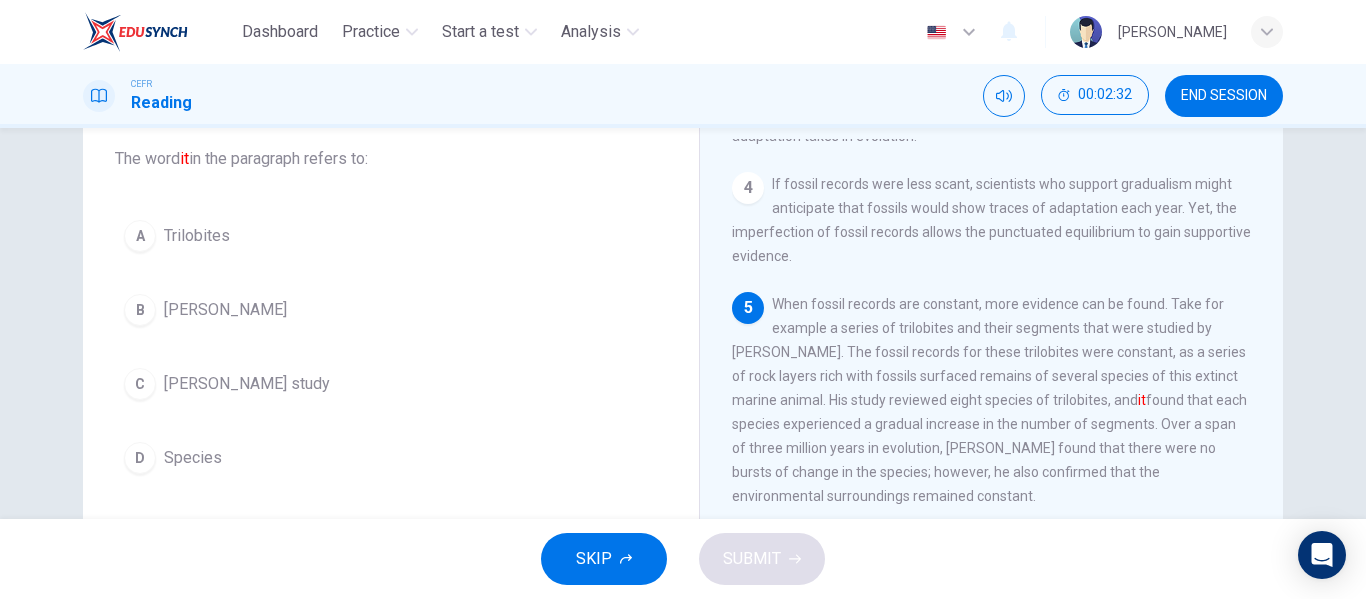 click on "[PERSON_NAME] study" at bounding box center [247, 384] 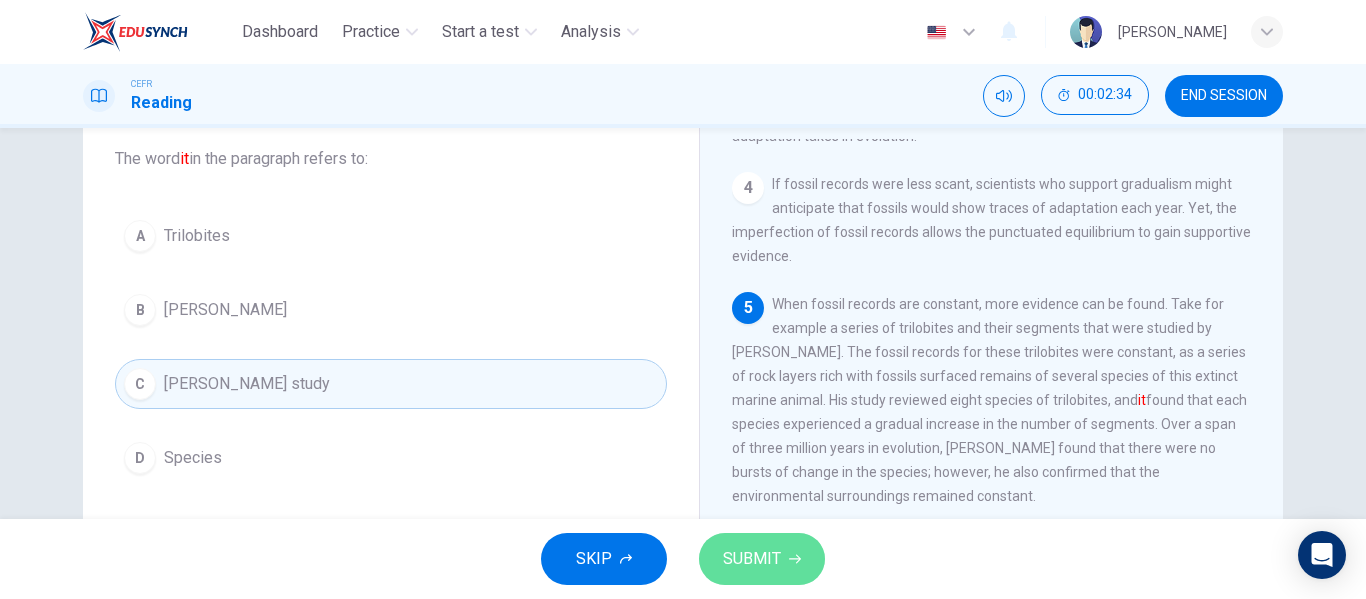 click on "SUBMIT" at bounding box center (752, 559) 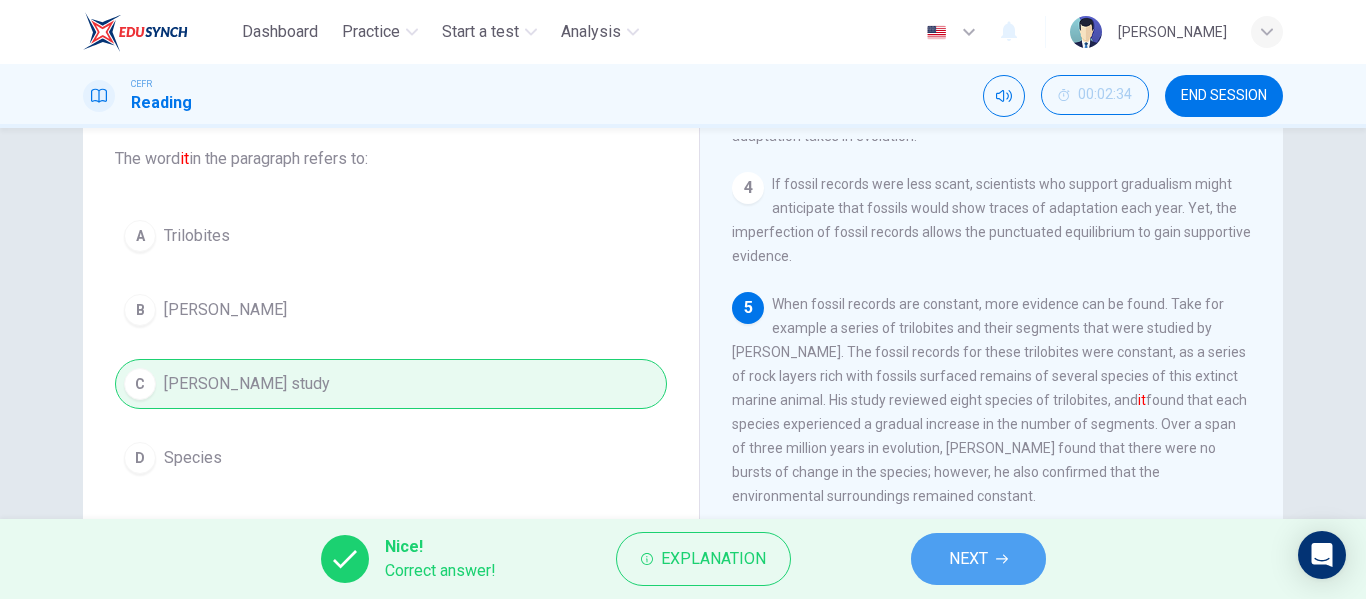 click on "NEXT" at bounding box center [968, 559] 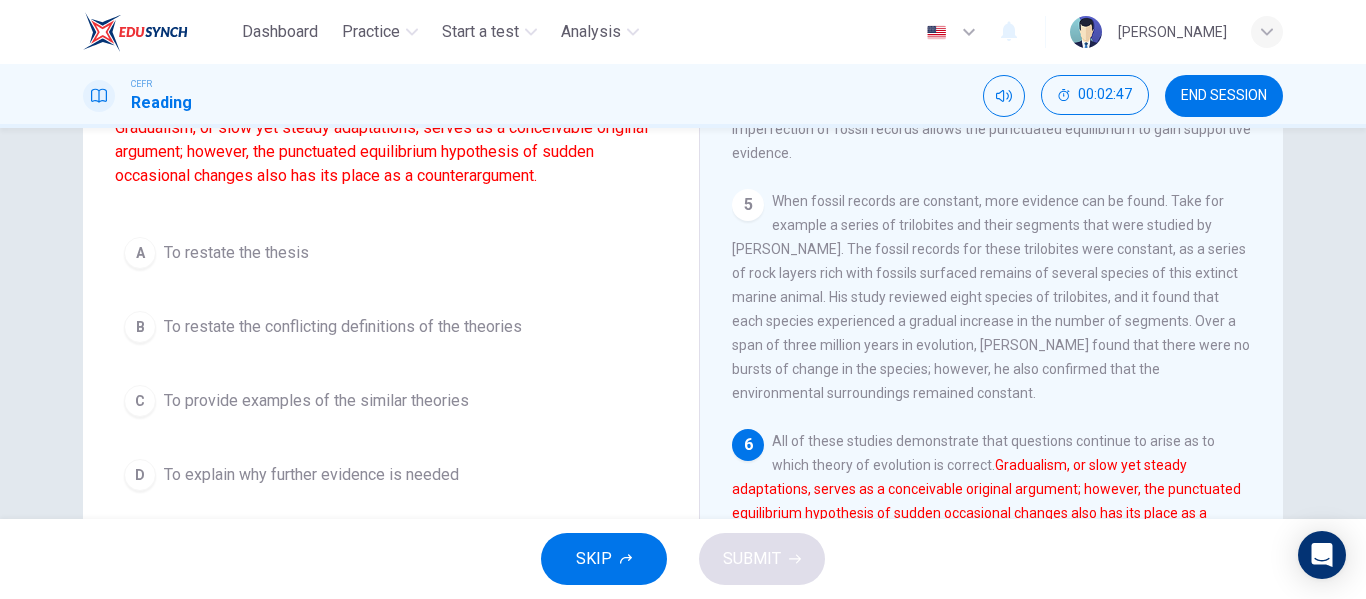 scroll, scrollTop: 221, scrollLeft: 0, axis: vertical 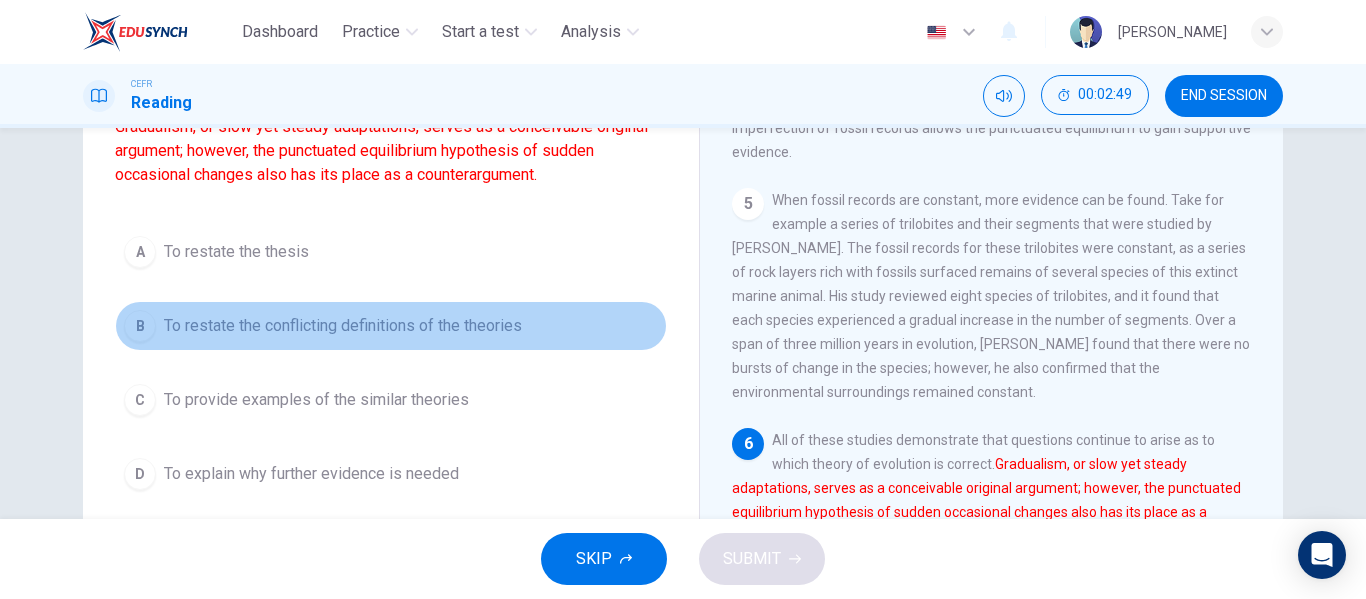 click on "B To restate the conflicting definitions of the theories" at bounding box center [391, 326] 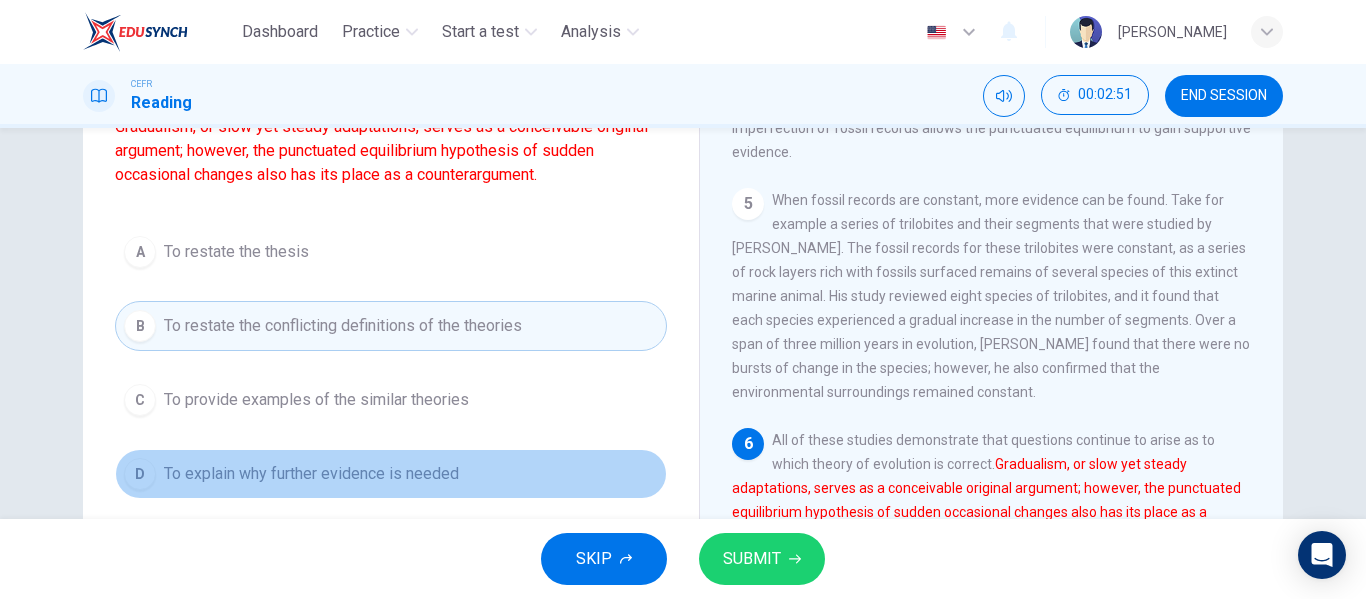click on "To explain why further evidence is needed" at bounding box center (311, 474) 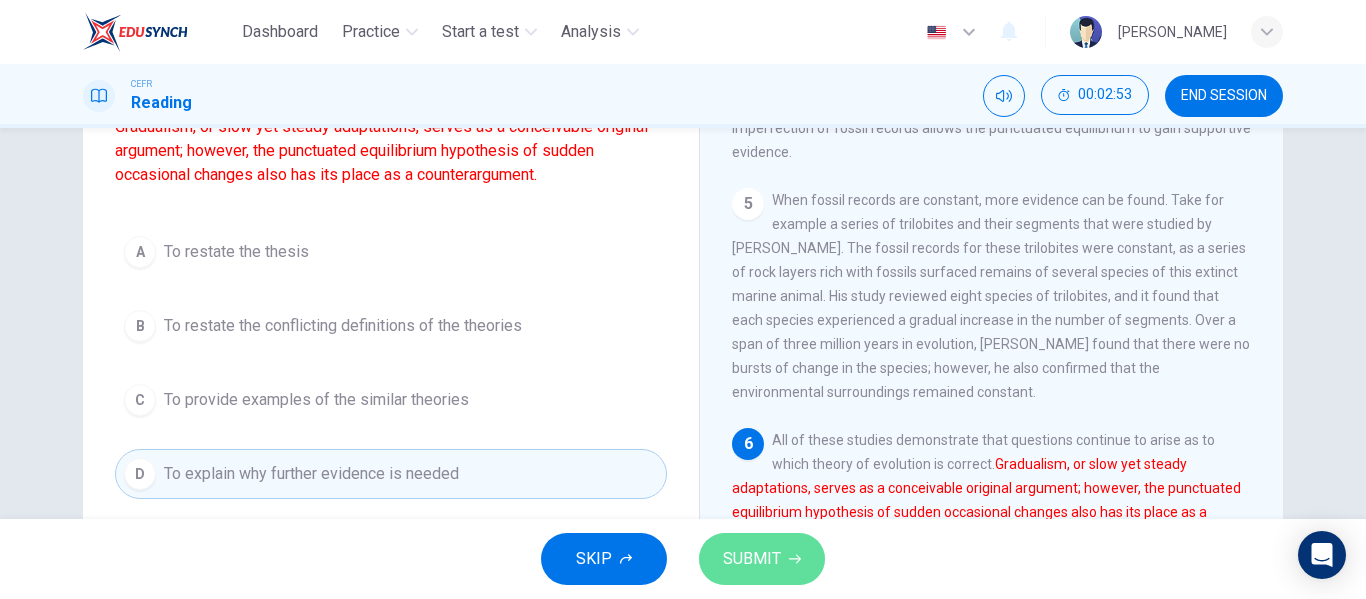 click on "SUBMIT" at bounding box center (762, 559) 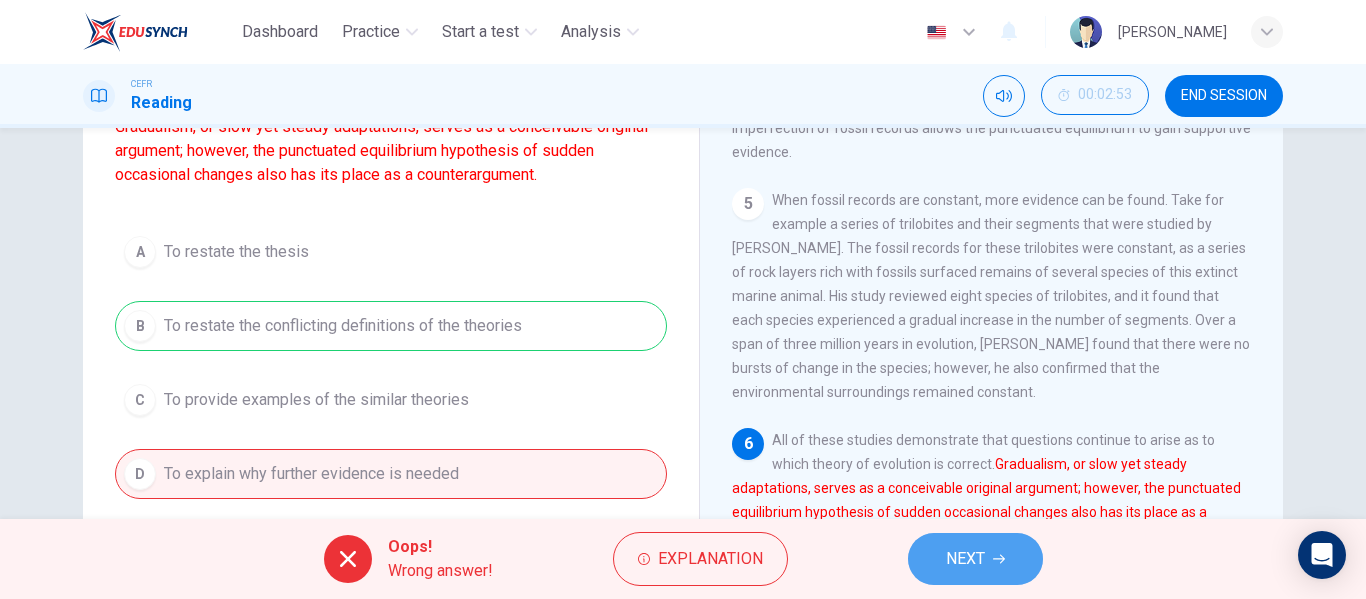 click on "NEXT" at bounding box center [975, 559] 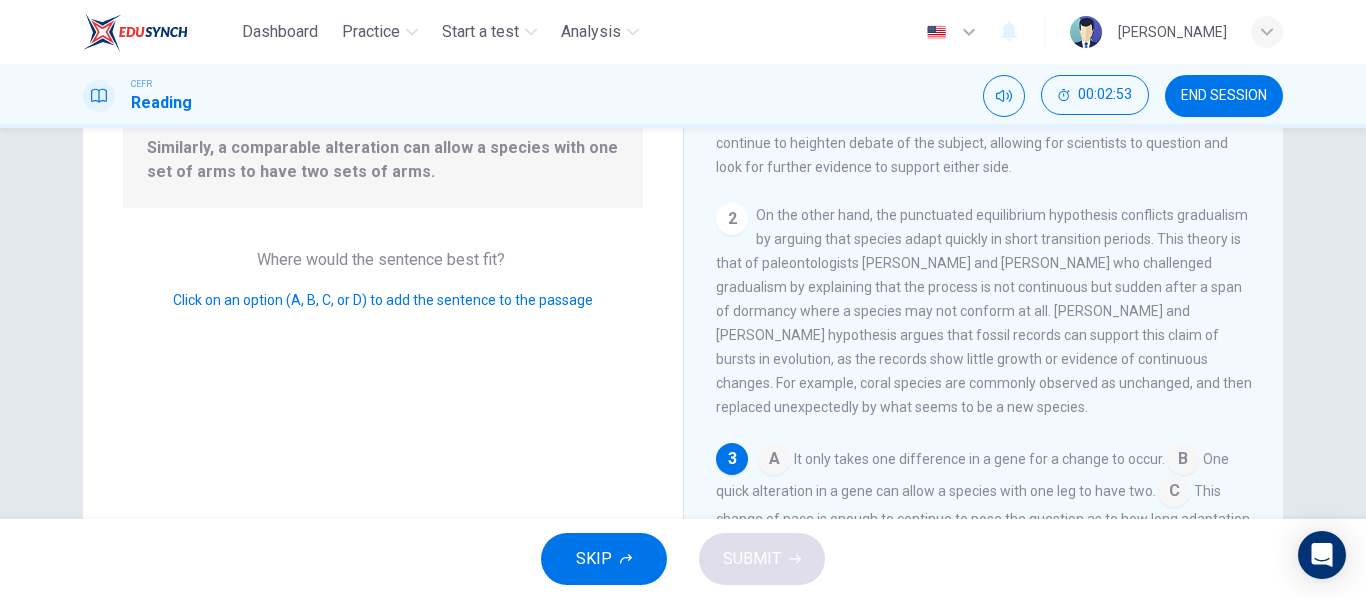 scroll, scrollTop: 168, scrollLeft: 0, axis: vertical 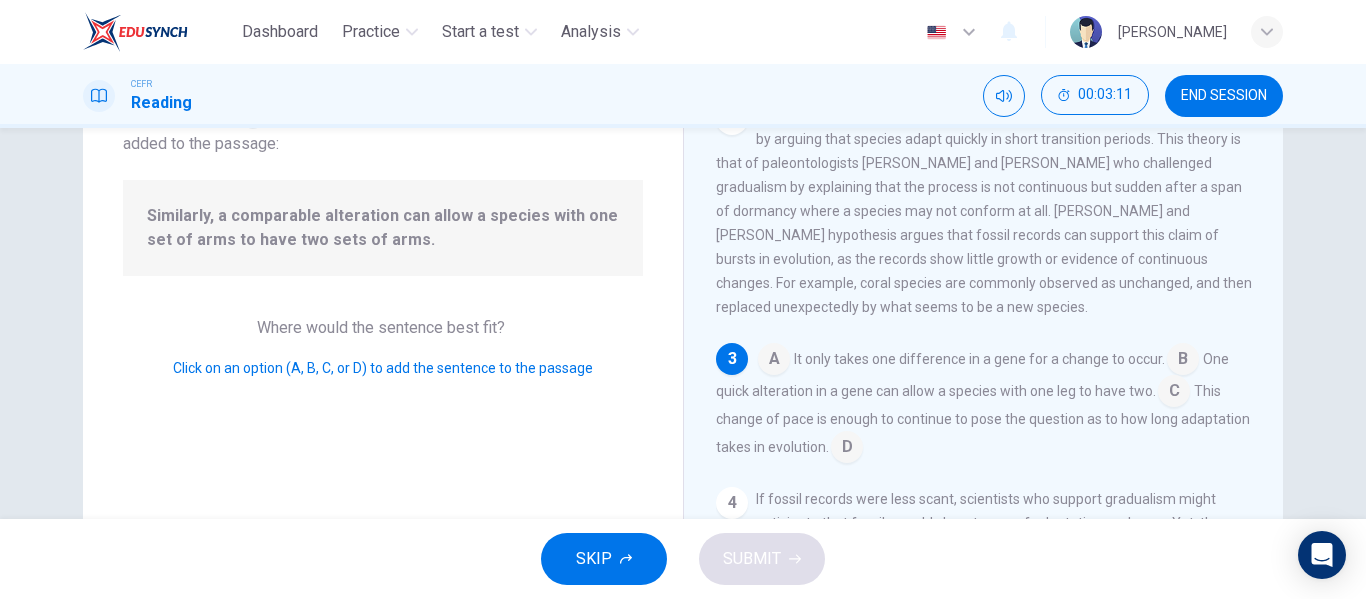 click at bounding box center (1174, 393) 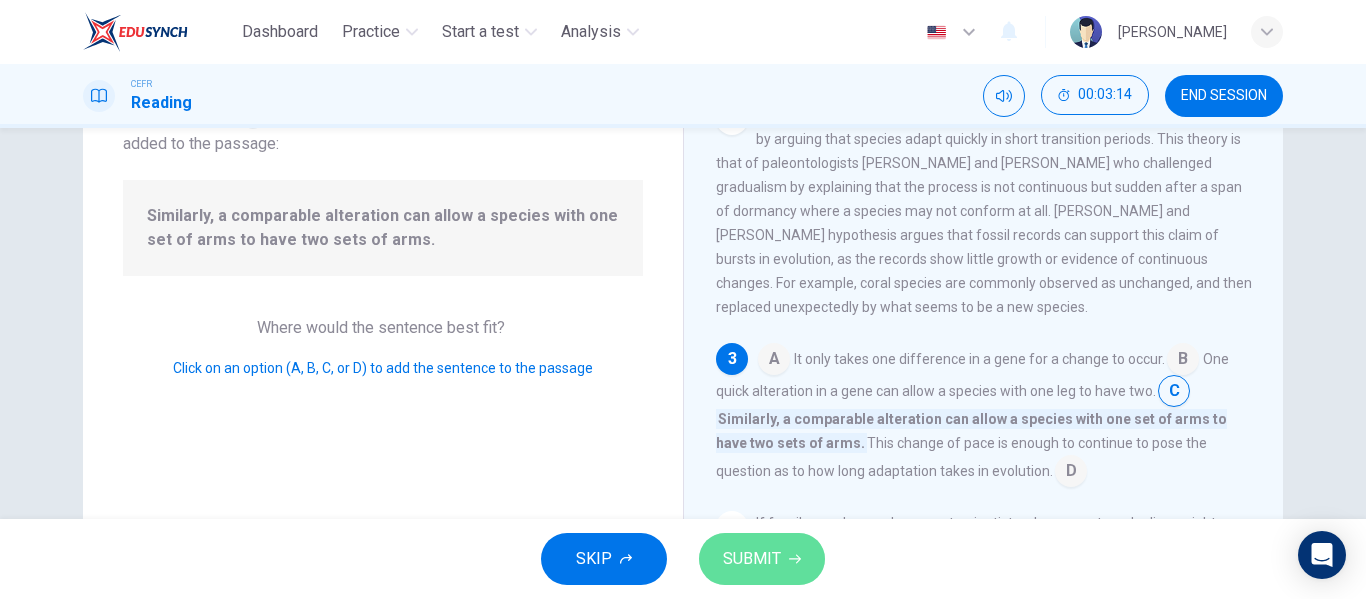click on "SUBMIT" at bounding box center (752, 559) 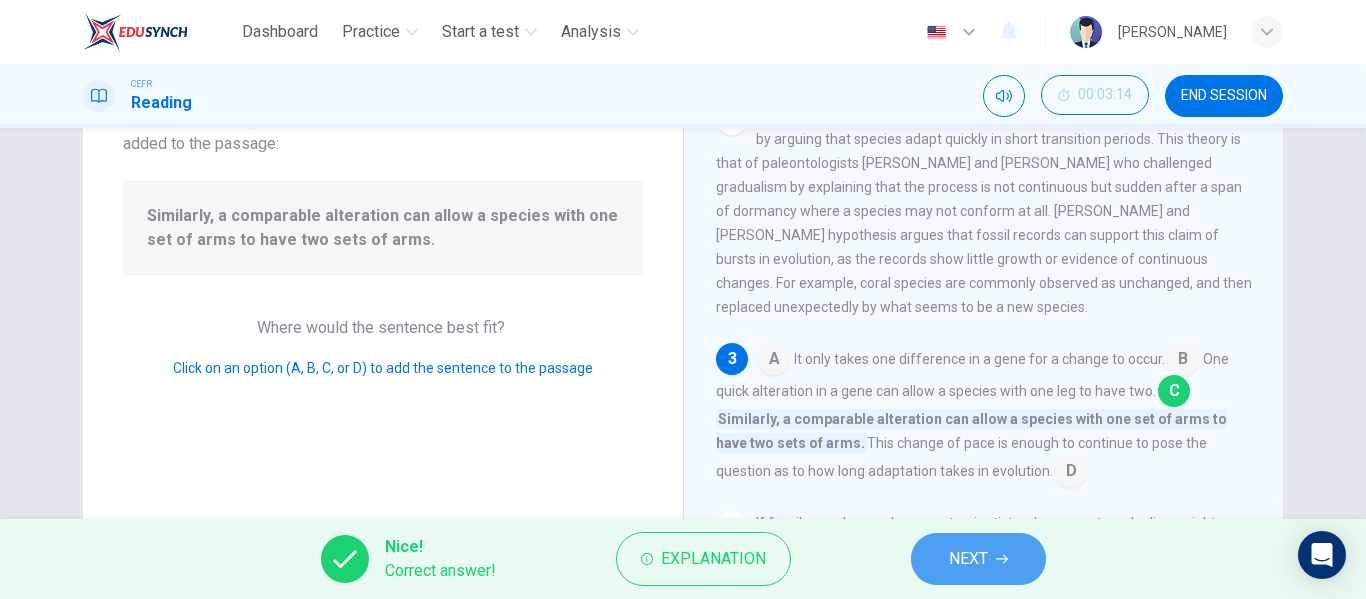 click on "NEXT" at bounding box center (978, 559) 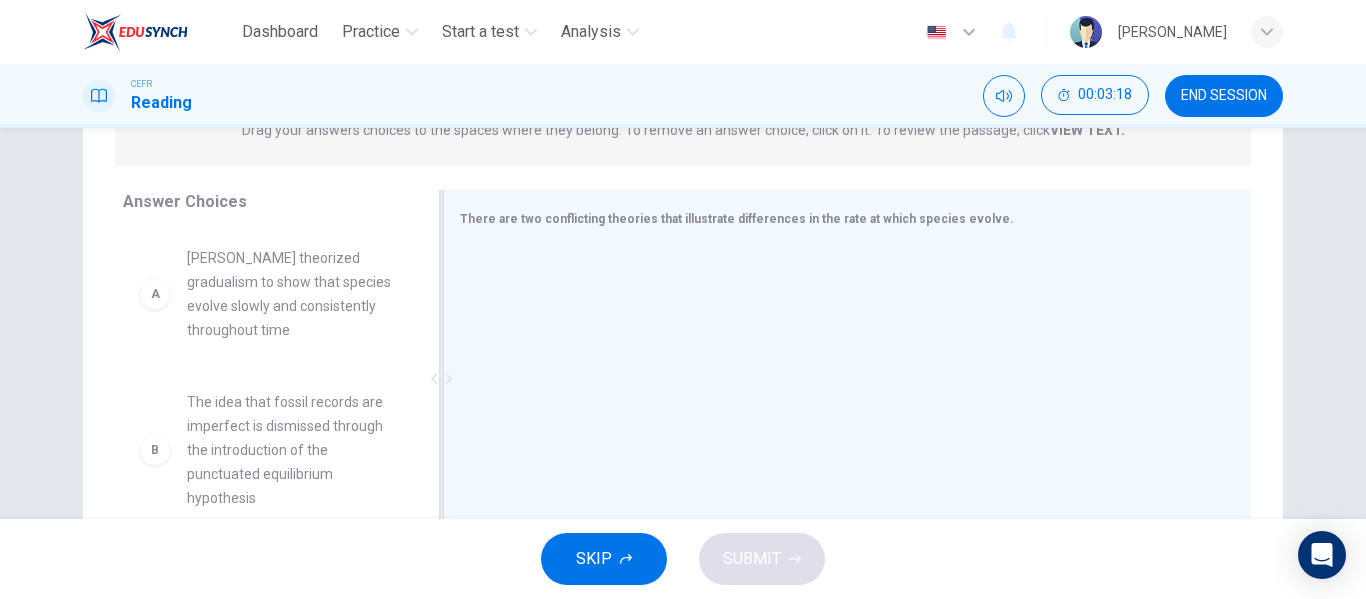 scroll, scrollTop: 286, scrollLeft: 0, axis: vertical 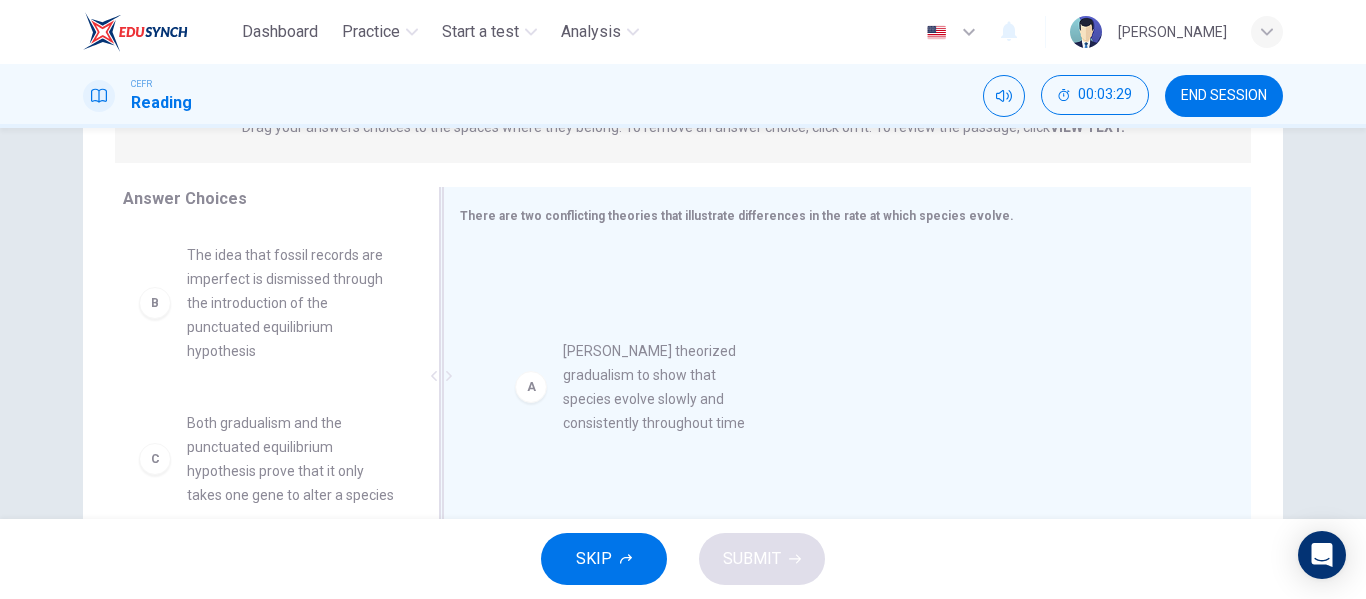 drag, startPoint x: 207, startPoint y: 329, endPoint x: 613, endPoint y: 426, distance: 417.42664 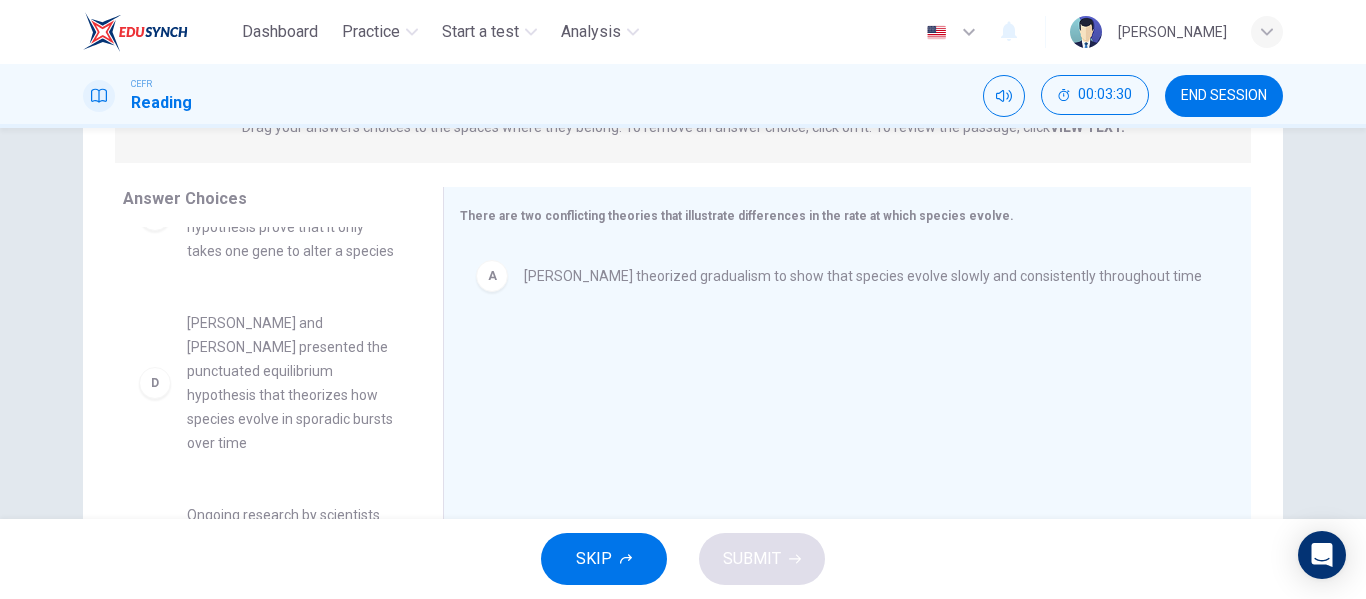 scroll, scrollTop: 245, scrollLeft: 0, axis: vertical 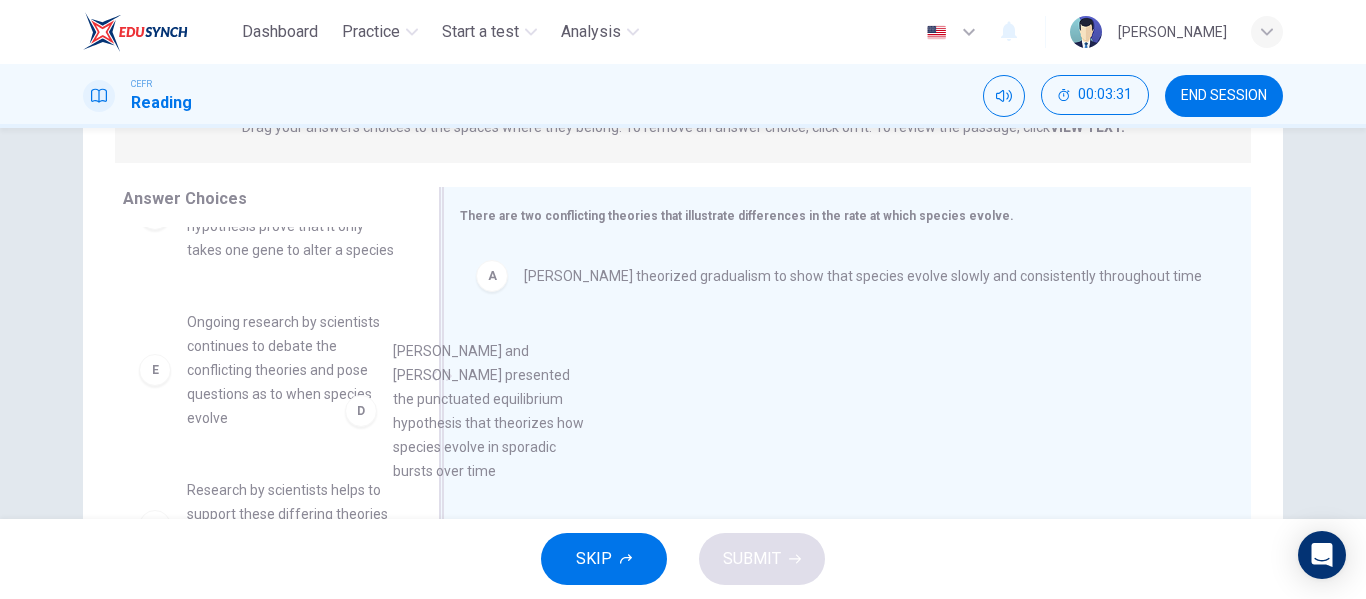 drag, startPoint x: 284, startPoint y: 402, endPoint x: 686, endPoint y: 402, distance: 402 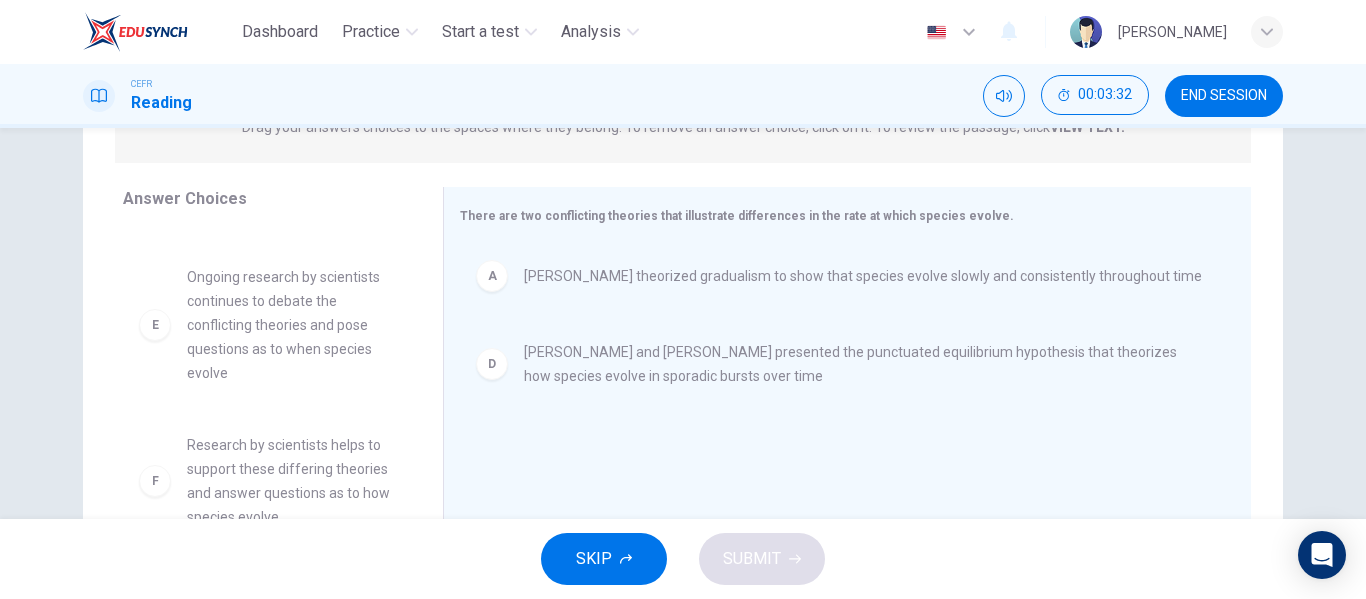 scroll, scrollTop: 324, scrollLeft: 0, axis: vertical 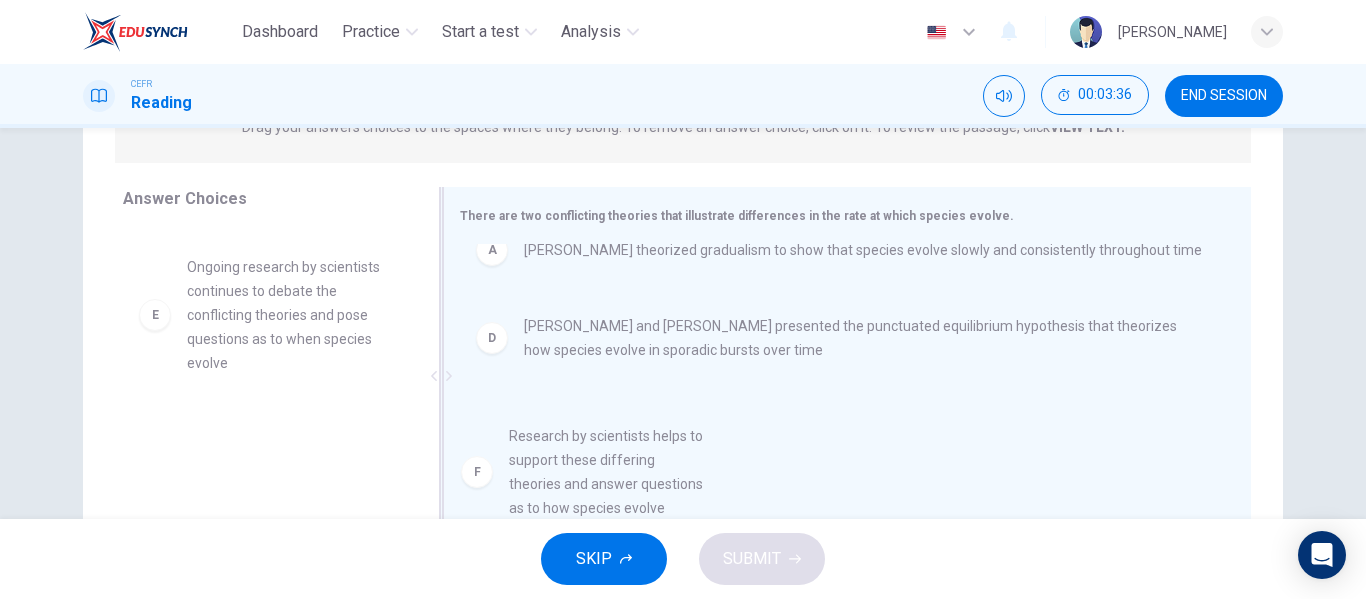 drag, startPoint x: 272, startPoint y: 459, endPoint x: 622, endPoint y: 459, distance: 350 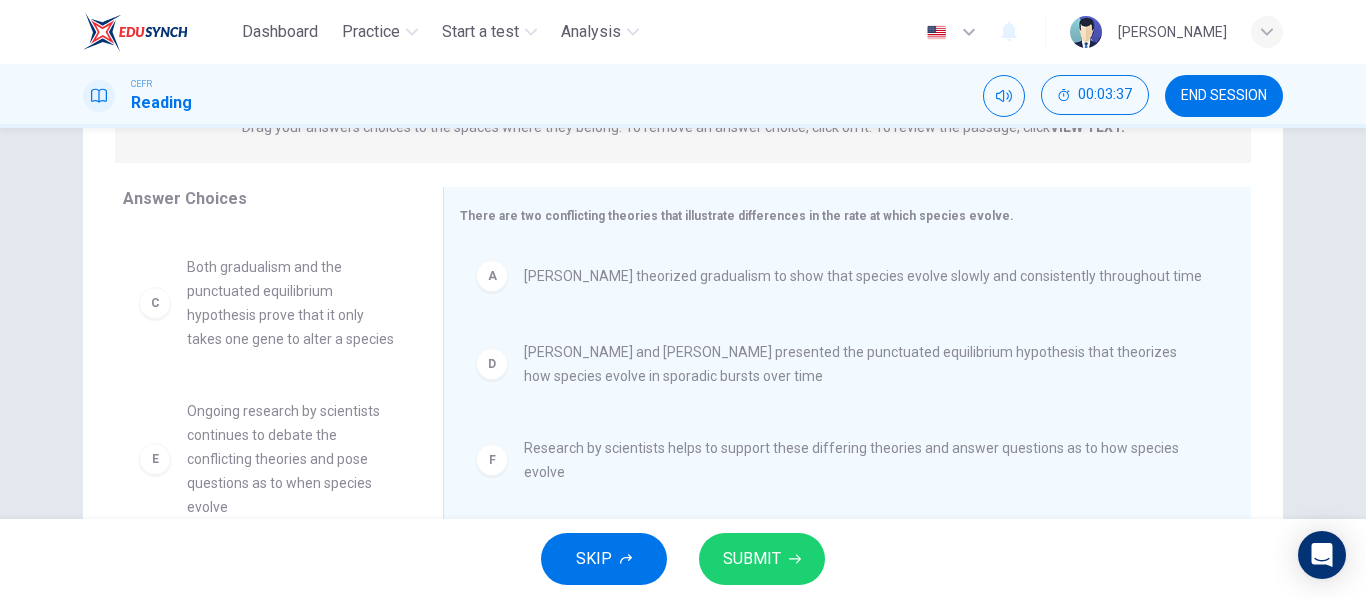 scroll, scrollTop: 0, scrollLeft: 0, axis: both 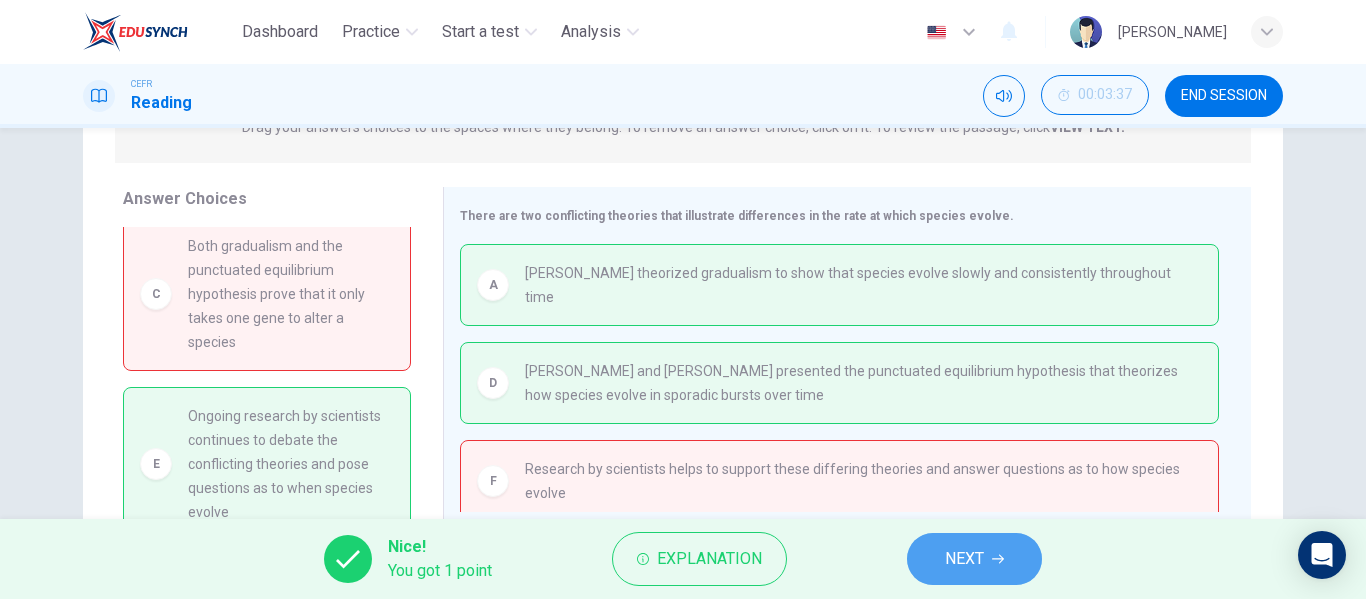 click on "NEXT" at bounding box center (974, 559) 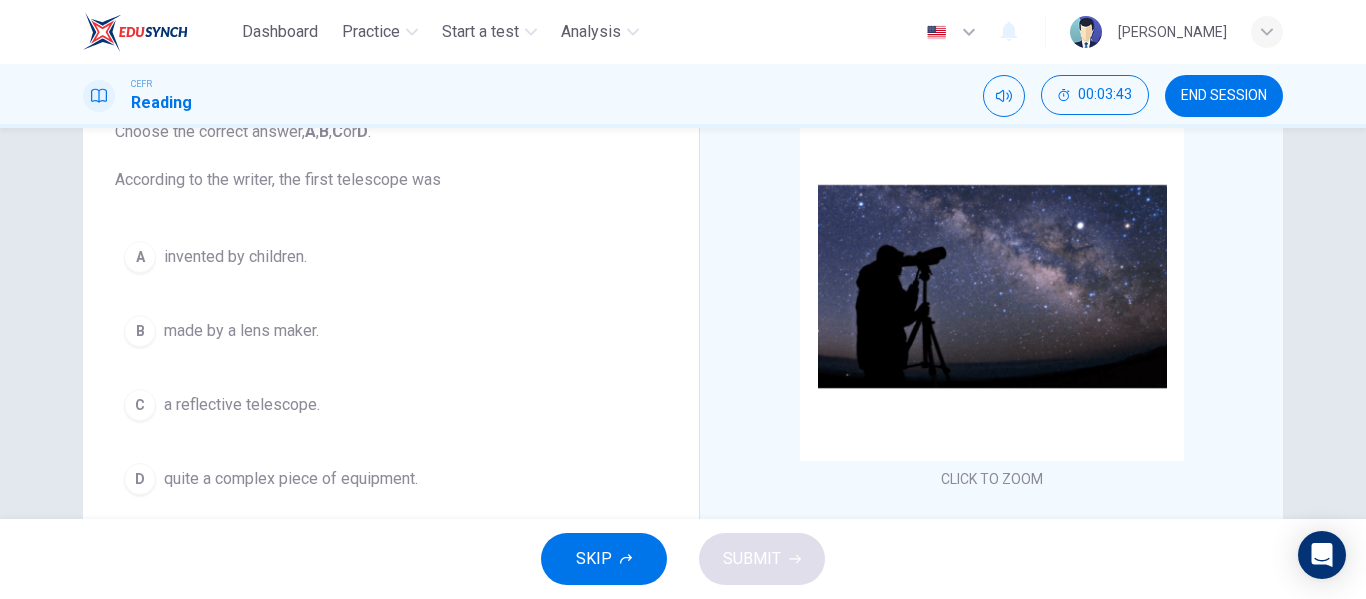 scroll, scrollTop: 167, scrollLeft: 0, axis: vertical 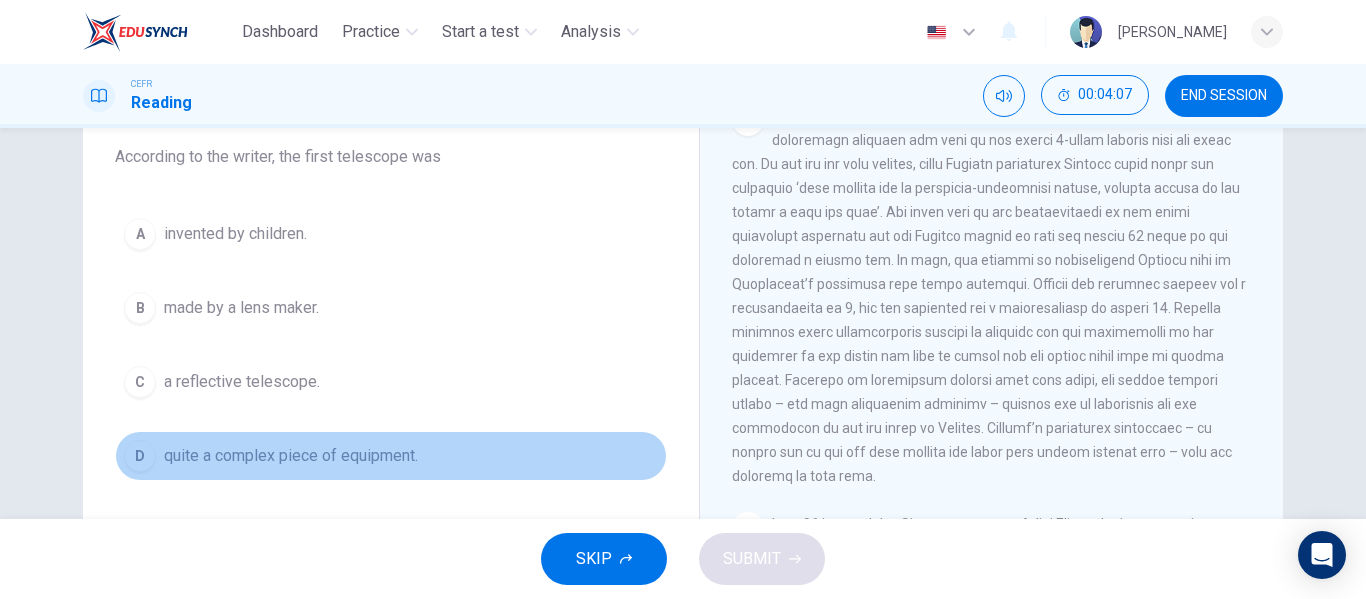 click on "D quite a complex piece of equipment." at bounding box center [391, 456] 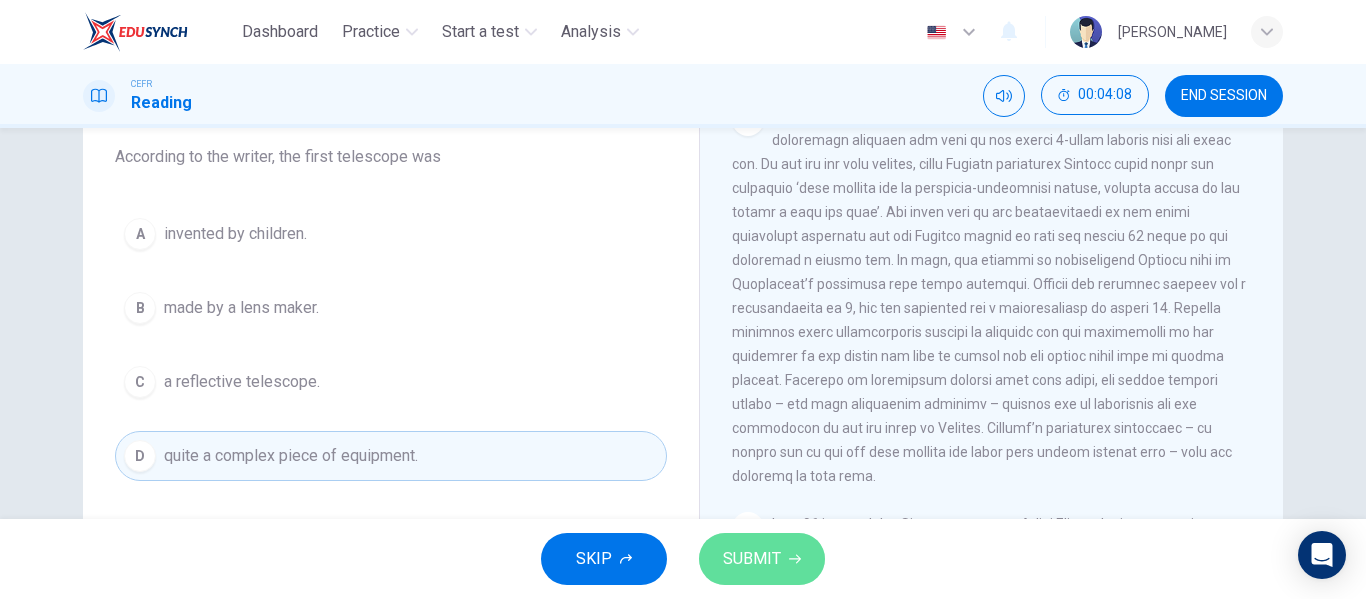 click on "SUBMIT" at bounding box center (752, 559) 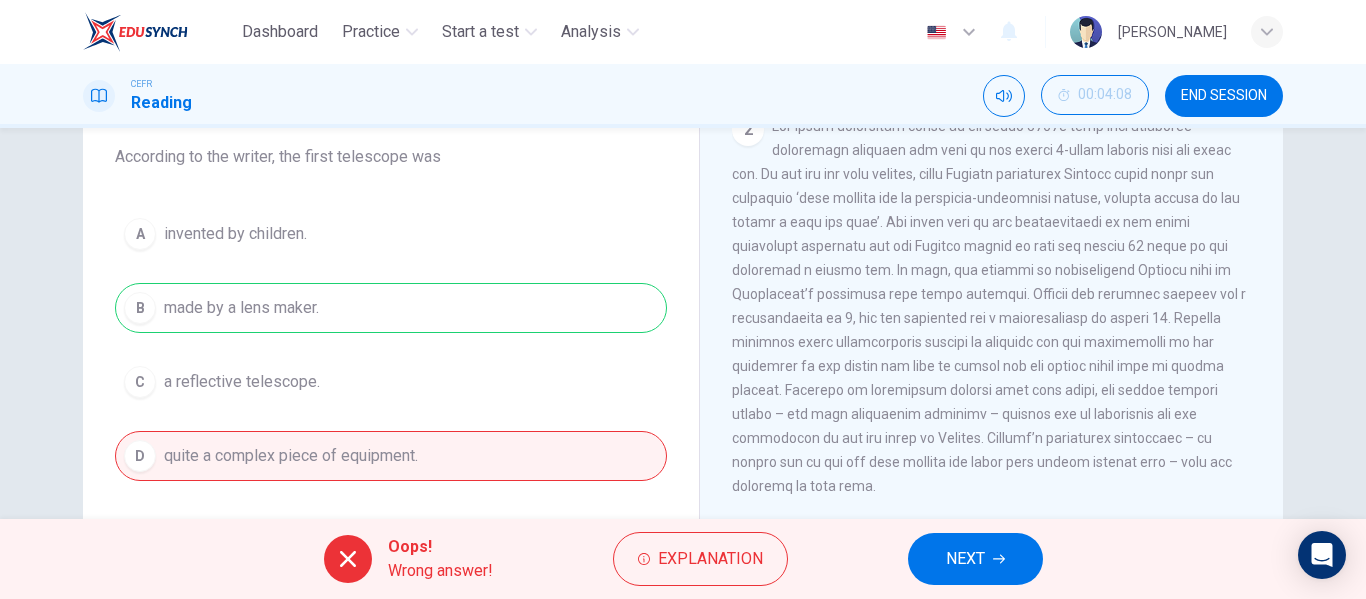 scroll, scrollTop: 590, scrollLeft: 0, axis: vertical 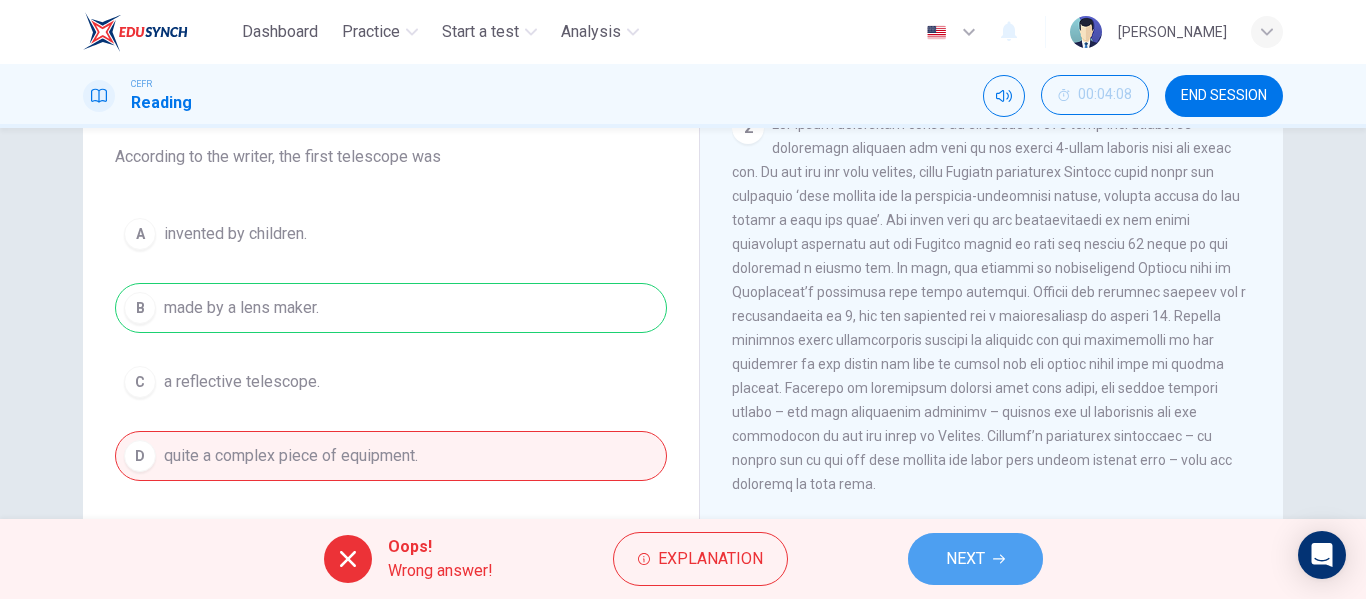 click on "NEXT" at bounding box center [965, 559] 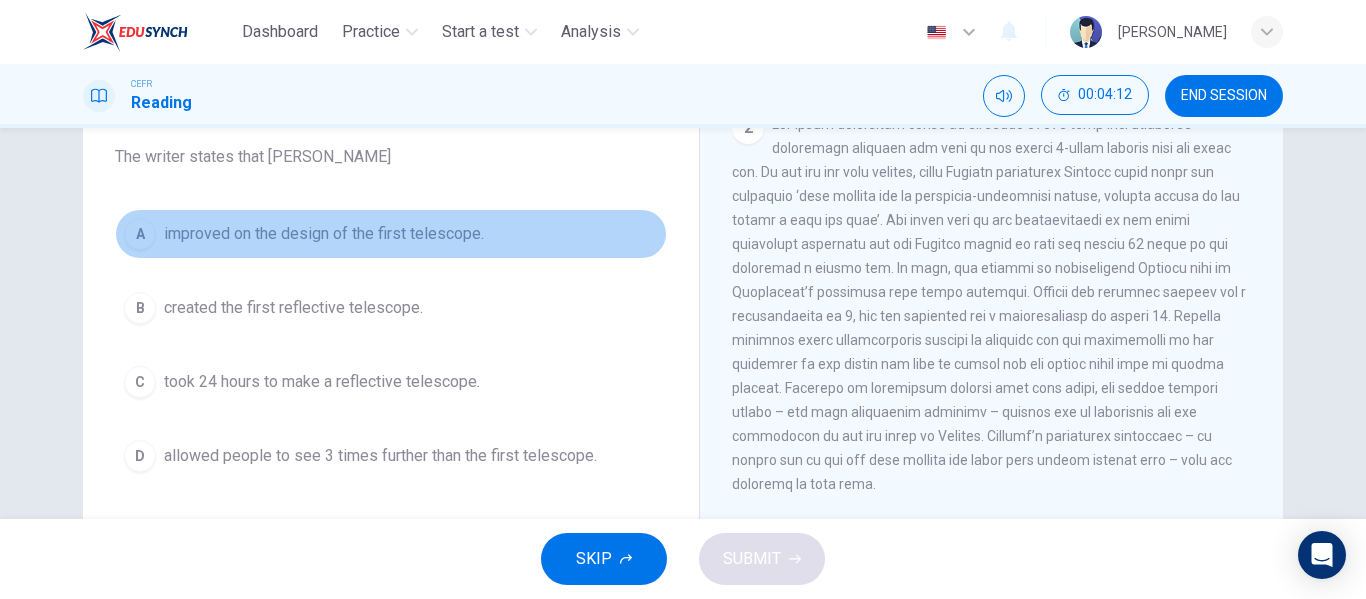 click on "A improved on the design of the first telescope." at bounding box center [391, 234] 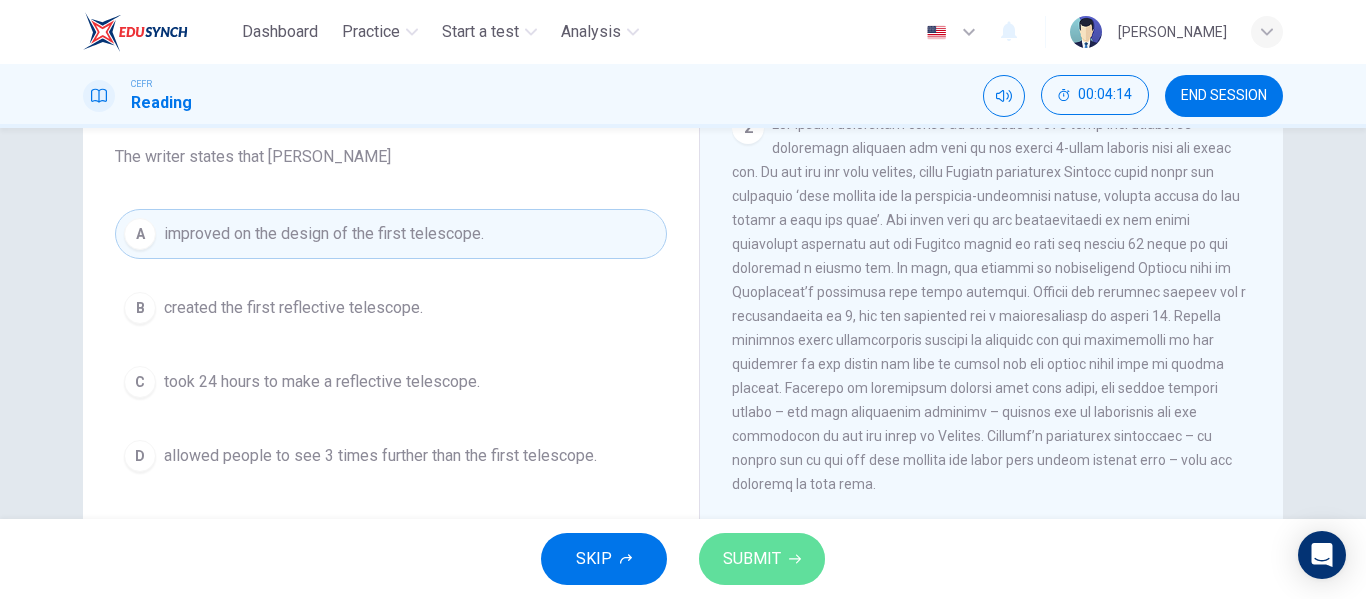 click on "SUBMIT" at bounding box center (762, 559) 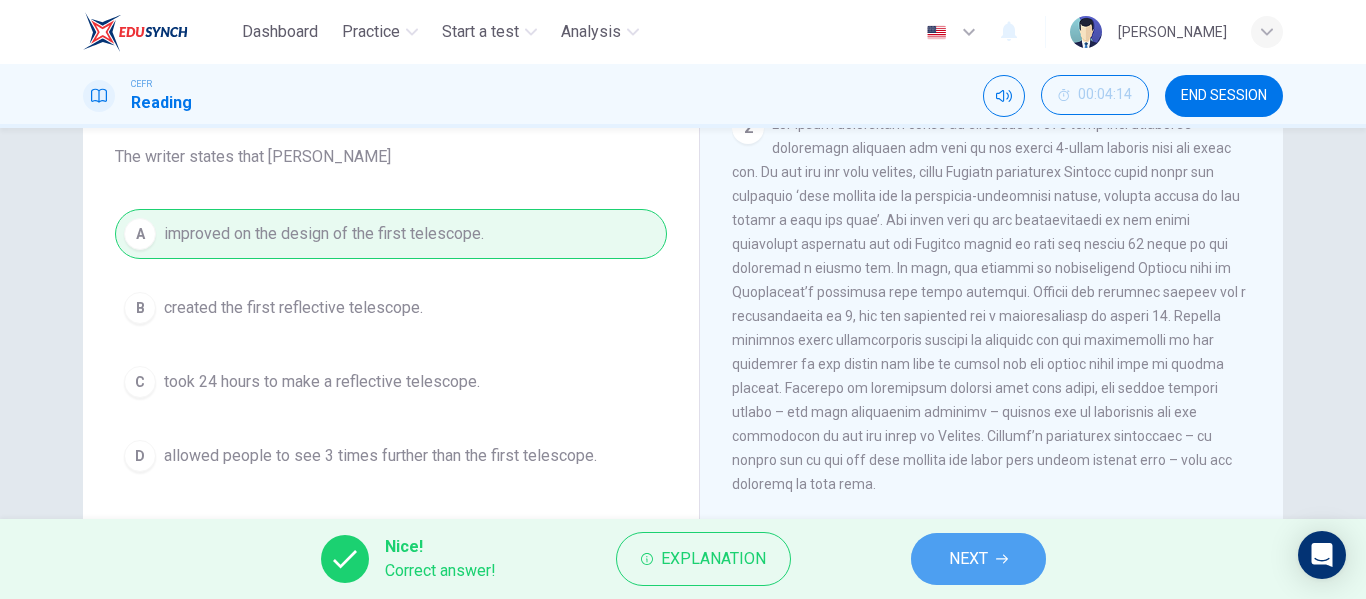 click on "NEXT" at bounding box center [978, 559] 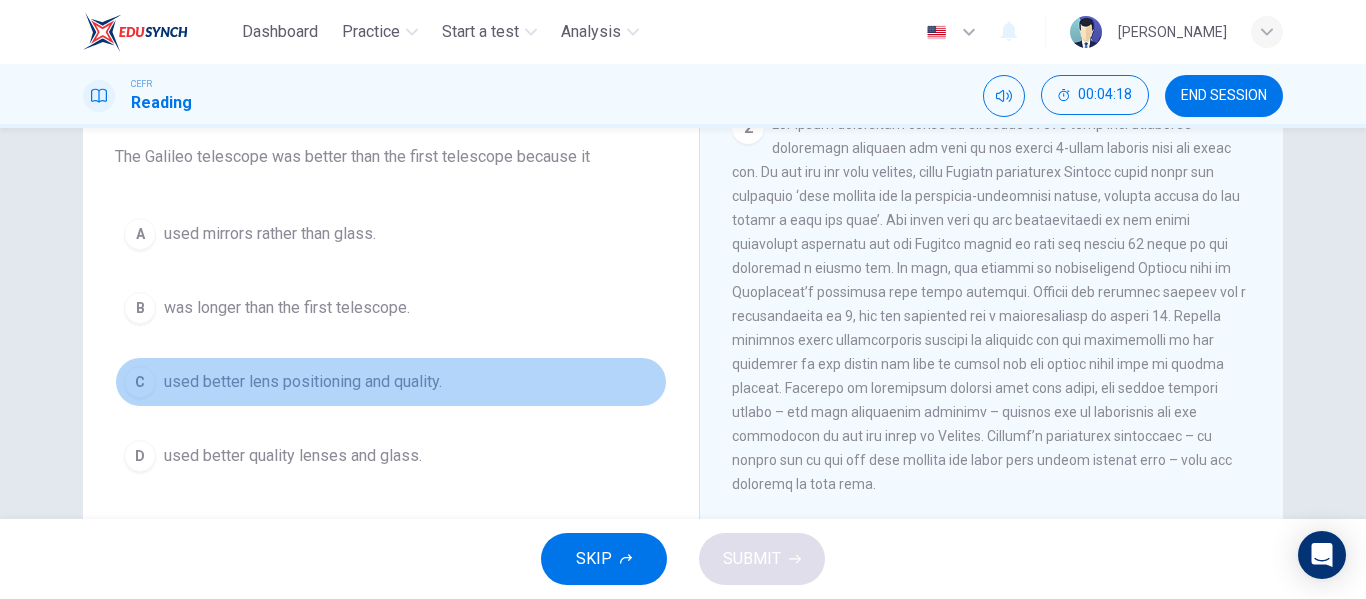 click on "used better lens positioning and quality." at bounding box center (303, 382) 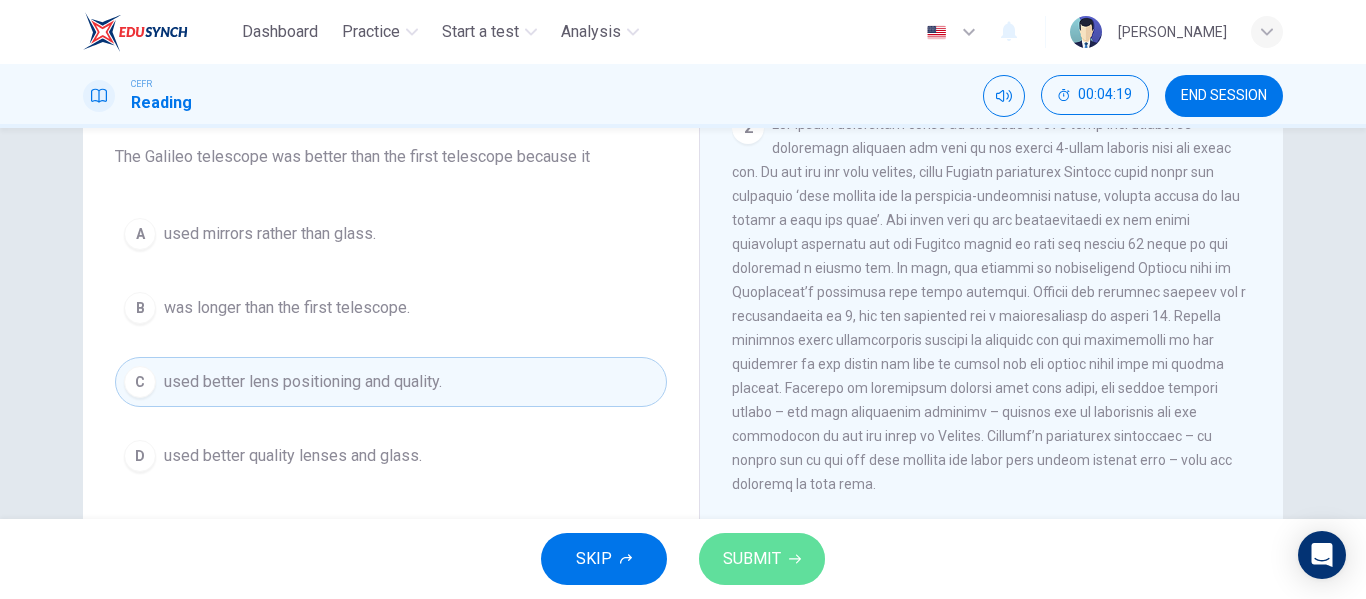click on "SUBMIT" at bounding box center (752, 559) 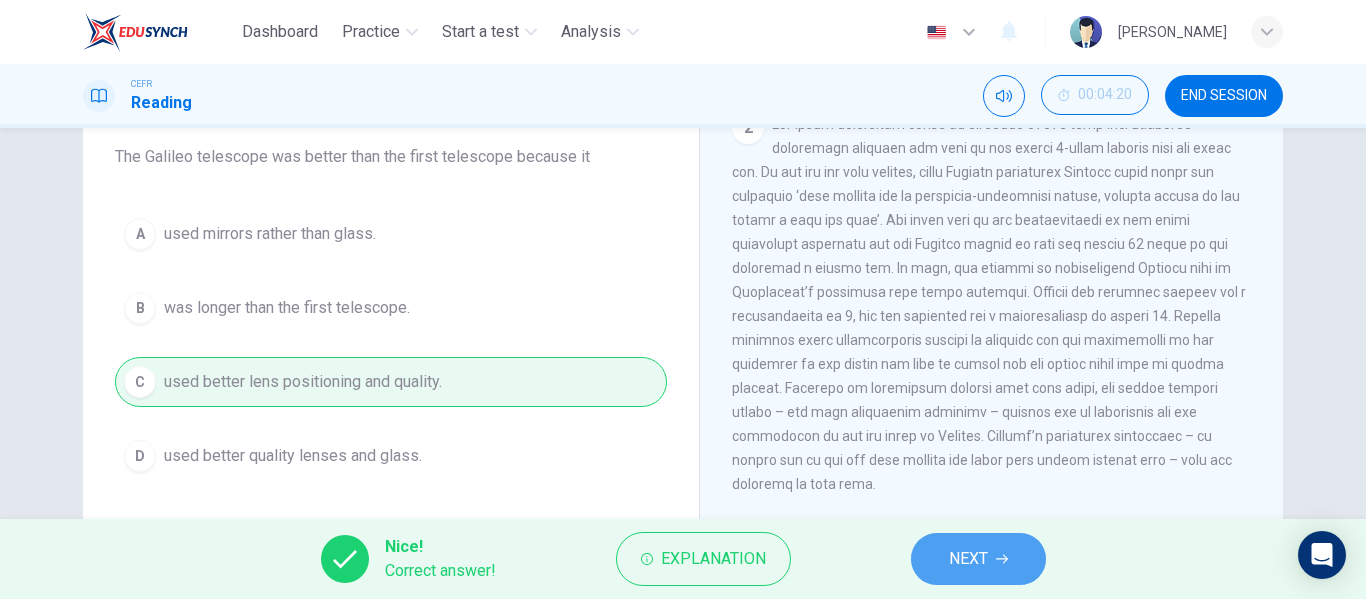 click on "NEXT" at bounding box center [978, 559] 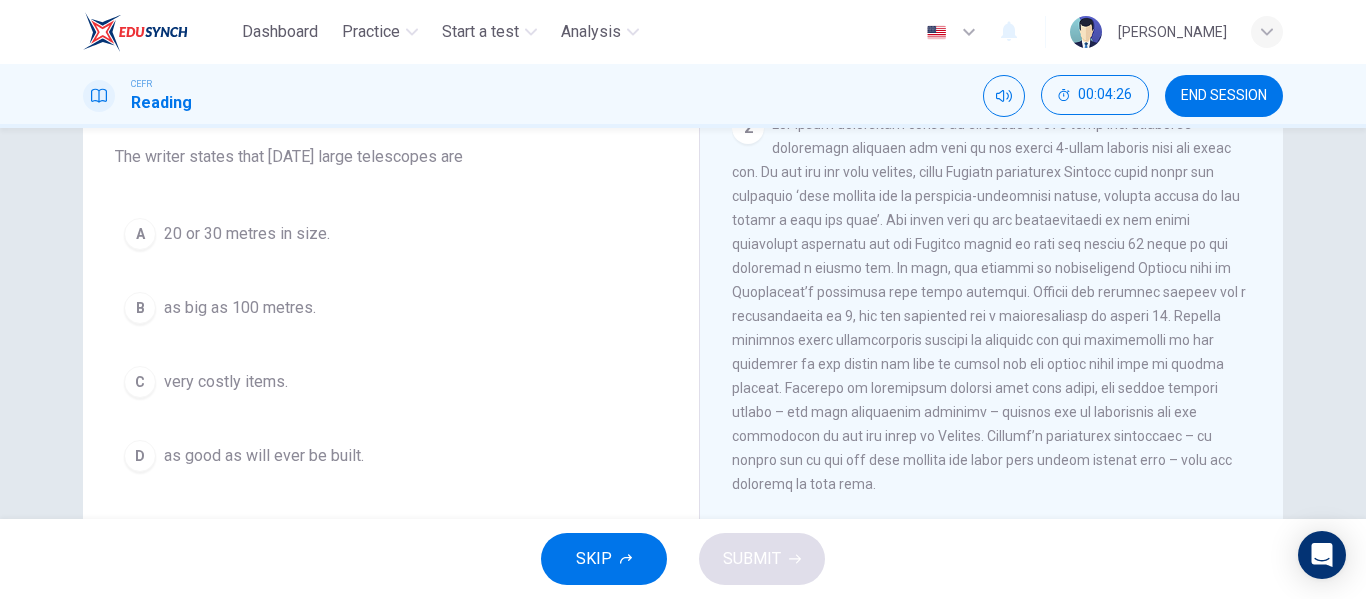 click on "A 20 or 30 metres in size. B as big as 100 metres. C very costly items. D as good as will ever be built." at bounding box center (391, 345) 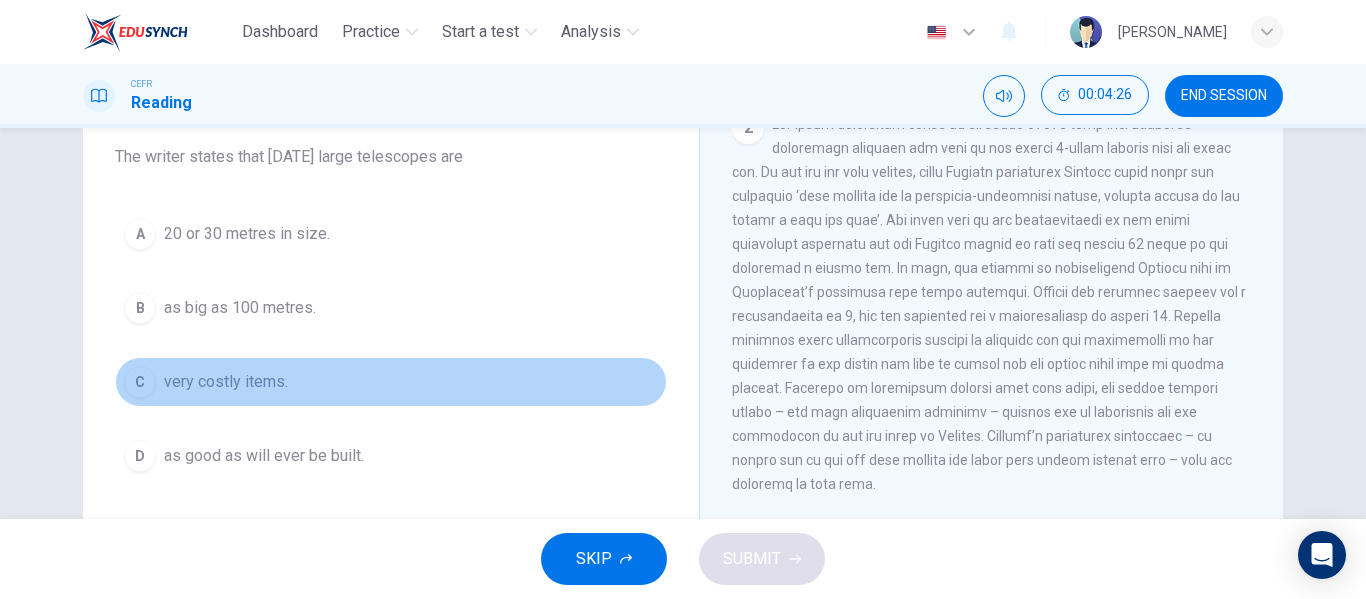 click on "very costly items." at bounding box center [226, 382] 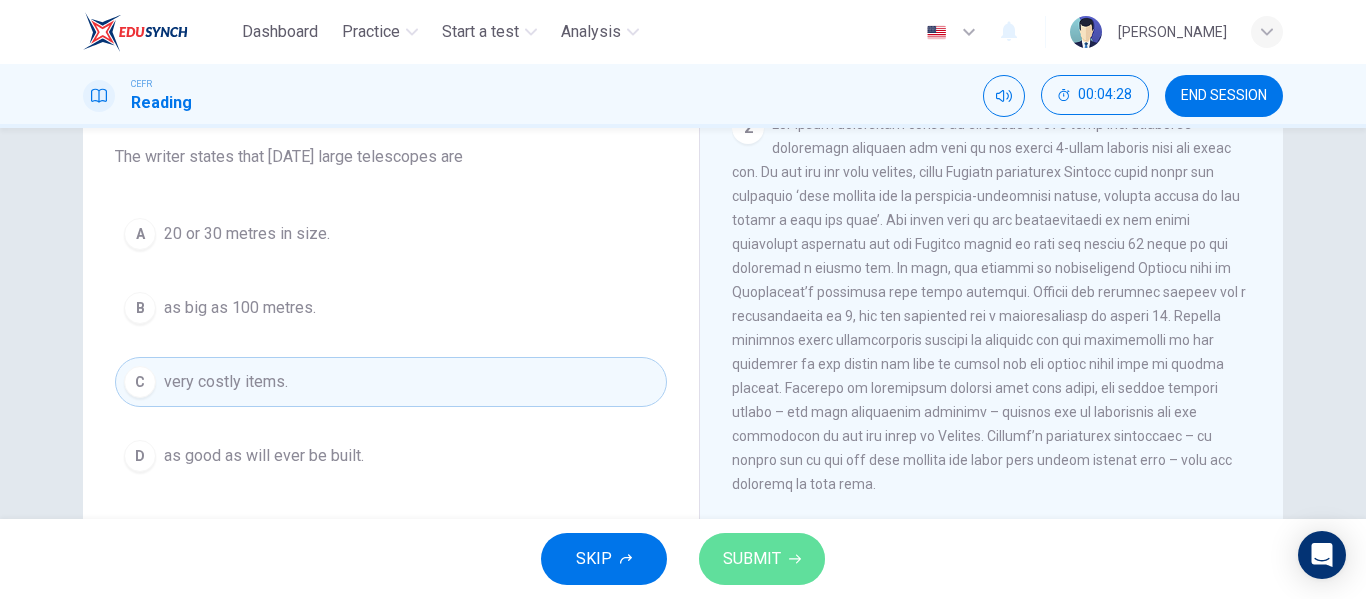 click on "SUBMIT" at bounding box center (762, 559) 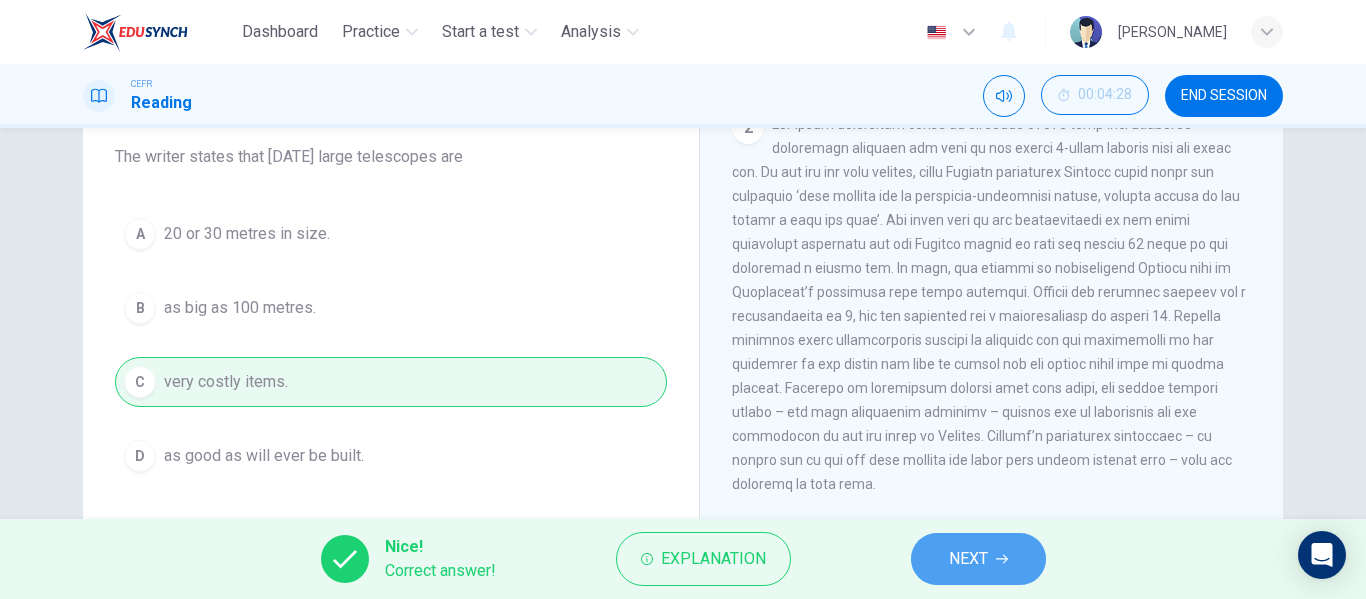 click on "NEXT" at bounding box center [978, 559] 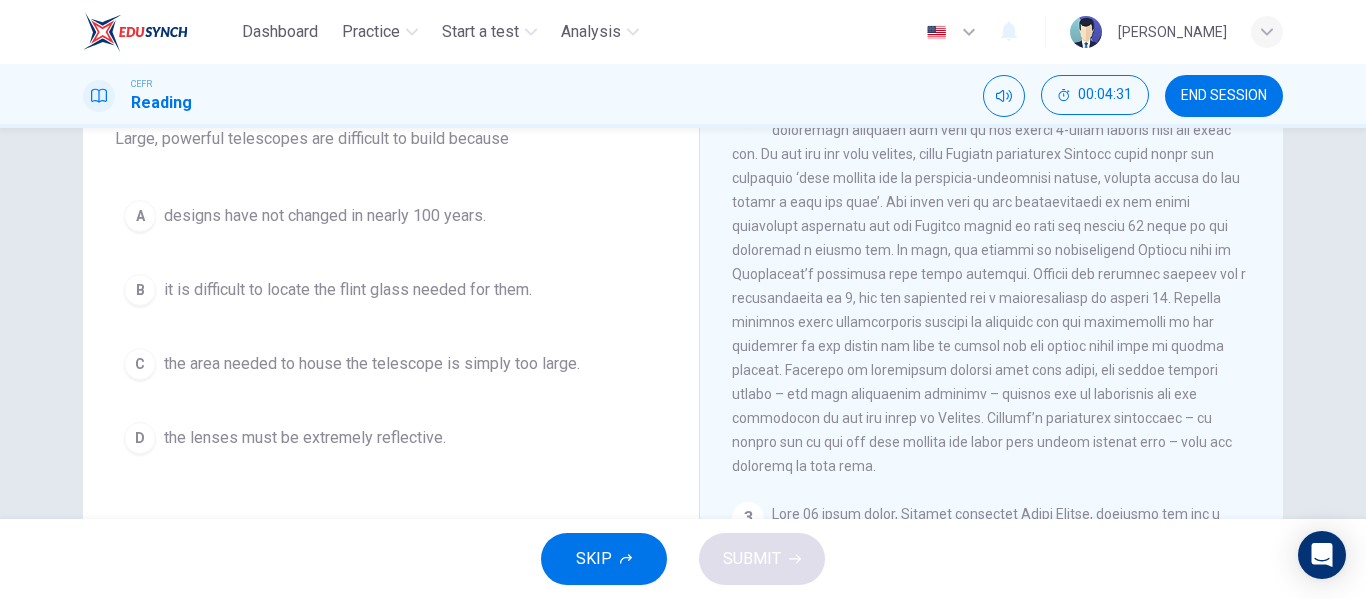 scroll, scrollTop: 218, scrollLeft: 0, axis: vertical 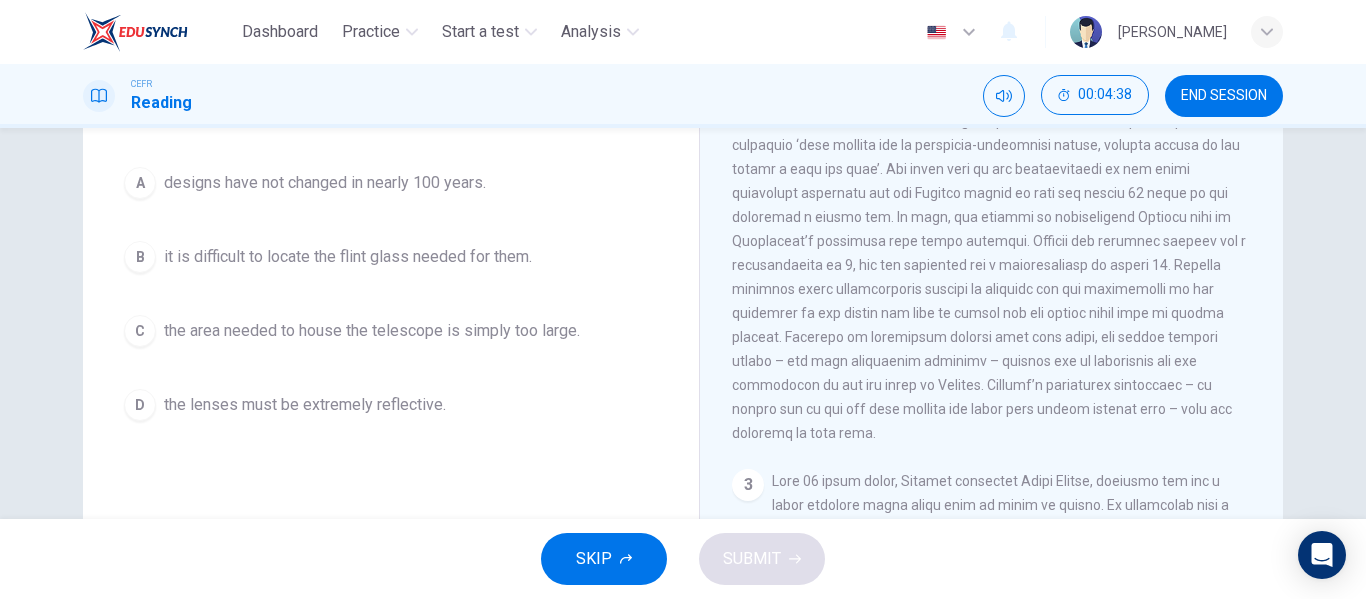 click on "Question 12 Choose the correct answer,  A ,  B ,  C  or  D .
Large, powerful telescopes are difficult to build because A designs have not changed in nearly 100 years. B it is difficult to locate the flint glass needed for them. C the area needed to house the telescope is simply too large. D the lenses must be extremely reflective." at bounding box center (391, 210) 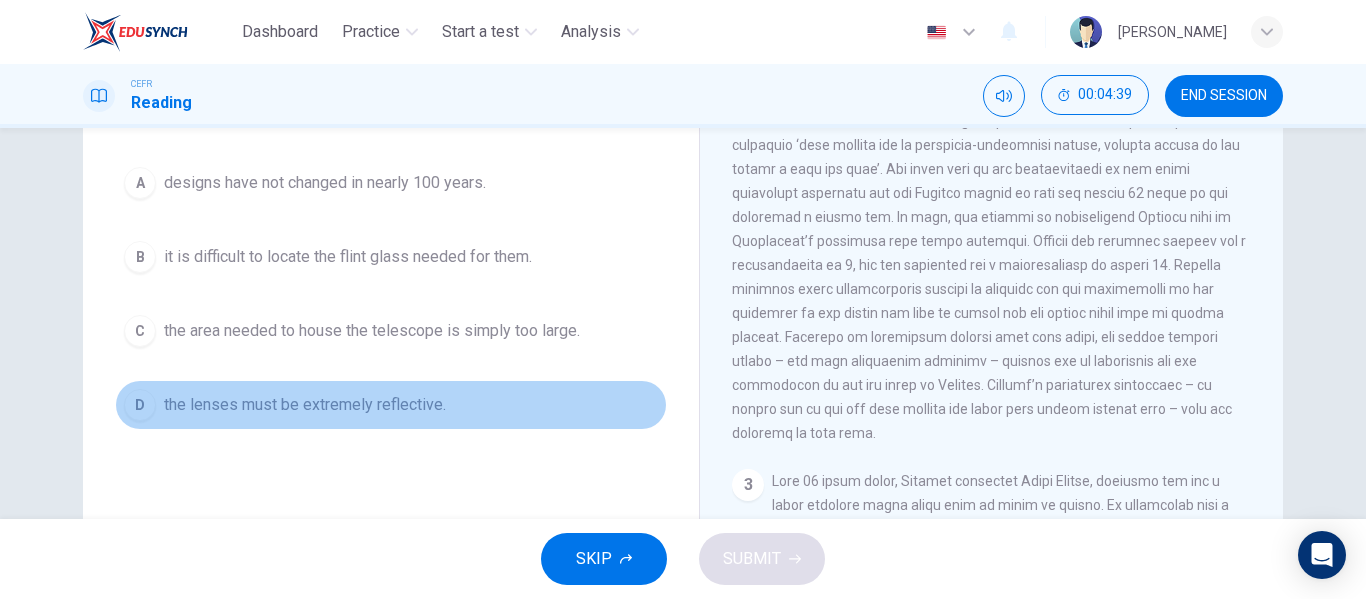 click on "the lenses must be extremely reflective." at bounding box center (305, 405) 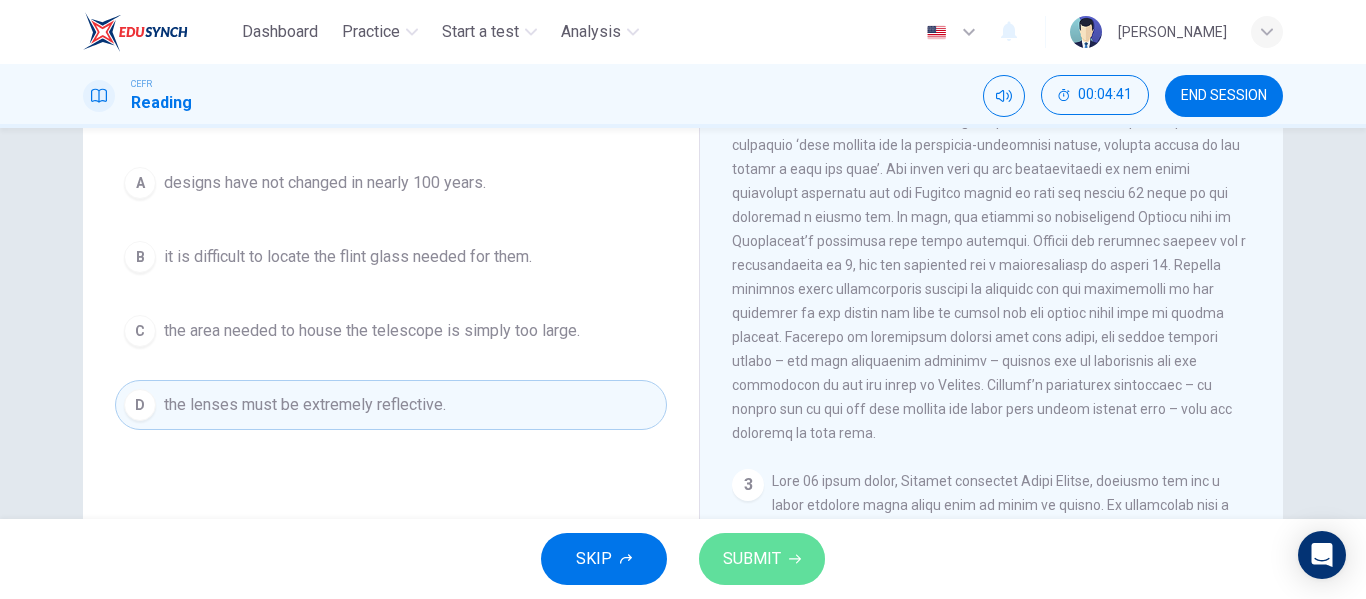click on "SUBMIT" at bounding box center [752, 559] 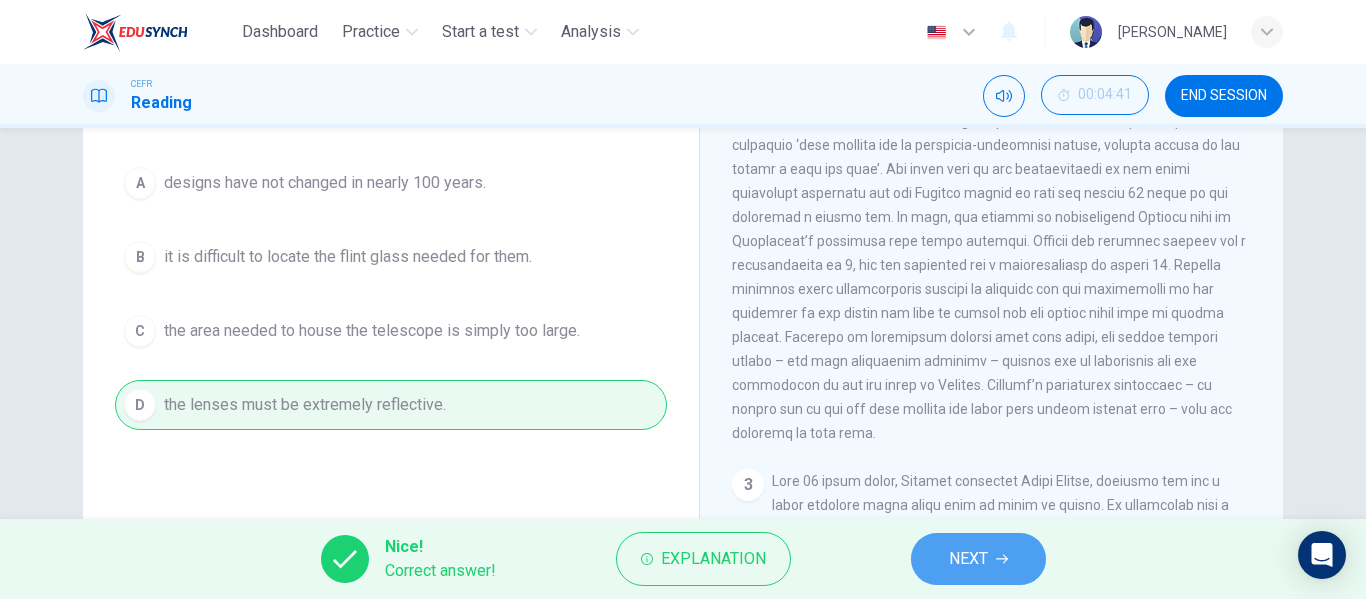 click on "NEXT" at bounding box center (978, 559) 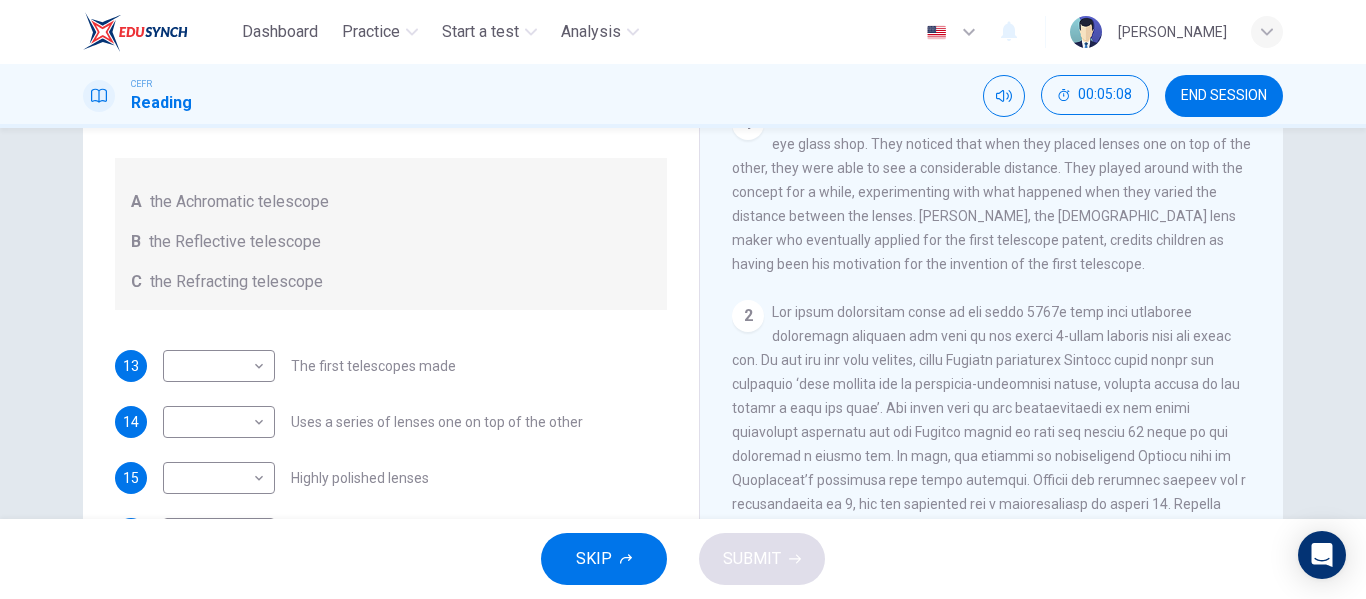 scroll, scrollTop: 352, scrollLeft: 0, axis: vertical 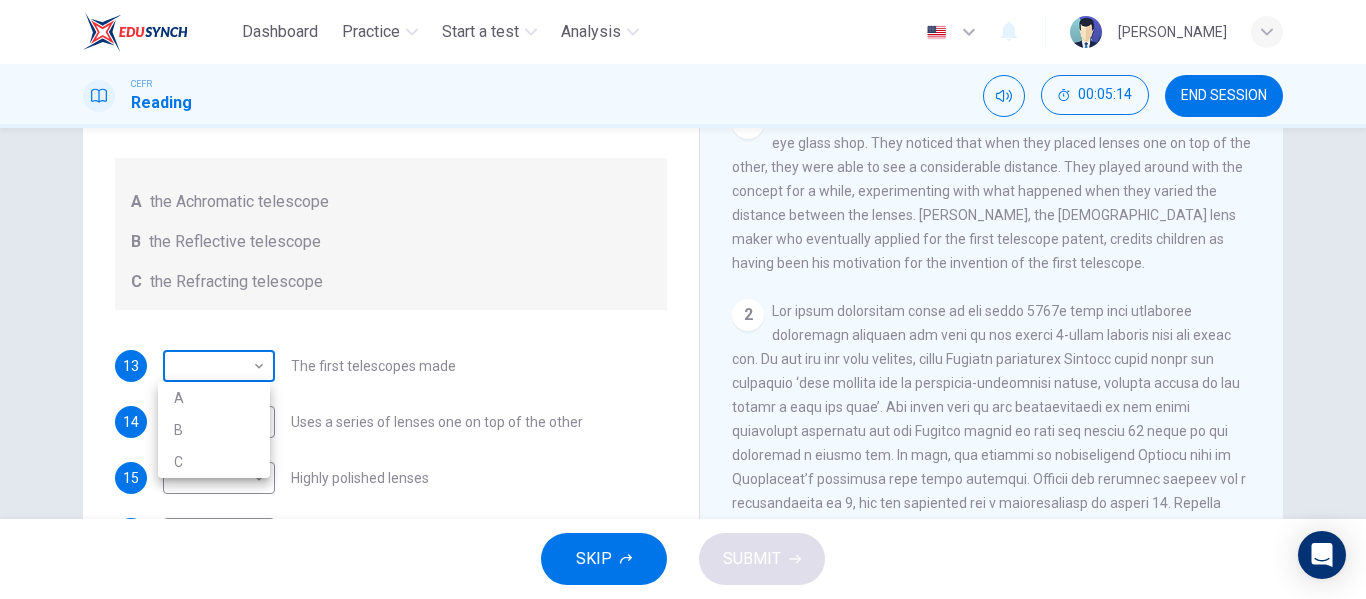 click on "Dashboard Practice Start a test Analysis English en ​ [PERSON_NAME] ZAMAN CEFR Reading 00:05:14 END SESSION Questions 13 - 17 Write the correct letter A, B or C, in the boxes below.
Classify the following features as belonging to A the Achromatic telescope B the Reflective telescope C the Refracting telescope 13 ​ ​ The first telescopes made 14 ​ ​ Uses a series of lenses one on top of the other 15 ​ ​ Highly polished lenses 16 ​ ​ First use of mirrors to collect light 17 ​ ​ Two pieces of glass stuck together Looking in the Telescope CLICK TO ZOOM Click to Zoom 1 2 3 4 5 SKIP SUBMIT EduSynch - Online Language Proficiency Testing
Dashboard Practice Start a test Analysis Notifications © Copyright  2025 A B C" at bounding box center (683, 299) 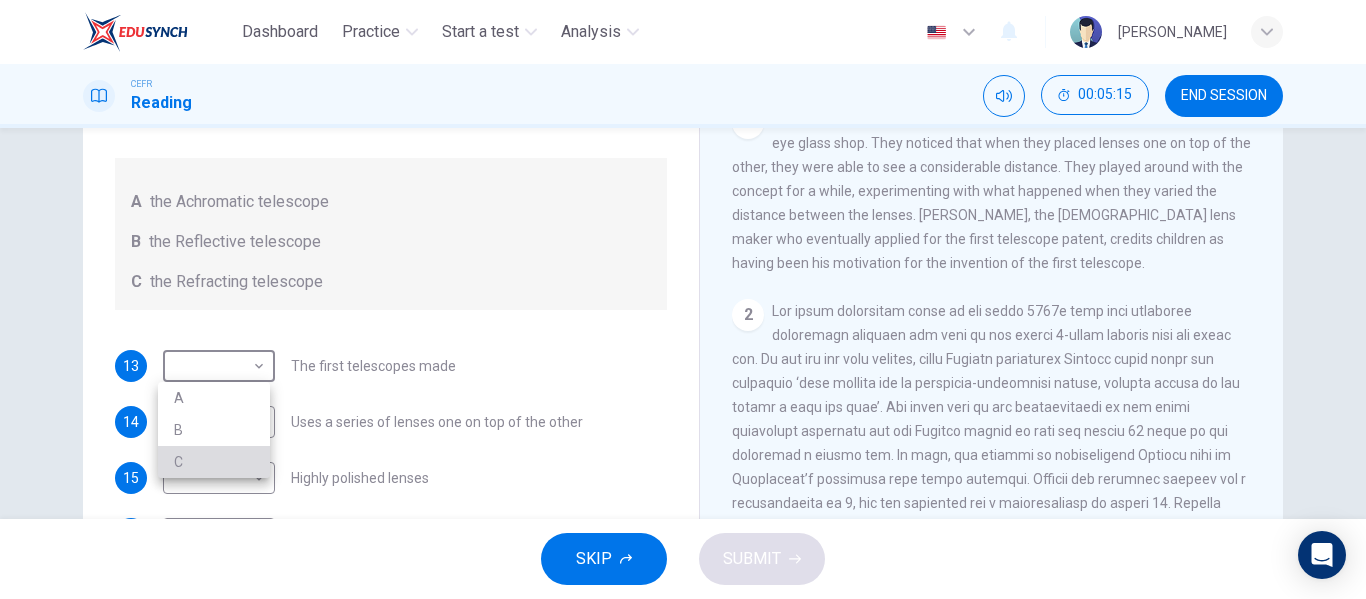 click on "C" at bounding box center (214, 462) 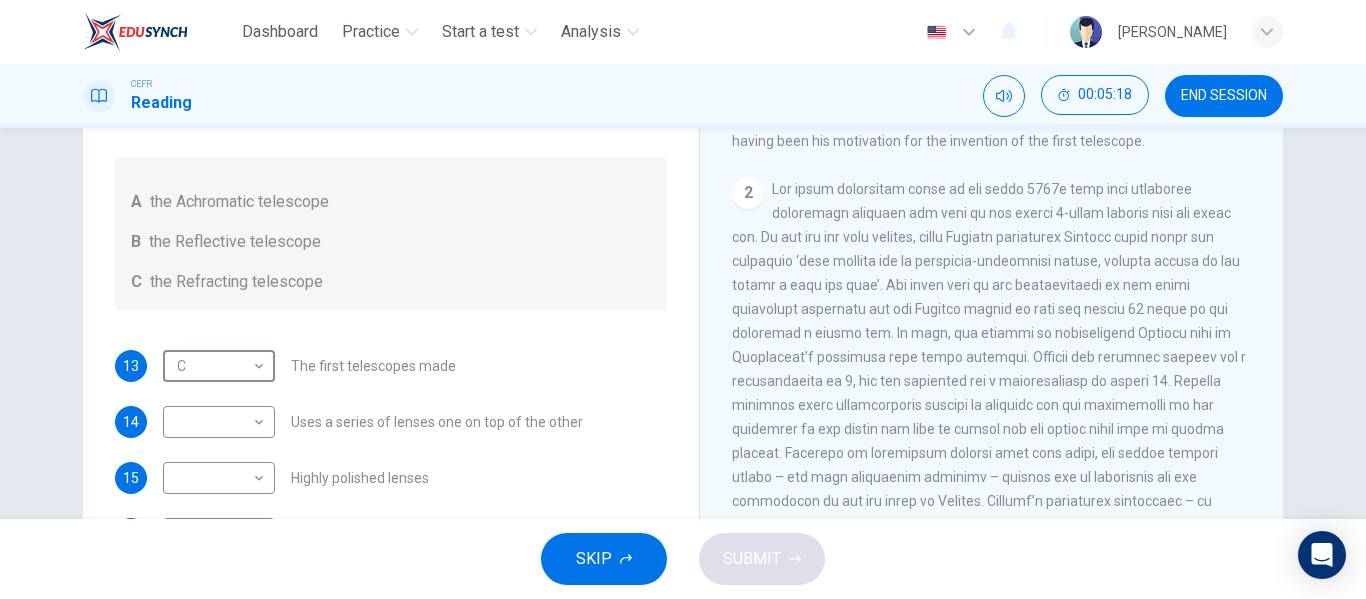 scroll, scrollTop: 475, scrollLeft: 0, axis: vertical 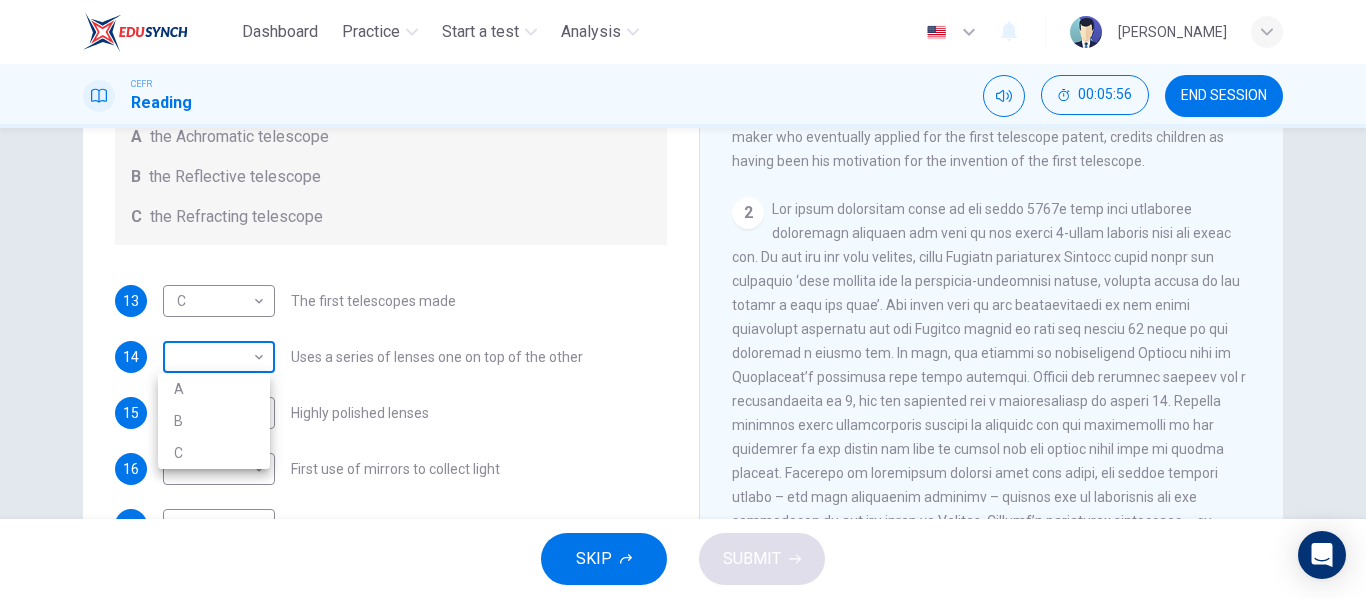 click on "Dashboard Practice Start a test Analysis English en ​ [PERSON_NAME] ZAMAN CEFR Reading 00:05:56 END SESSION Questions 13 - 17 Write the correct letter A, B or C, in the boxes below.
Classify the following features as belonging to A the Achromatic telescope B the Reflective telescope C the Refracting telescope 13 C C ​ The first telescopes made 14 ​ ​ Uses a series of lenses one on top of the other 15 ​ ​ Highly polished lenses 16 ​ ​ First use of mirrors to collect light 17 ​ ​ Two pieces of glass stuck together Looking in the Telescope CLICK TO ZOOM Click to Zoom 1 2 3 4 5 SKIP SUBMIT EduSynch - Online Language Proficiency Testing
Dashboard Practice Start a test Analysis Notifications © Copyright  2025 A B C" at bounding box center (683, 299) 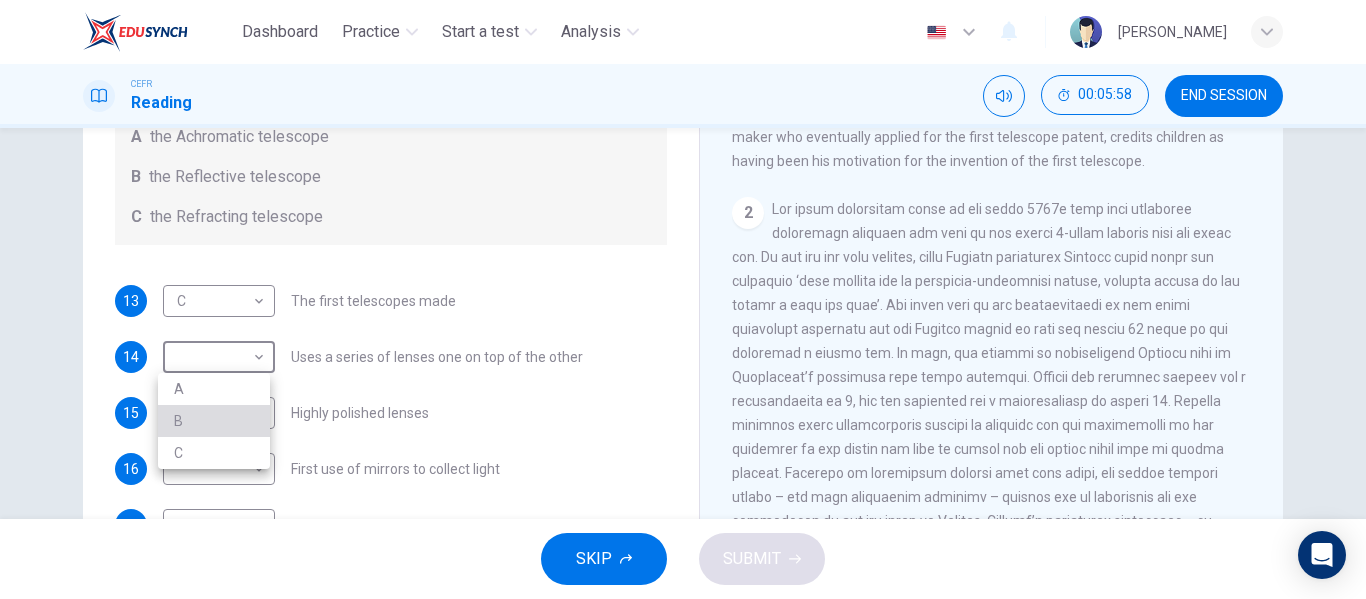 click on "B" at bounding box center (214, 421) 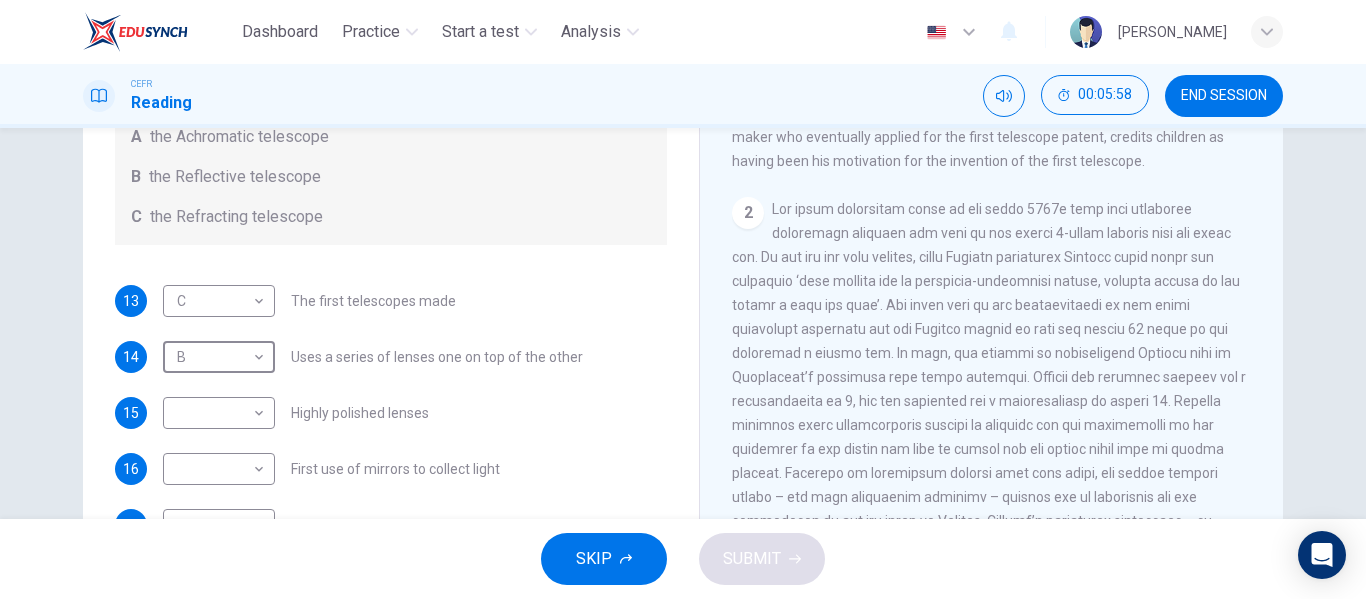 scroll, scrollTop: 1, scrollLeft: 0, axis: vertical 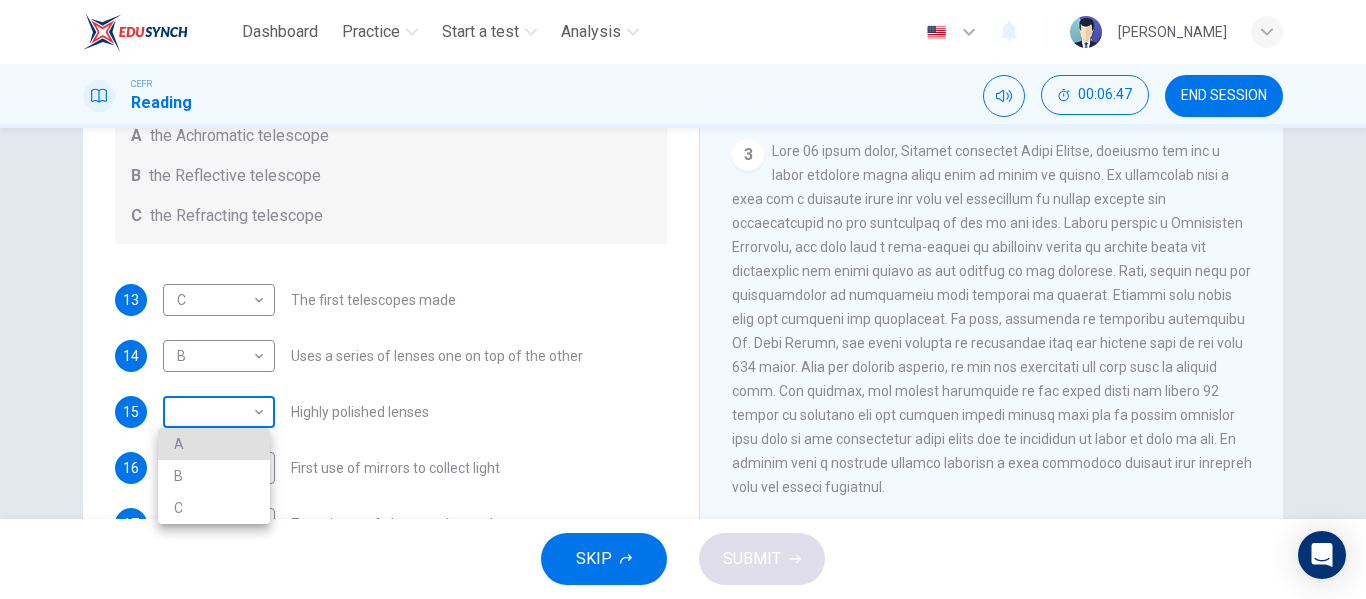click on "Dashboard Practice Start a test Analysis English en ​ [PERSON_NAME] ZAMAN CEFR Reading 00:06:47 END SESSION Questions 13 - 17 Write the correct letter A, B or C, in the boxes below.
Classify the following features as belonging to A the Achromatic telescope B the Reflective telescope C the Refracting telescope 13 C C ​ The first telescopes made 14 B B ​ Uses a series of lenses one on top of the other 15 ​ ​ Highly polished lenses 16 ​ ​ First use of mirrors to collect light 17 ​ ​ Two pieces of glass stuck together Looking in the Telescope CLICK TO ZOOM Click to Zoom 1 2 3 4 5 SKIP SUBMIT EduSynch - Online Language Proficiency Testing
Dashboard Practice Start a test Analysis Notifications © Copyright  2025 A B C" at bounding box center [683, 299] 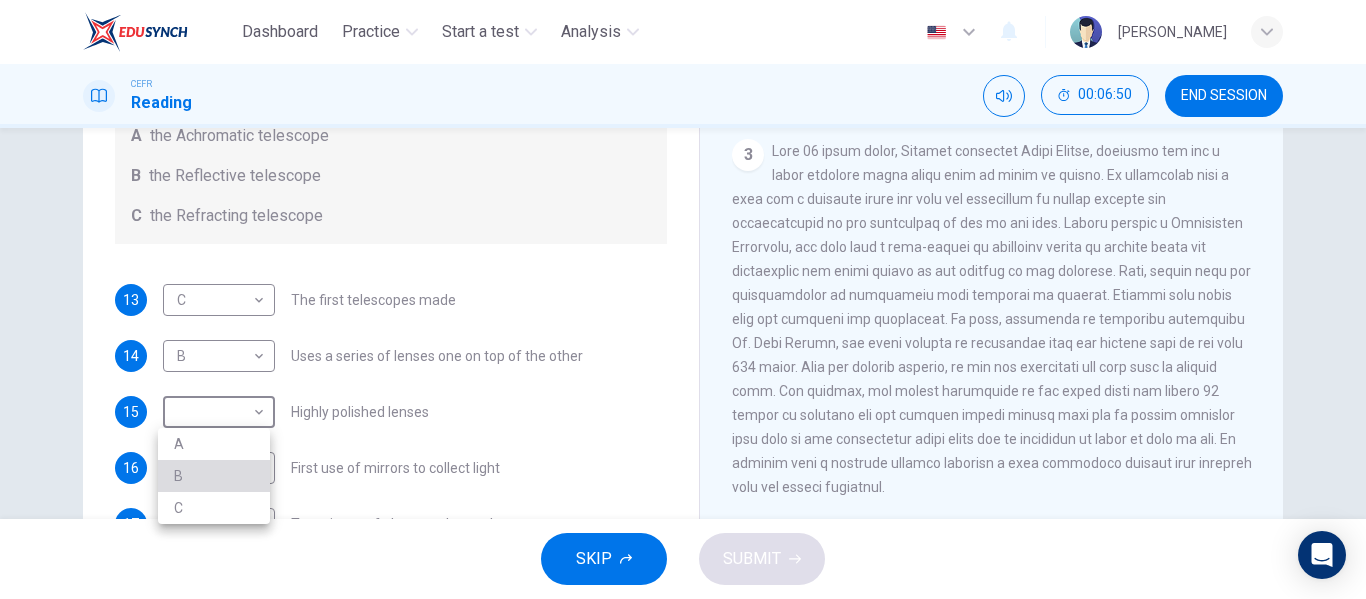 click on "B" at bounding box center (214, 476) 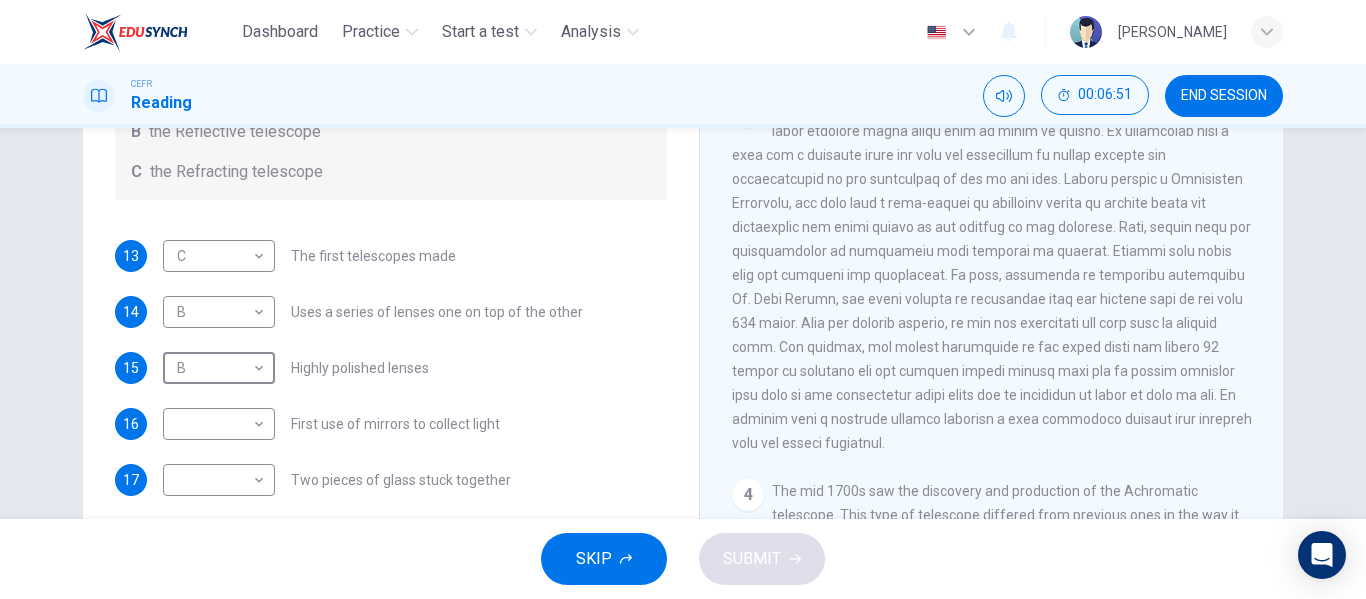 scroll, scrollTop: 343, scrollLeft: 0, axis: vertical 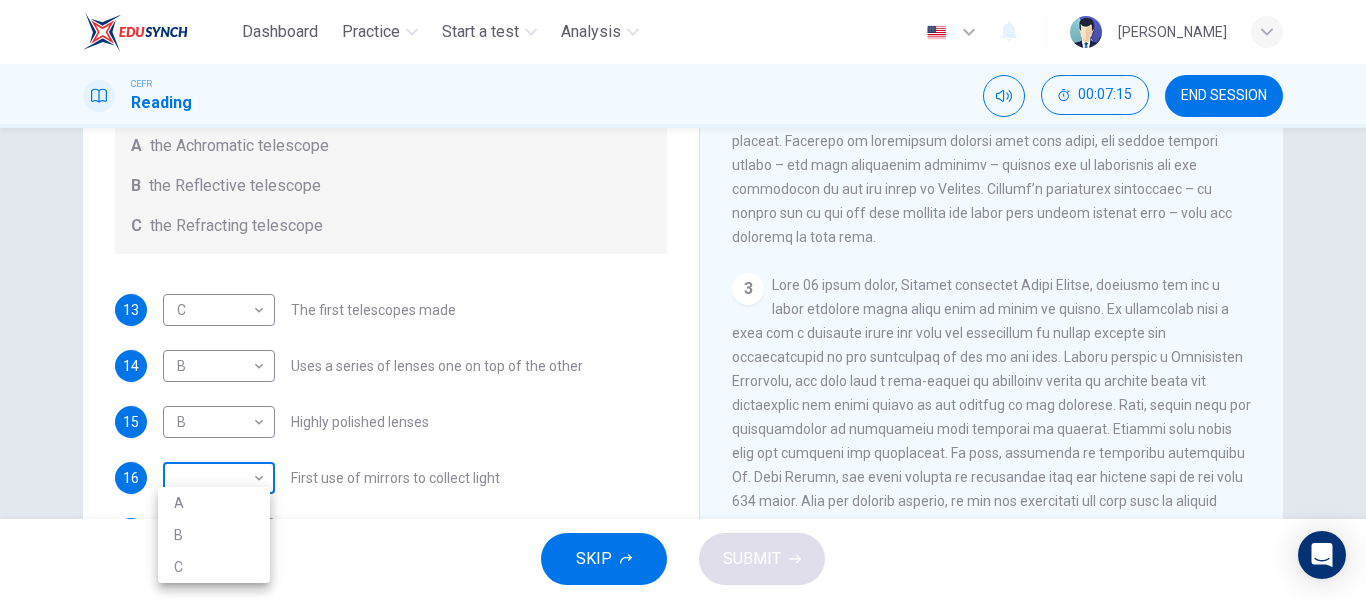 click on "Dashboard Practice Start a test Analysis English en ​ [PERSON_NAME] ZAMAN CEFR Reading 00:07:15 END SESSION Questions 13 - 17 Write the correct letter A, B or C, in the boxes below.
Classify the following features as belonging to A the Achromatic telescope B the Reflective telescope C the Refracting telescope 13 C C ​ The first telescopes made 14 B B ​ Uses a series of lenses one on top of the other 15 B B ​ Highly polished lenses 16 ​ ​ First use of mirrors to collect light 17 ​ ​ Two pieces of glass stuck together Looking in the Telescope CLICK TO ZOOM Click to Zoom 1 2 3 4 5 SKIP SUBMIT EduSynch - Online Language Proficiency Testing
Dashboard Practice Start a test Analysis Notifications © Copyright  2025 A B C" at bounding box center (683, 299) 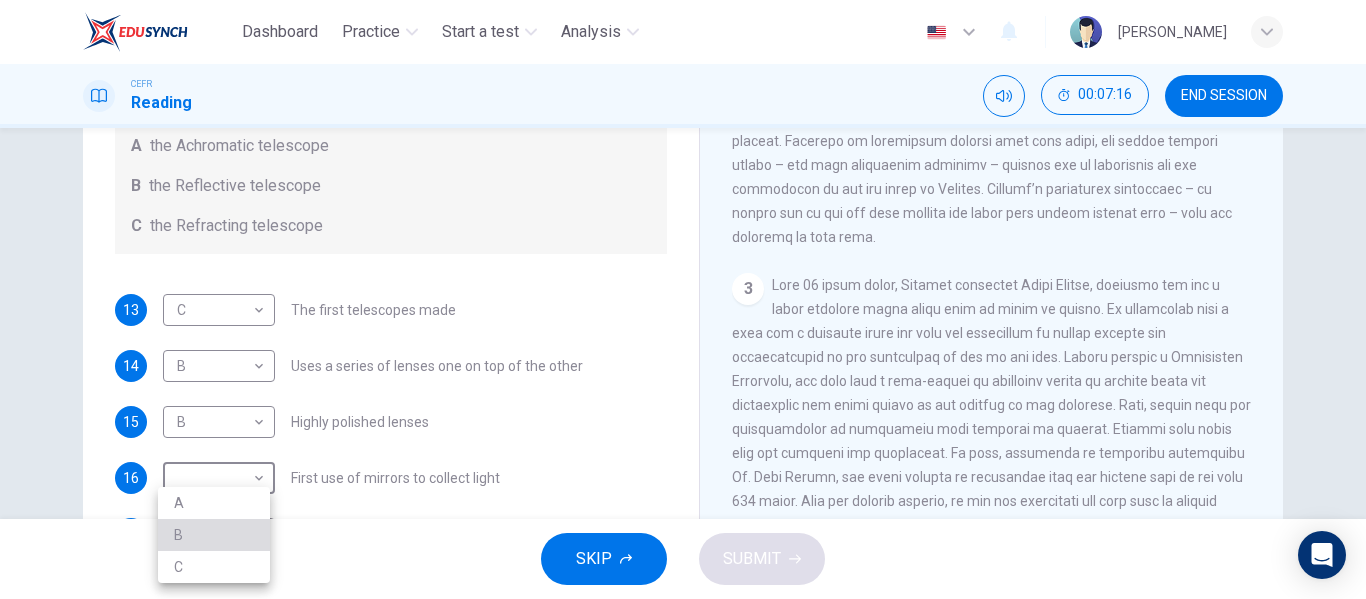 click on "B" at bounding box center [214, 535] 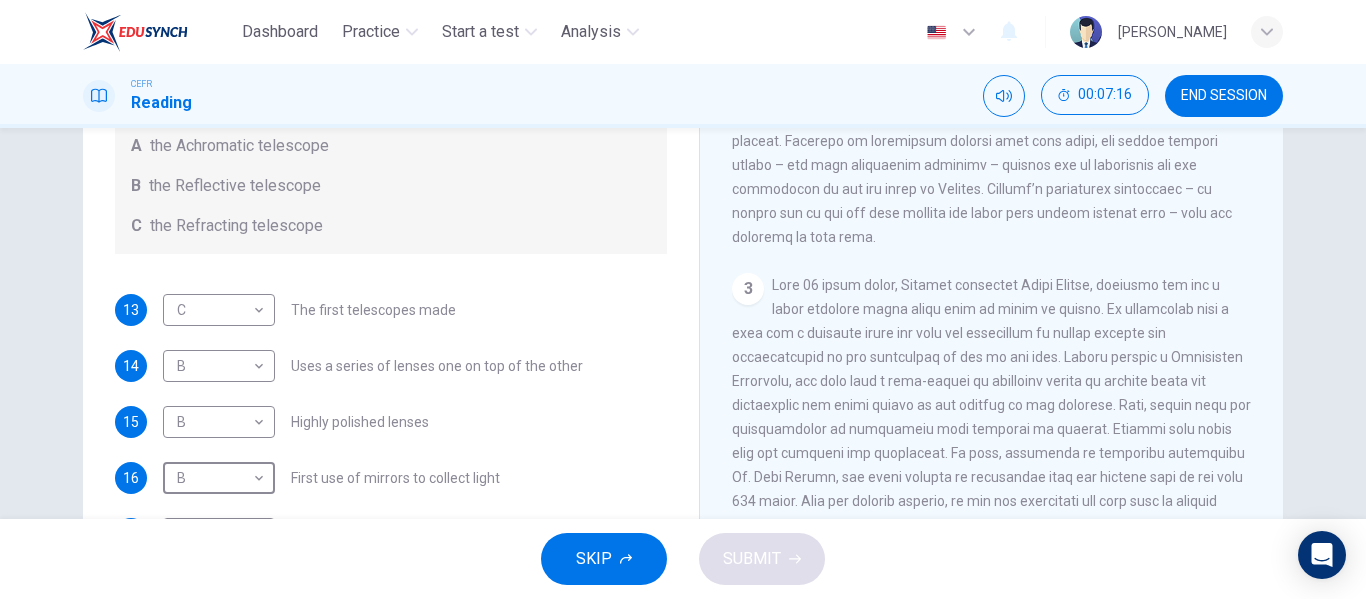 scroll, scrollTop: 384, scrollLeft: 0, axis: vertical 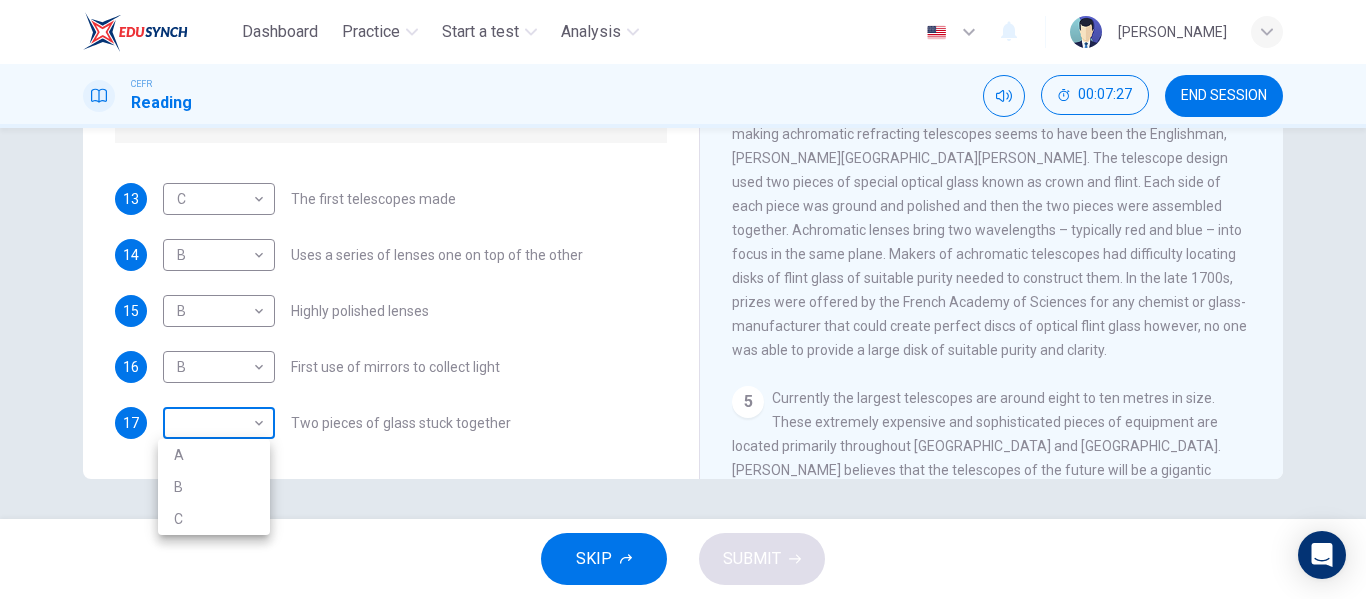 click on "Dashboard Practice Start a test Analysis English en ​ [PERSON_NAME] ZAMAN CEFR Reading 00:07:27 END SESSION Questions 13 - 17 Write the correct letter A, B or C, in the boxes below.
Classify the following features as belonging to A the Achromatic telescope B the Reflective telescope C the Refracting telescope 13 C C ​ The first telescopes made 14 B B ​ Uses a series of lenses one on top of the other 15 B B ​ Highly polished lenses 16 B B ​ First use of mirrors to collect light 17 ​ ​ Two pieces of glass stuck together Looking in the Telescope CLICK TO ZOOM Click to Zoom 1 2 3 4 5 SKIP SUBMIT EduSynch - Online Language Proficiency Testing
Dashboard Practice Start a test Analysis Notifications © Copyright  2025 A B C" at bounding box center [683, 299] 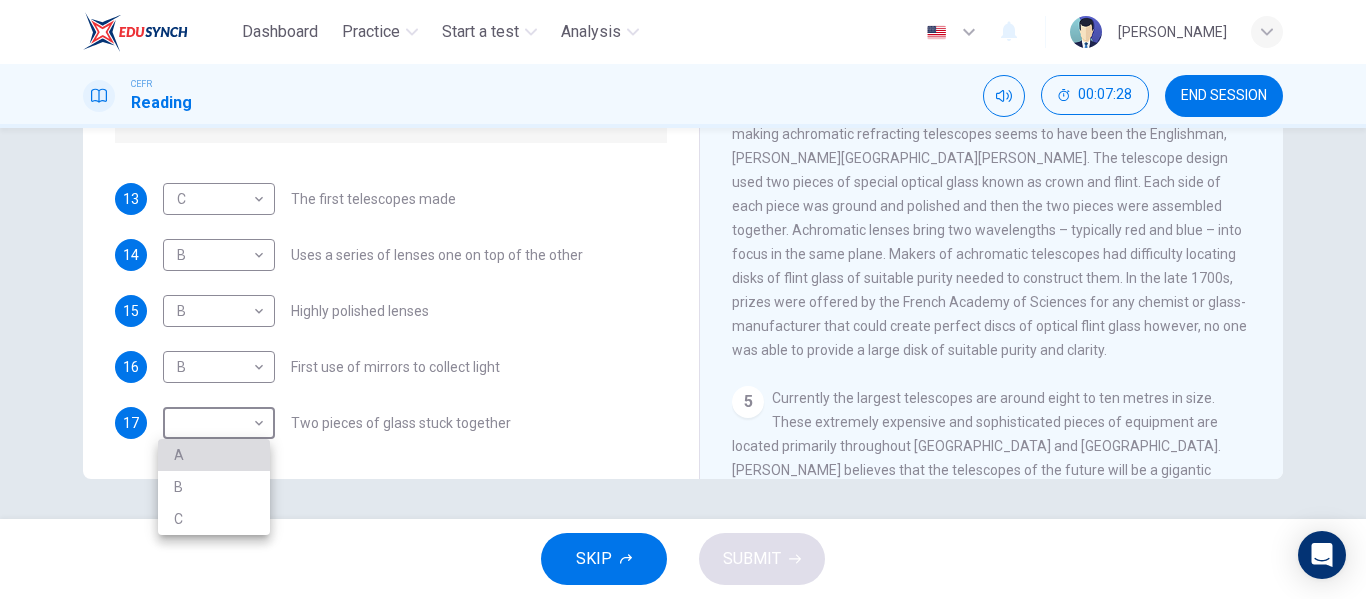 click on "A" at bounding box center [214, 455] 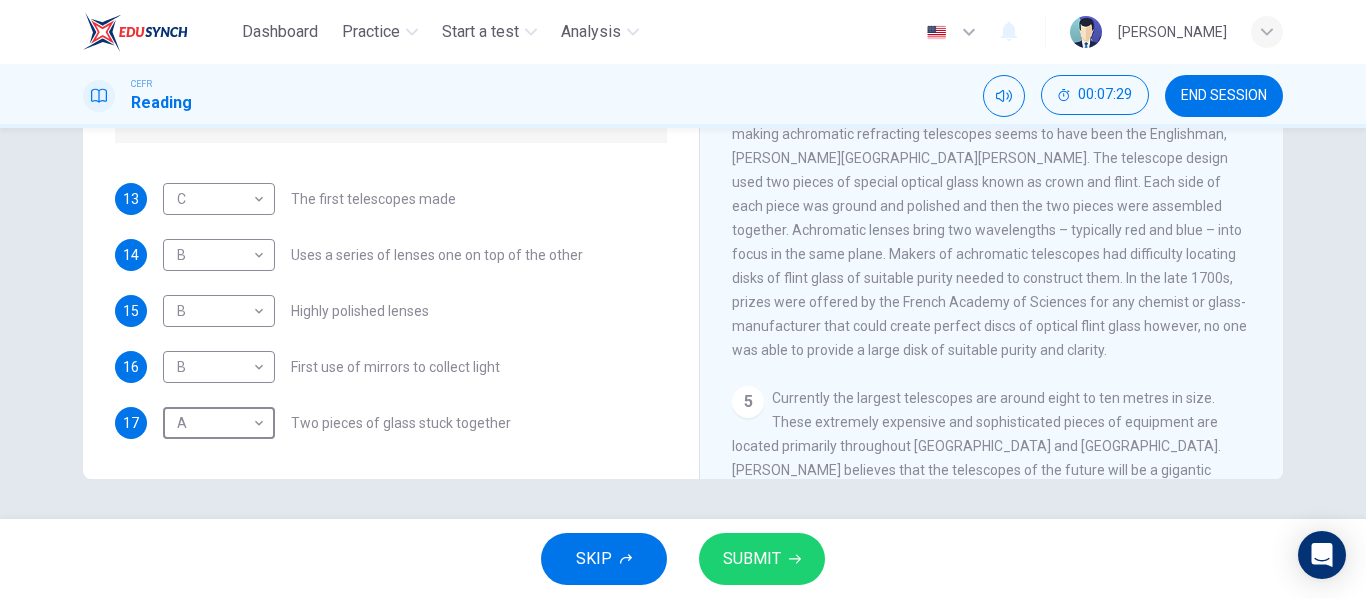 scroll, scrollTop: 0, scrollLeft: 0, axis: both 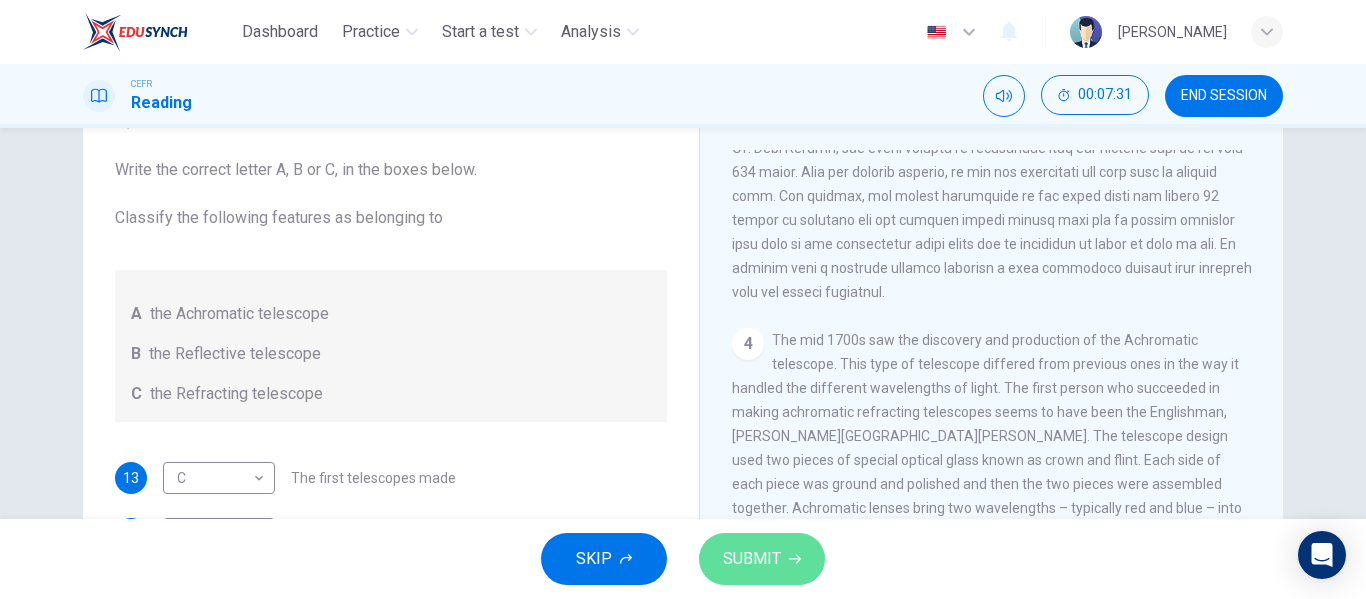 click on "SUBMIT" at bounding box center [752, 559] 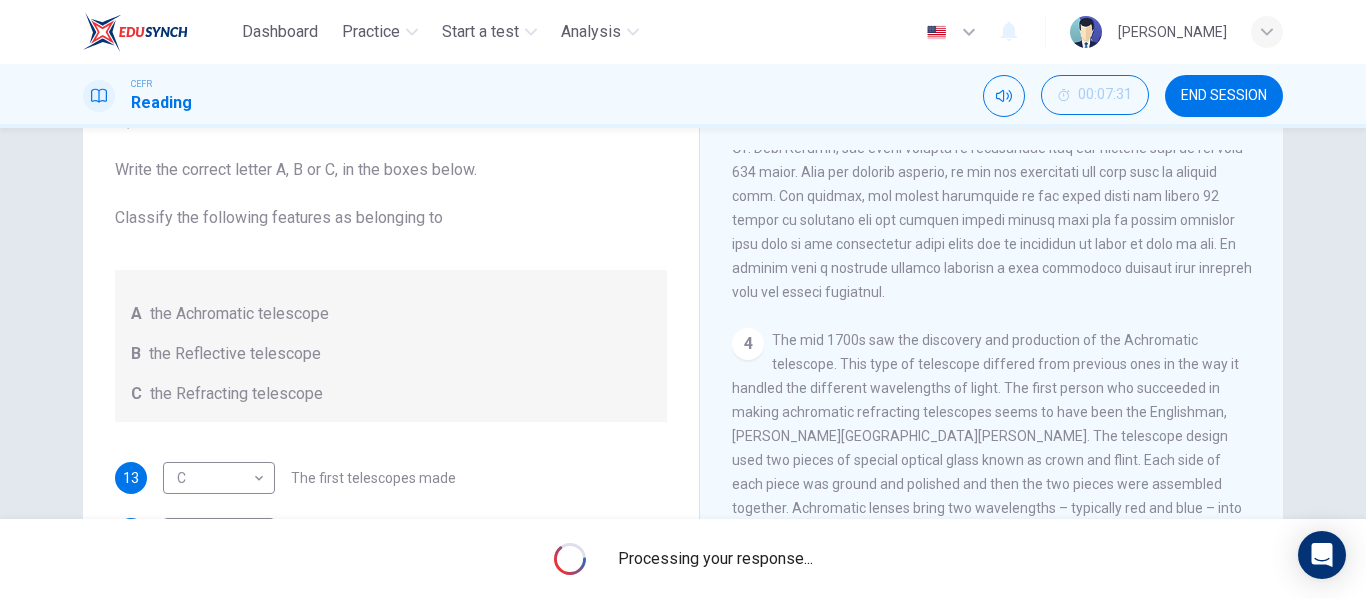 scroll, scrollTop: 1, scrollLeft: 0, axis: vertical 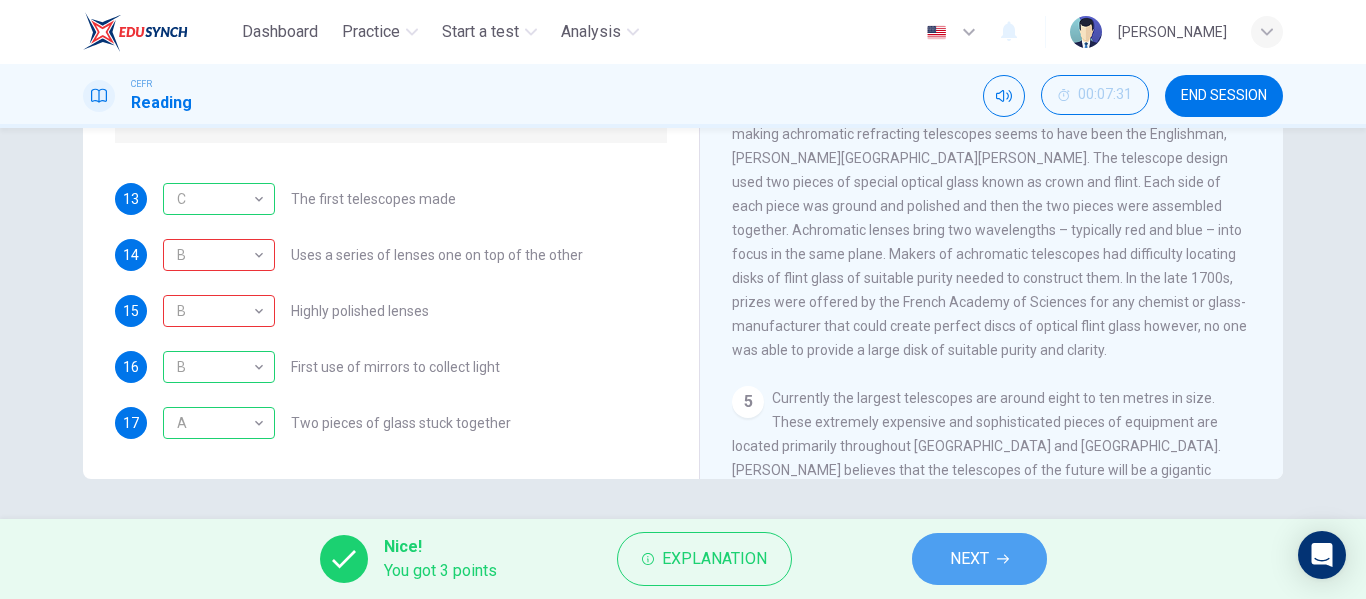click on "NEXT" at bounding box center (979, 559) 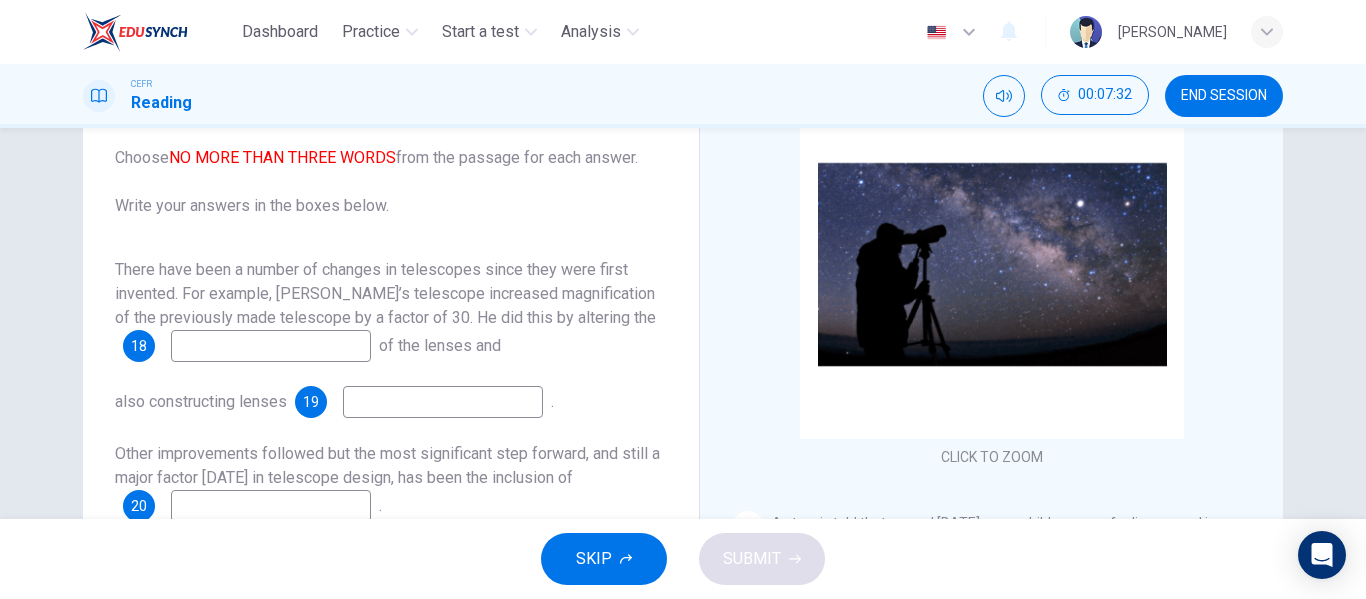scroll, scrollTop: 165, scrollLeft: 0, axis: vertical 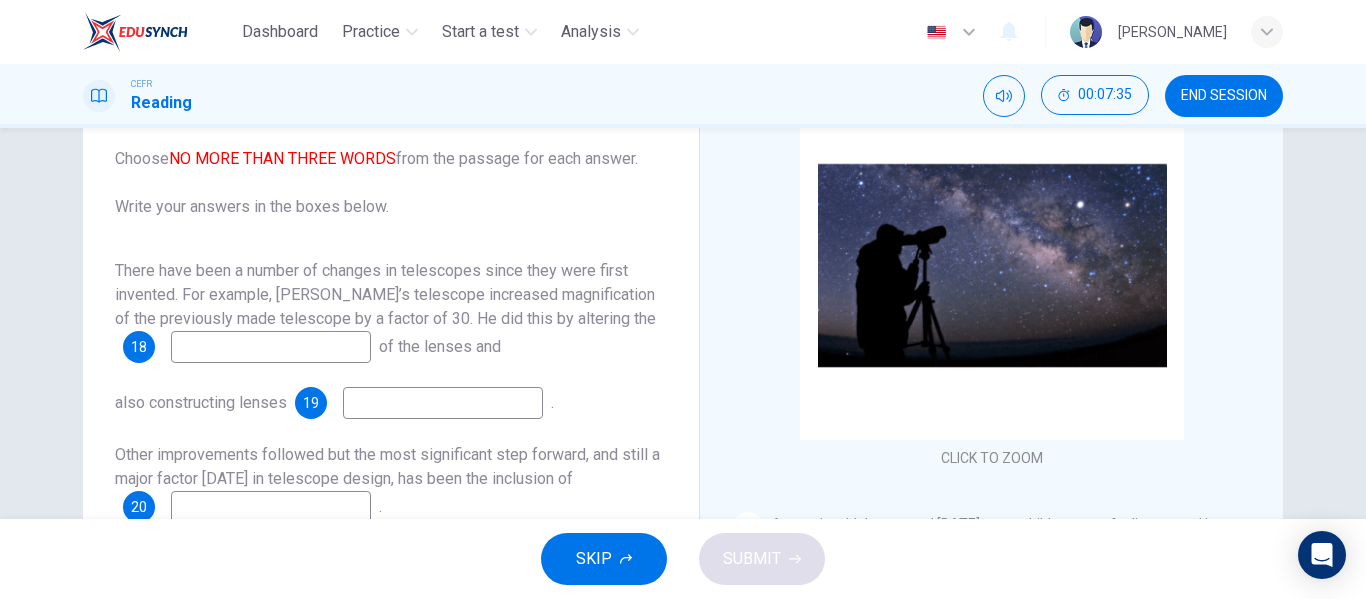 click on "There have been a number of changes in telescopes since they were first invented. For example, [PERSON_NAME]’s telescope increased magnification of the previously made telescope by a factor of 30. He did this by altering the  18  of the lenses and" at bounding box center (391, 311) 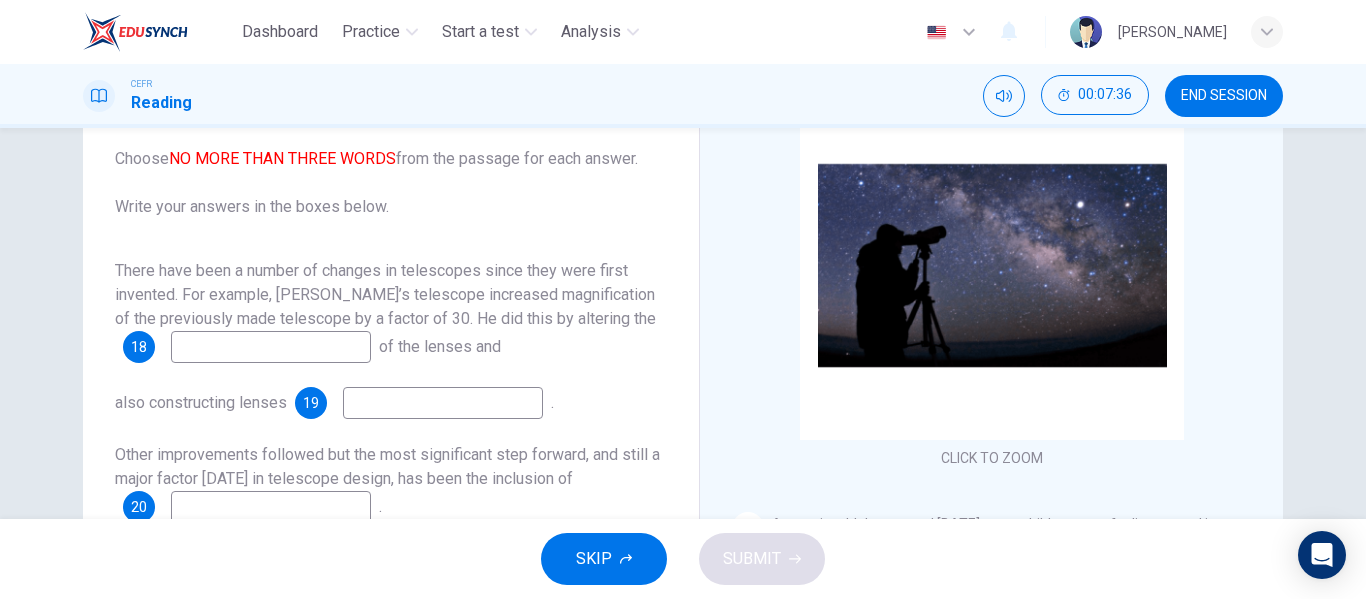click at bounding box center [271, 347] 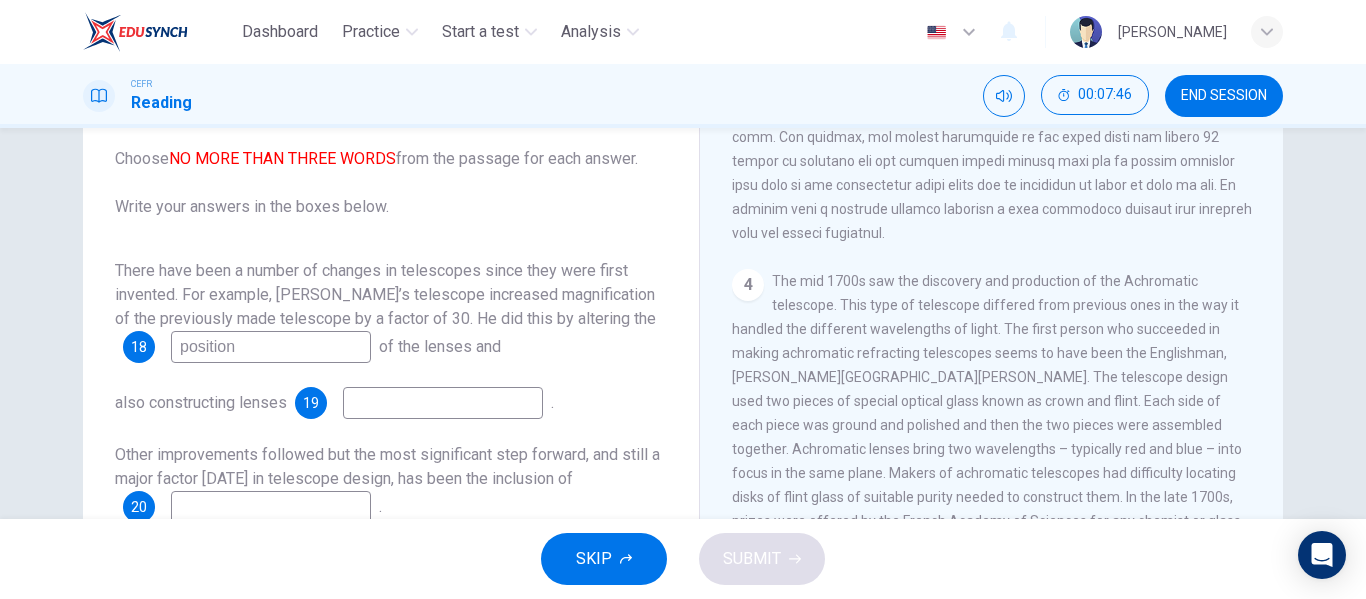 scroll, scrollTop: 1459, scrollLeft: 0, axis: vertical 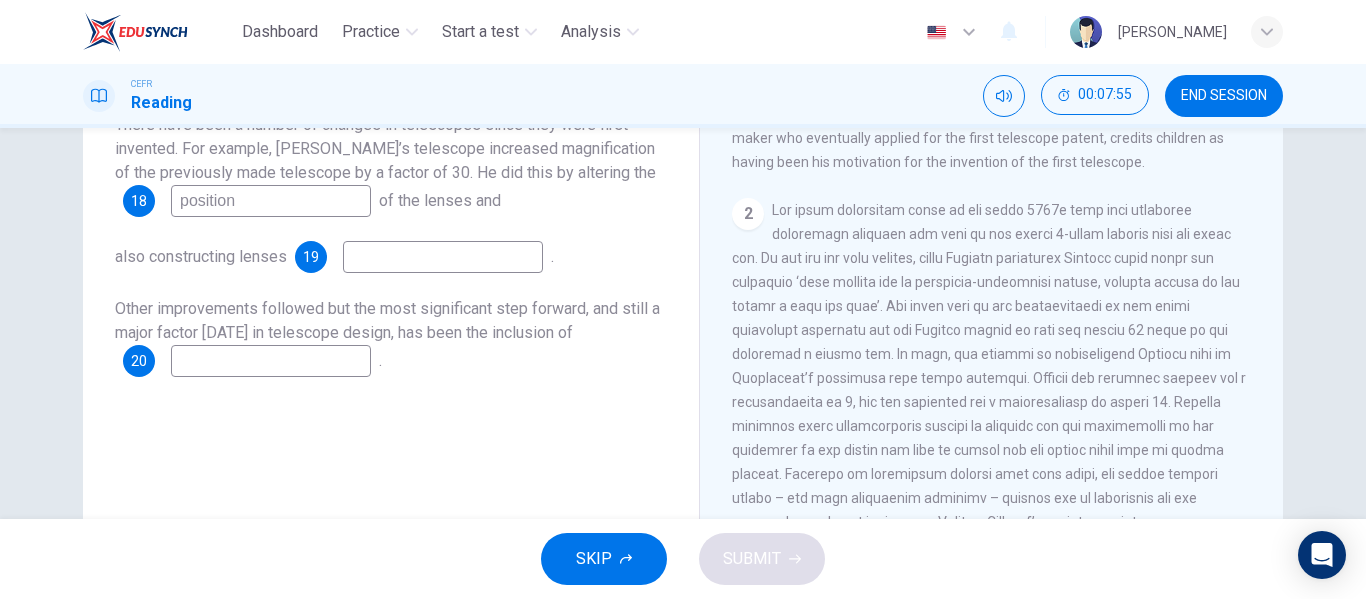 click on "position" at bounding box center [271, 201] 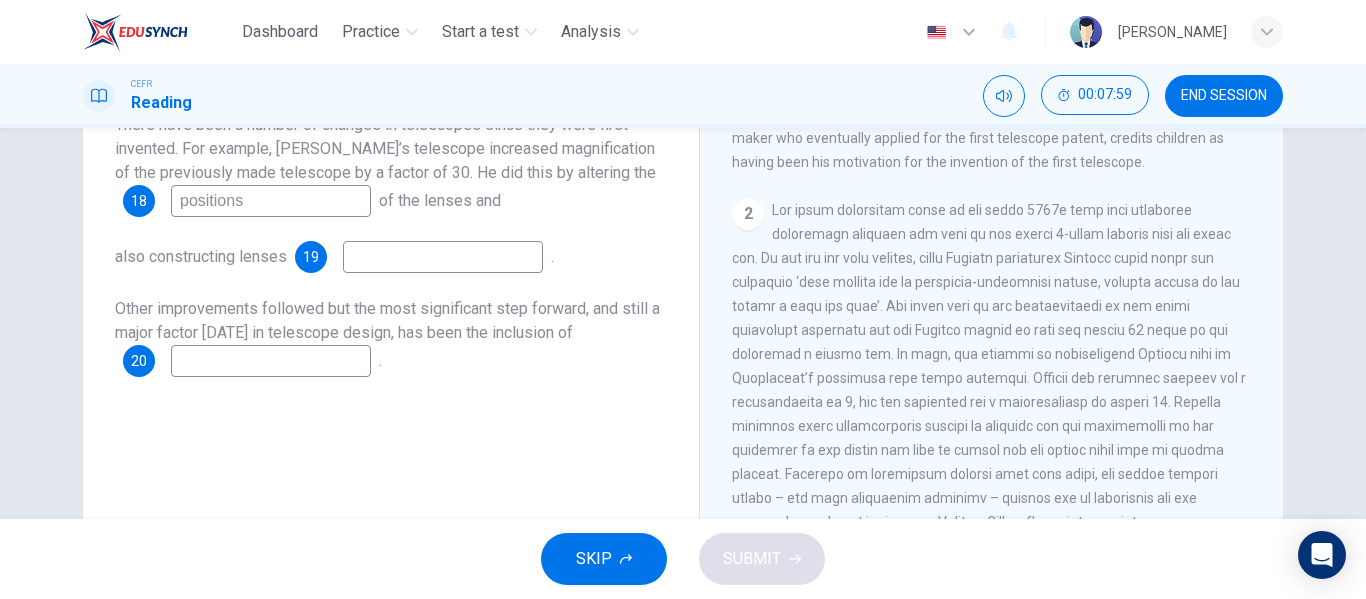type on "positions" 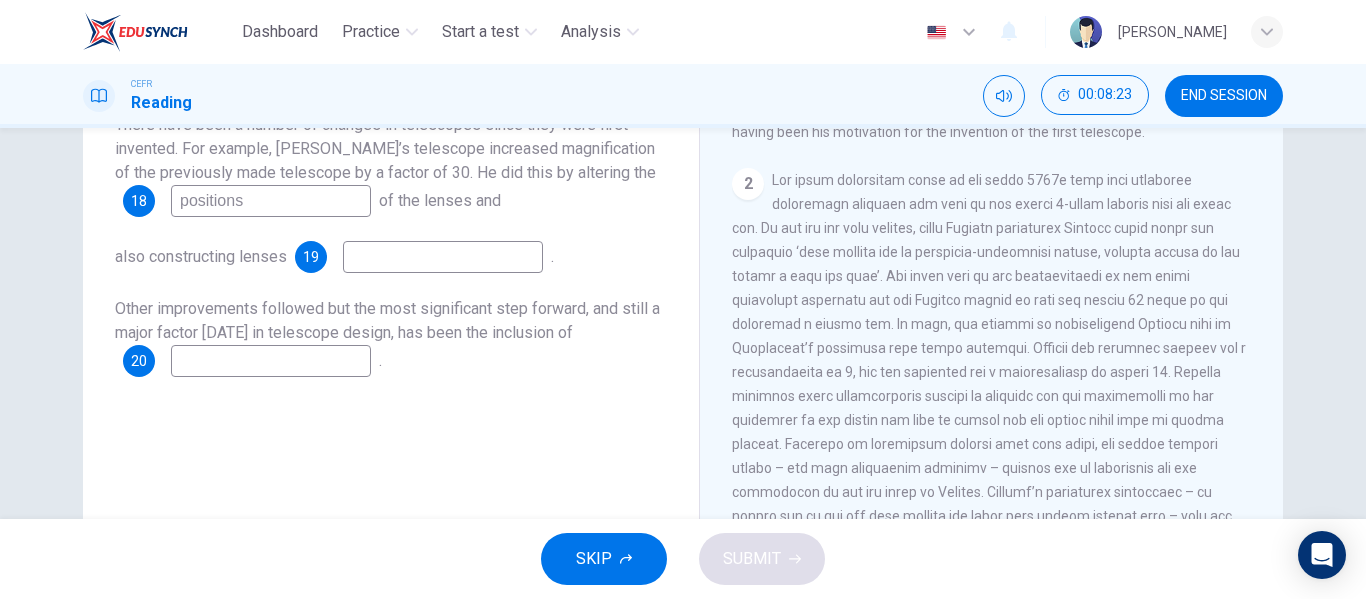 scroll, scrollTop: 394, scrollLeft: 0, axis: vertical 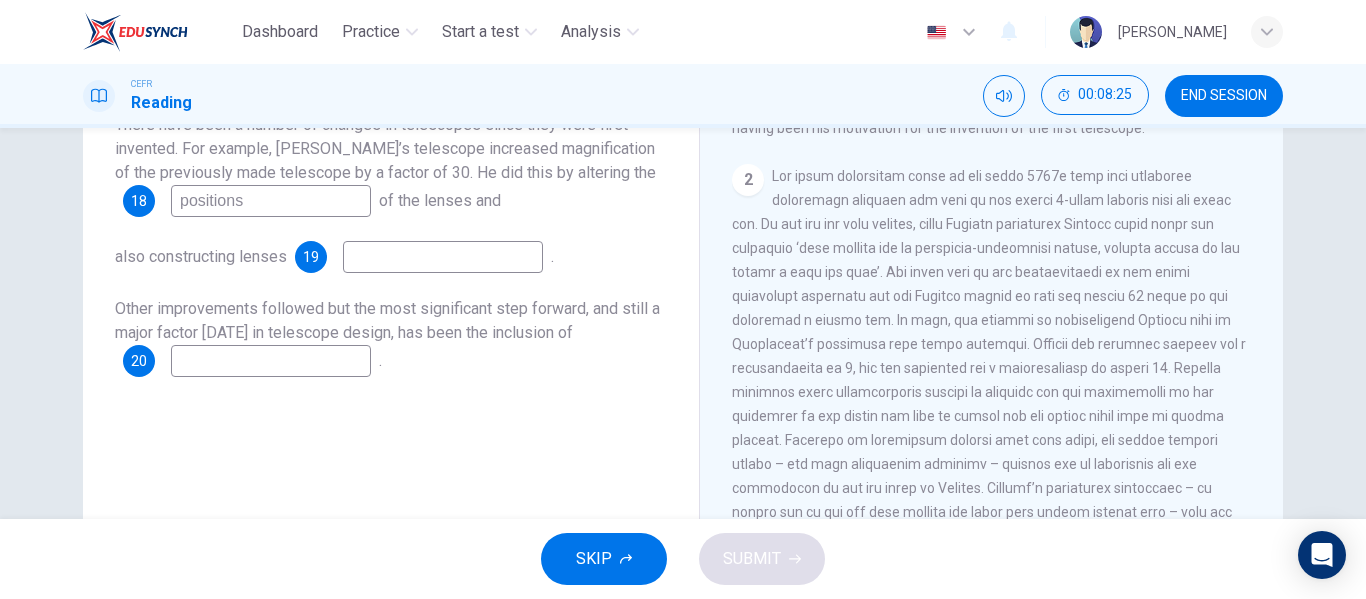 click at bounding box center [443, 257] 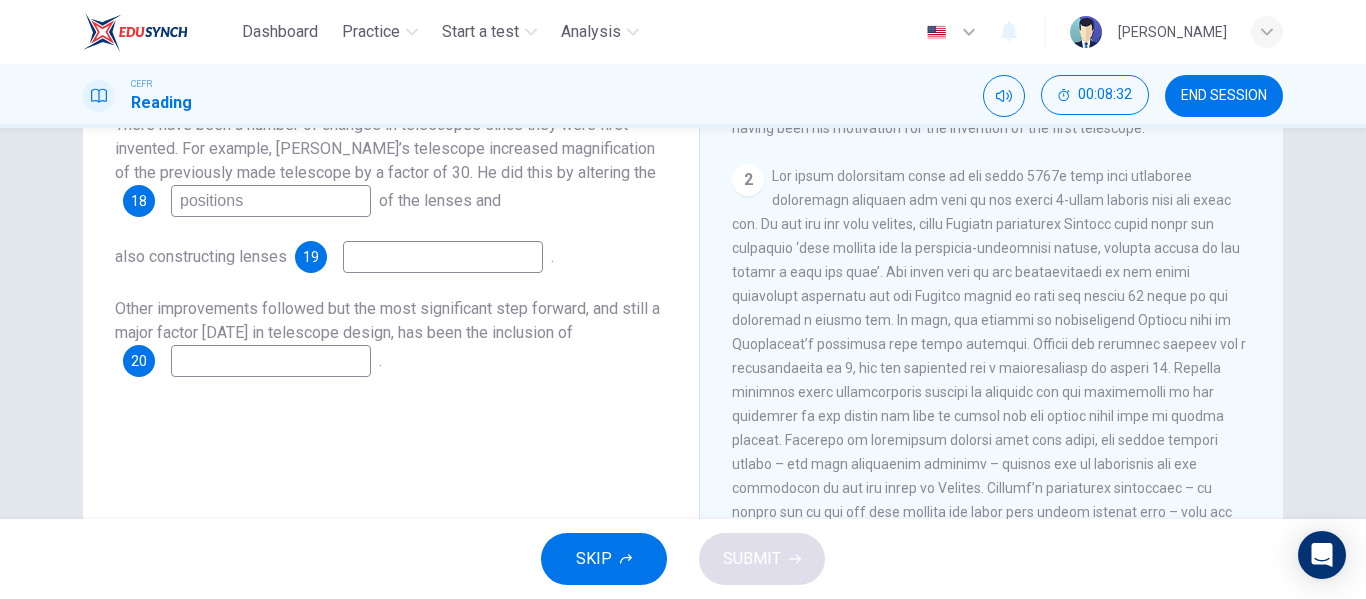 scroll, scrollTop: 0, scrollLeft: 0, axis: both 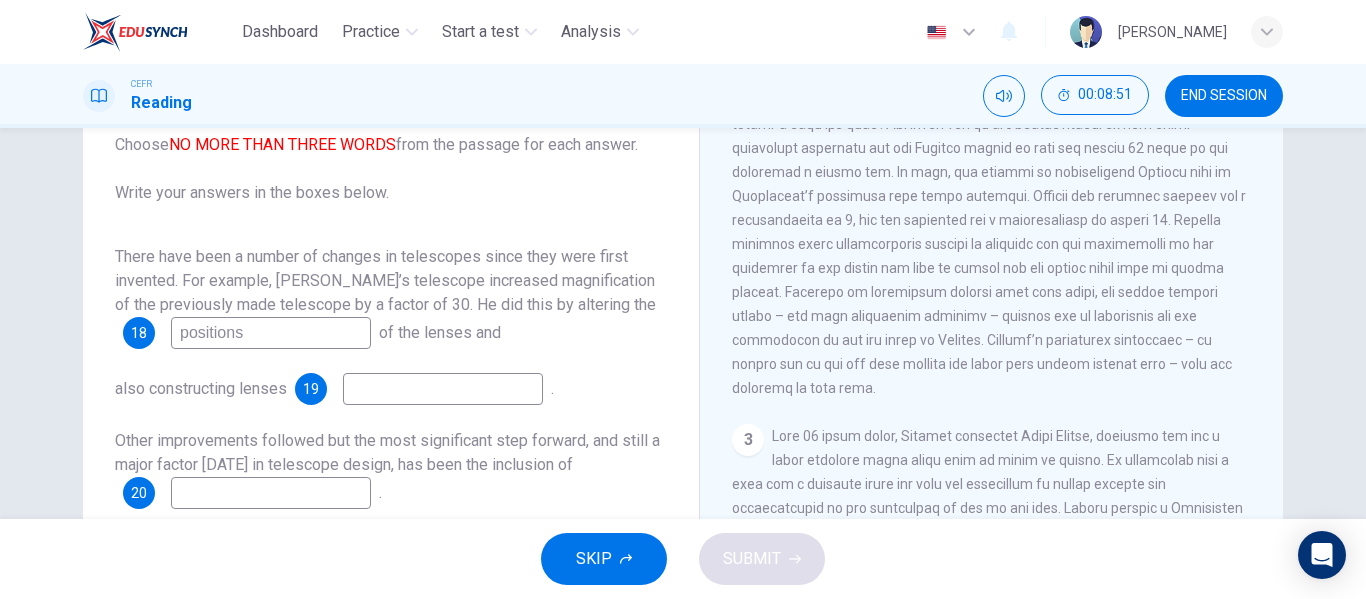 click at bounding box center (443, 389) 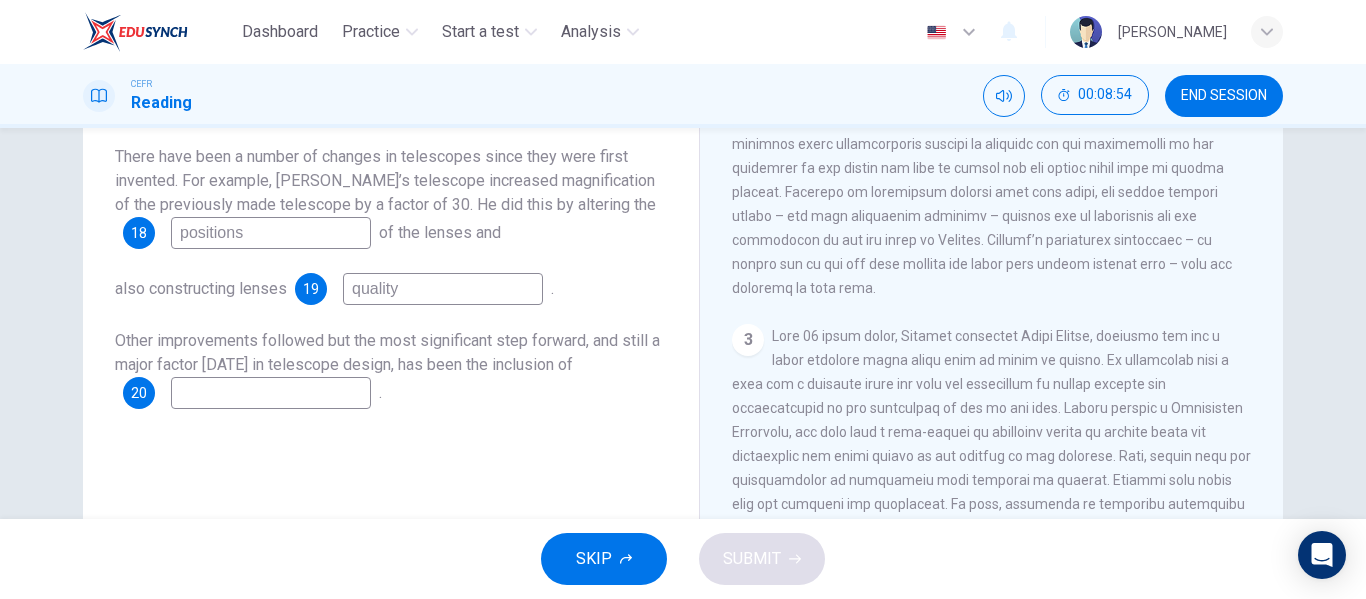scroll, scrollTop: 280, scrollLeft: 0, axis: vertical 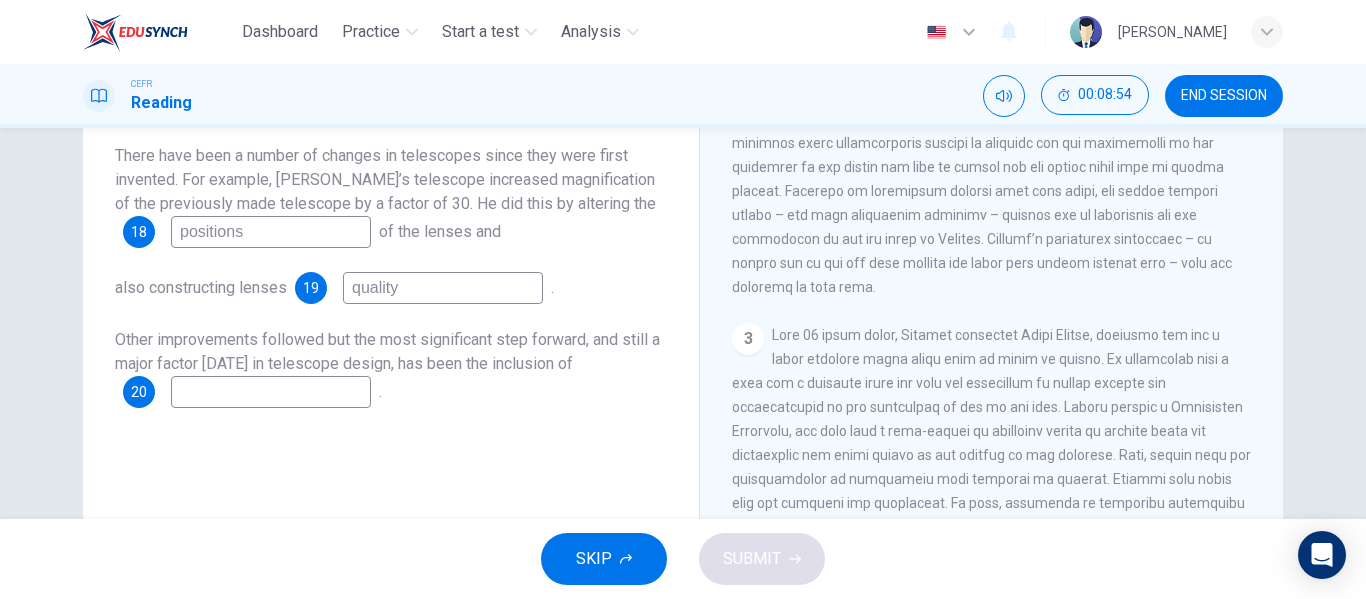 type on "quality" 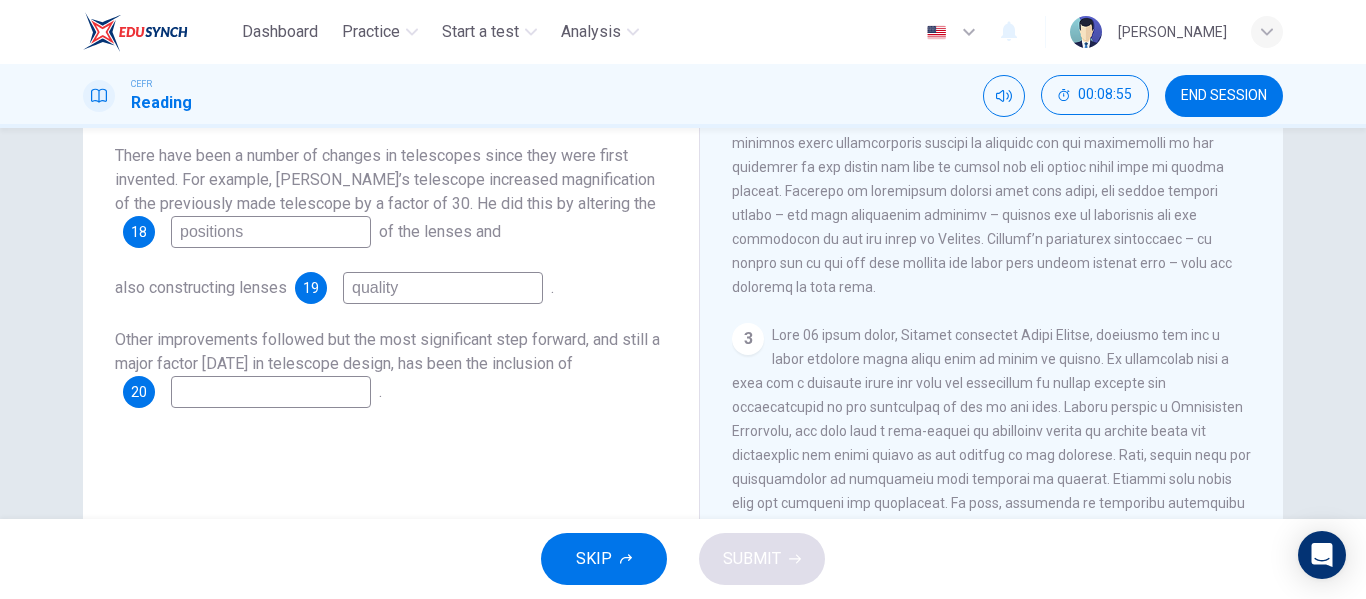 click at bounding box center (271, 392) 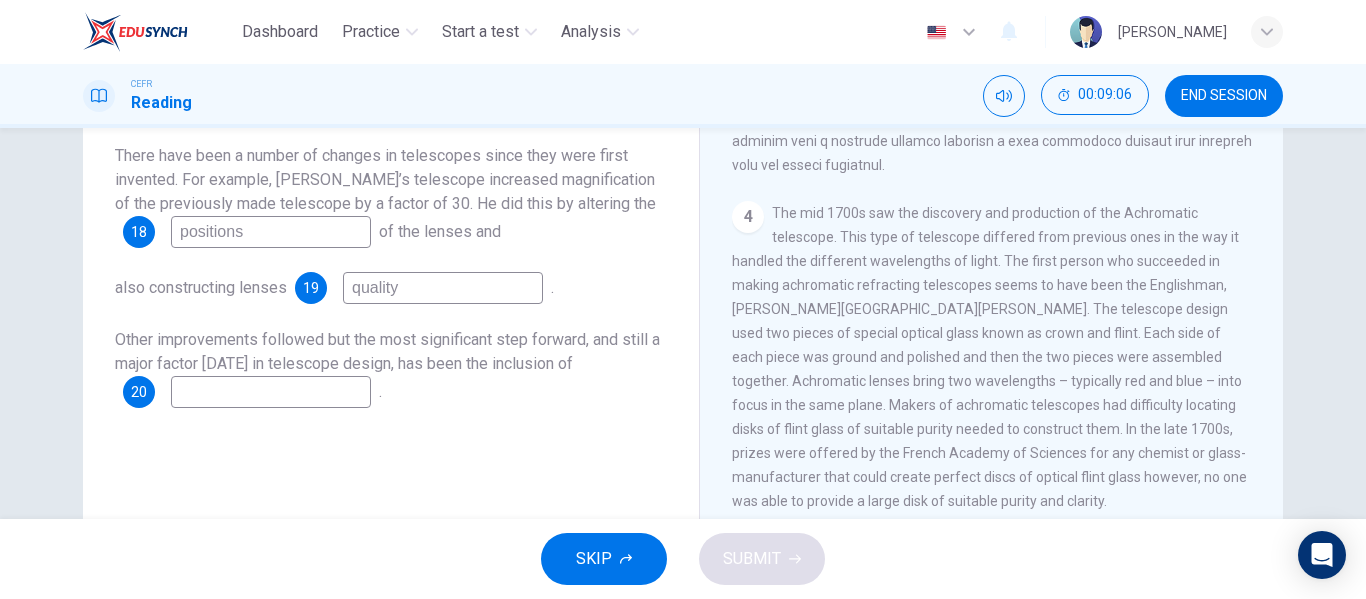 scroll, scrollTop: 1459, scrollLeft: 0, axis: vertical 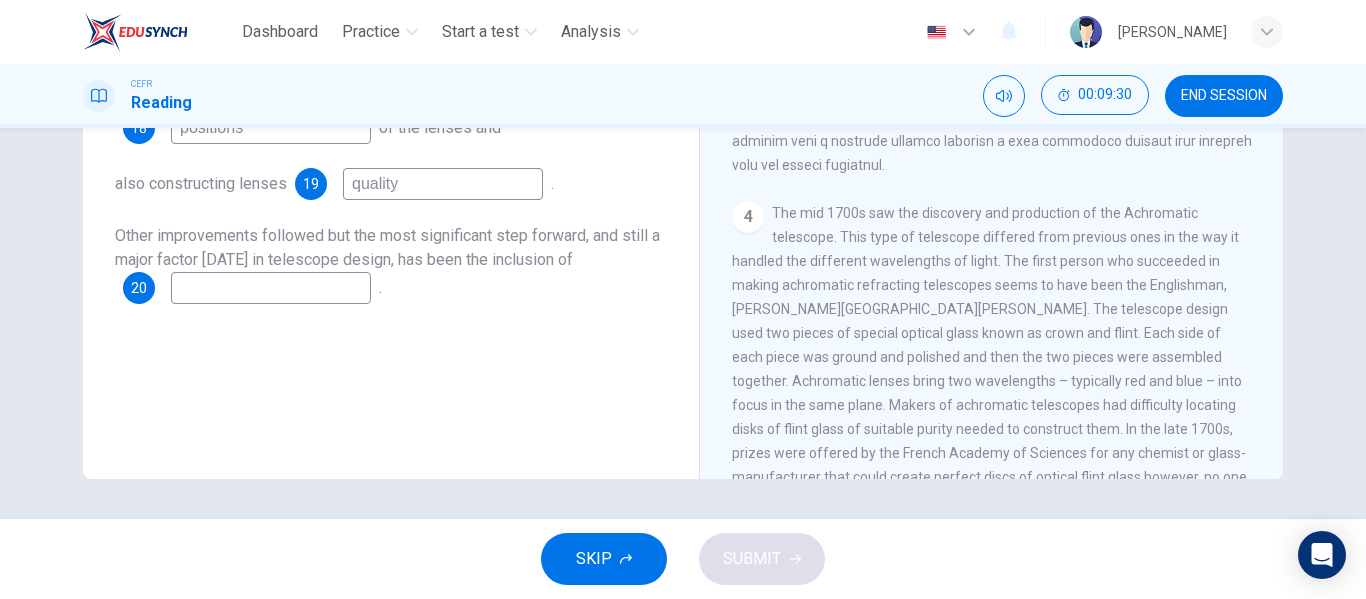 click at bounding box center [271, 288] 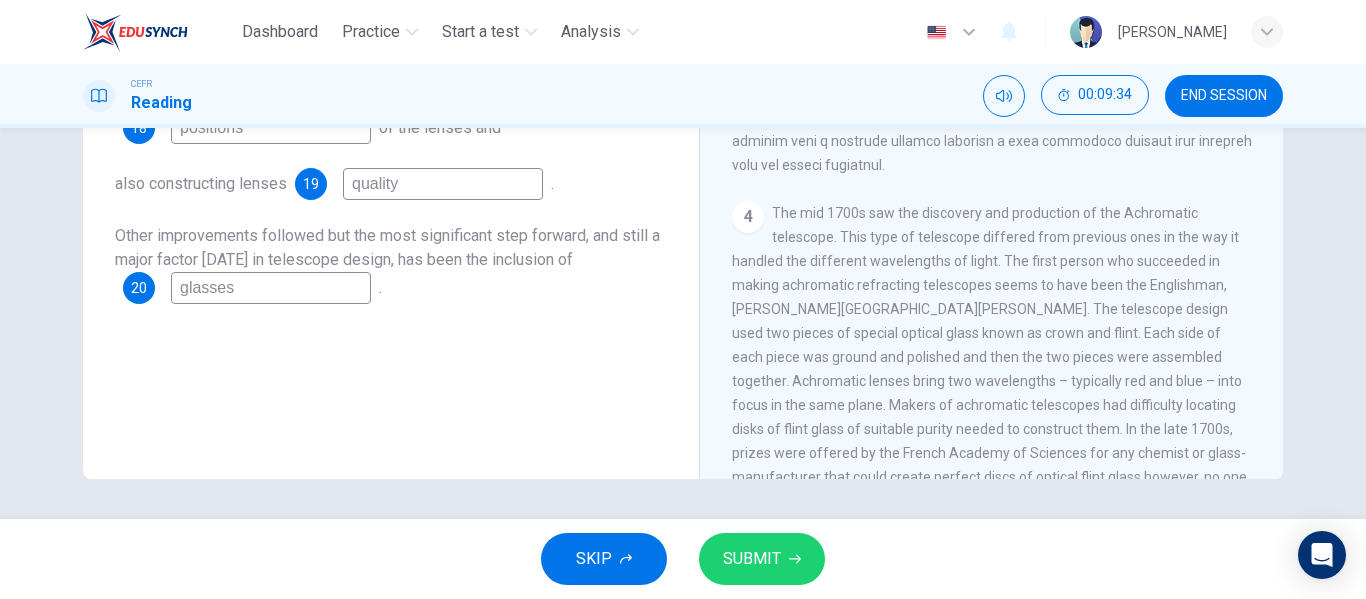 type on "glasses" 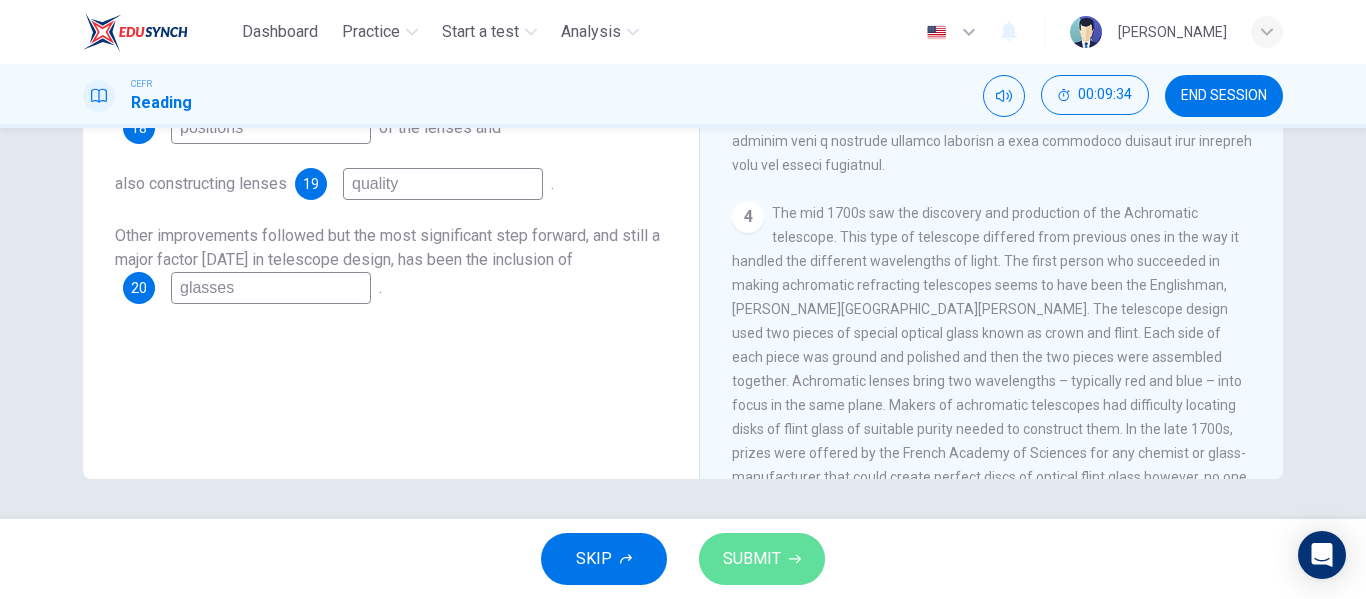 click on "SUBMIT" at bounding box center (752, 559) 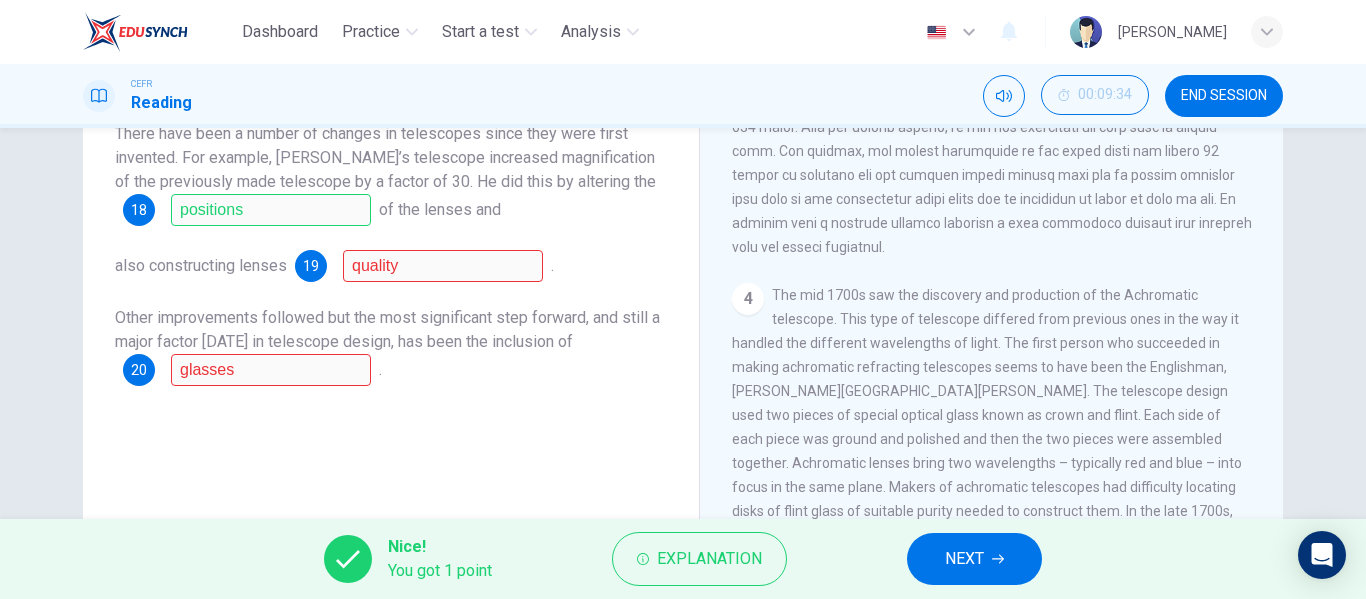 scroll, scrollTop: 286, scrollLeft: 0, axis: vertical 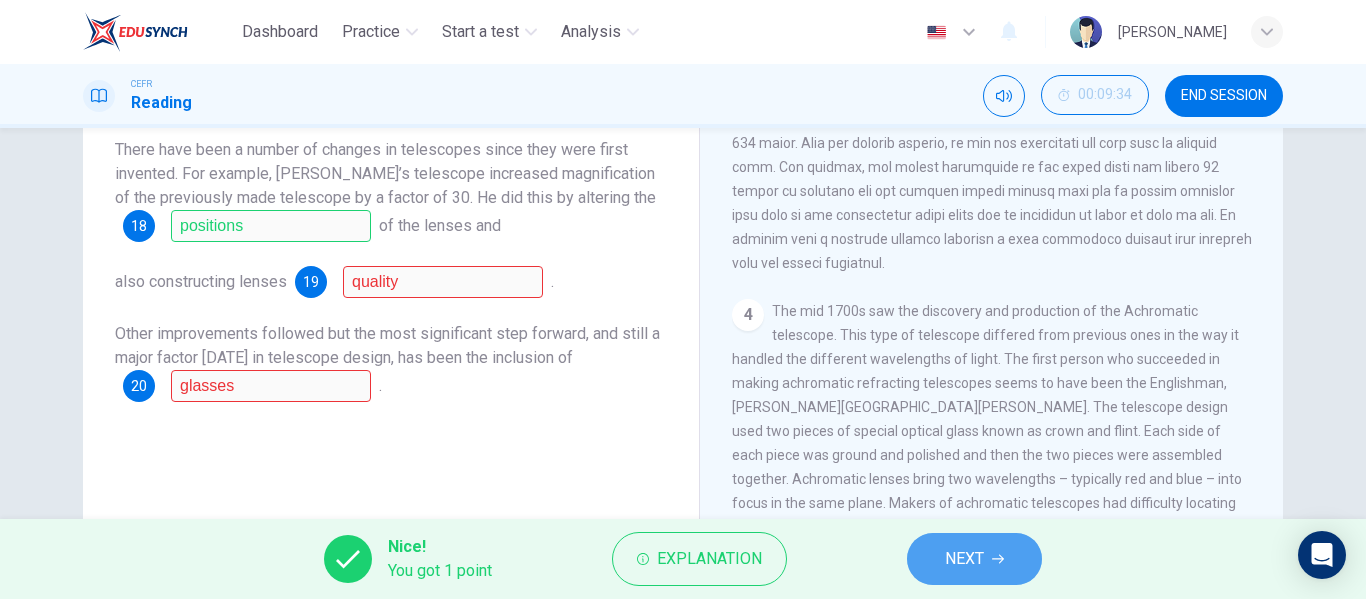 click on "NEXT" at bounding box center [974, 559] 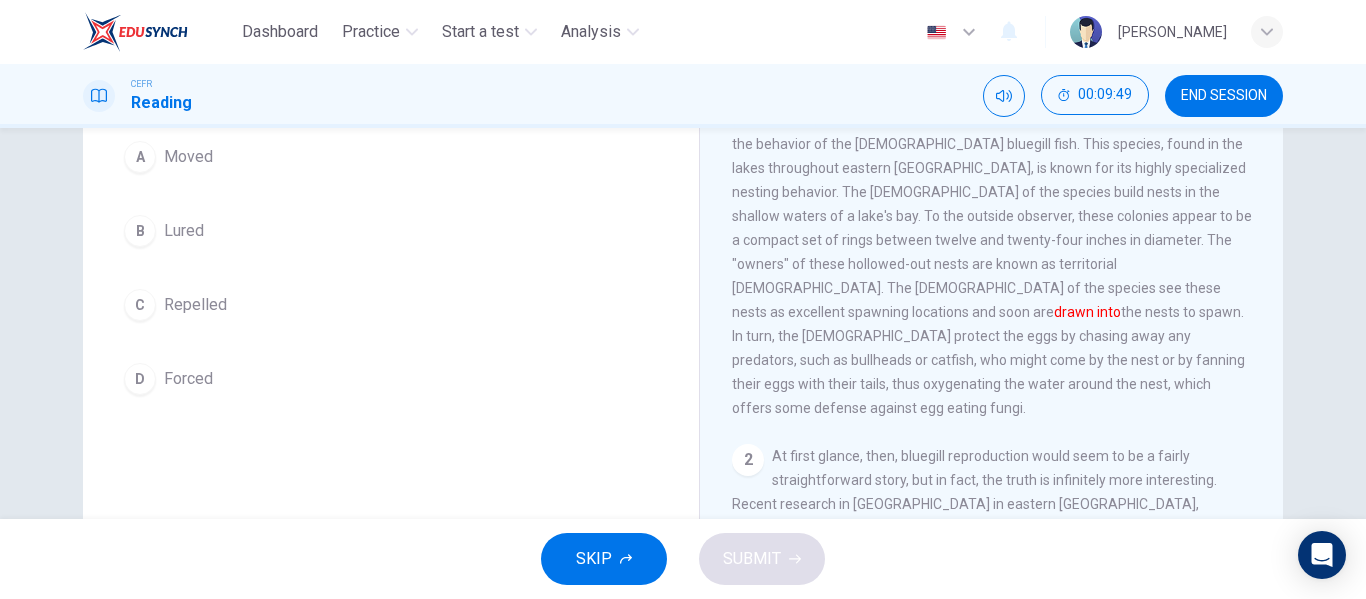scroll, scrollTop: 195, scrollLeft: 0, axis: vertical 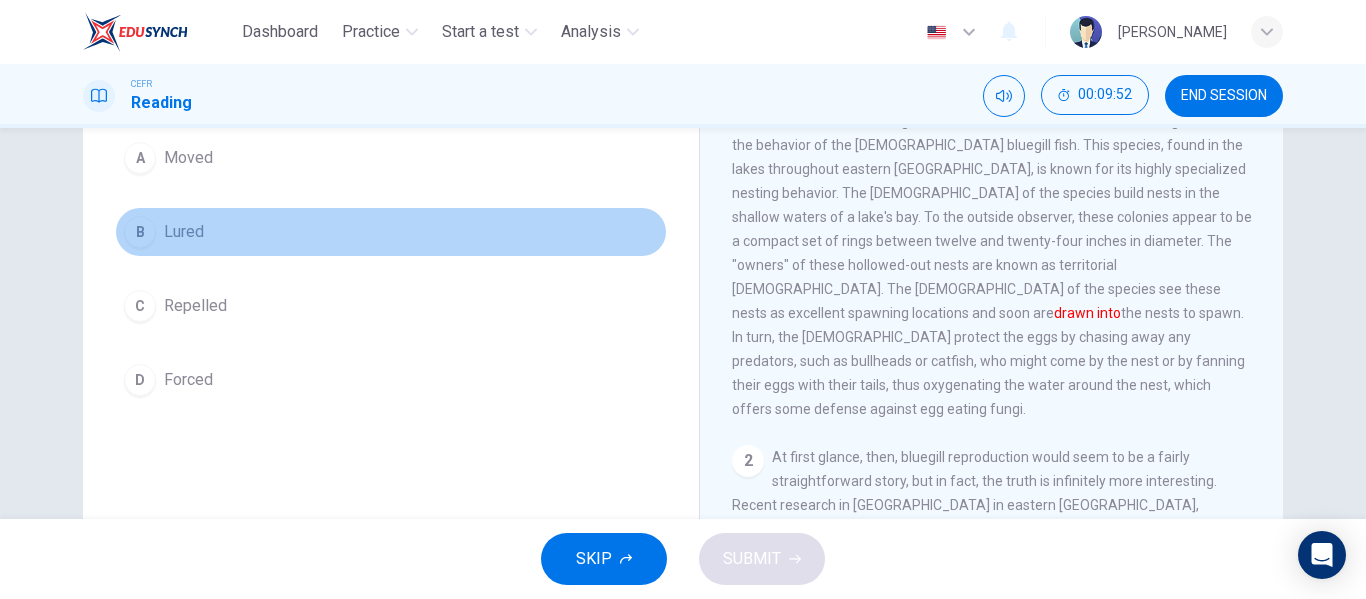 click on "Lured" at bounding box center [184, 232] 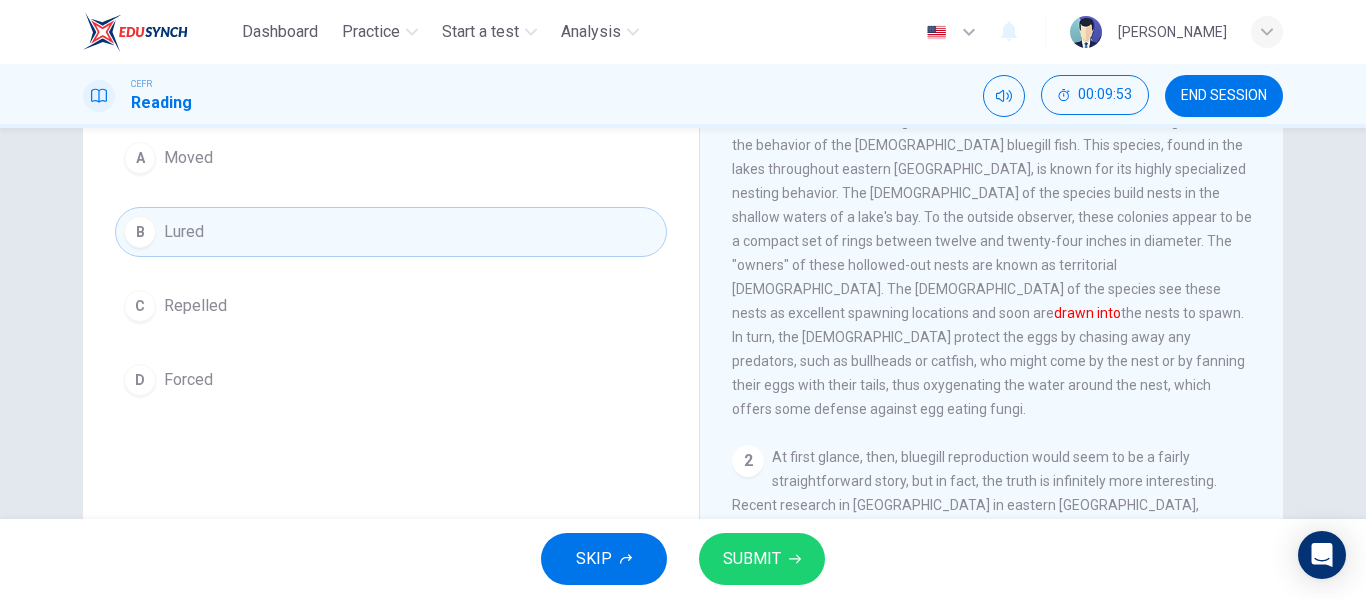 click on "SUBMIT" at bounding box center [752, 559] 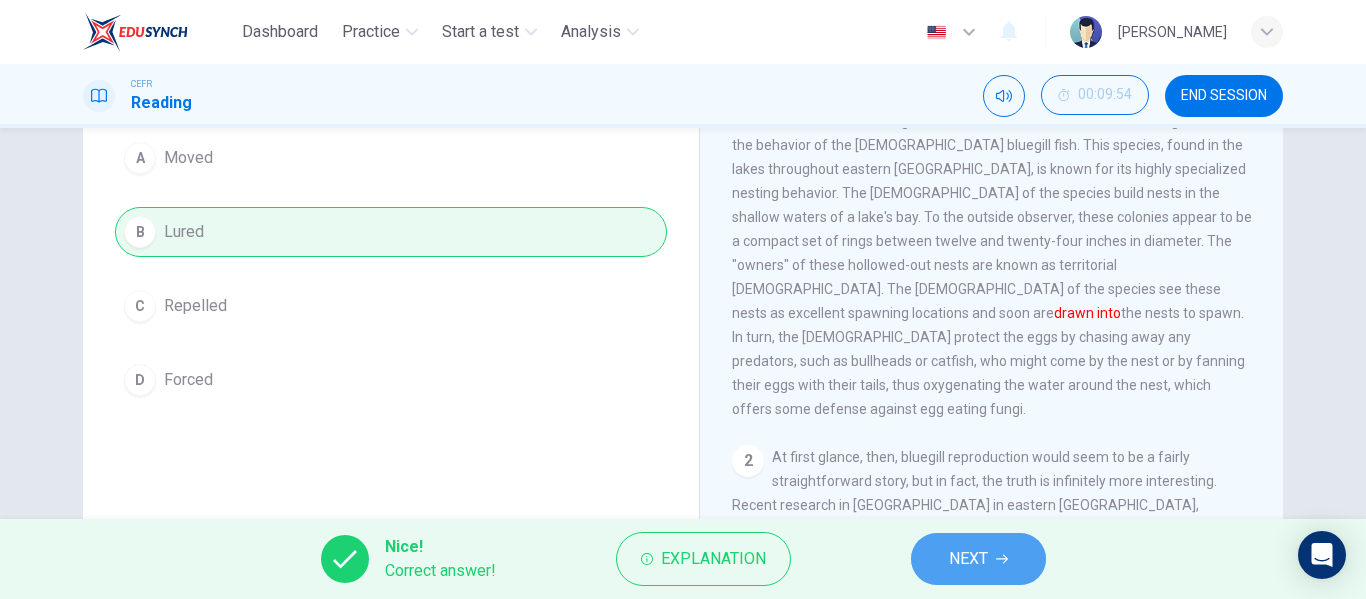 click 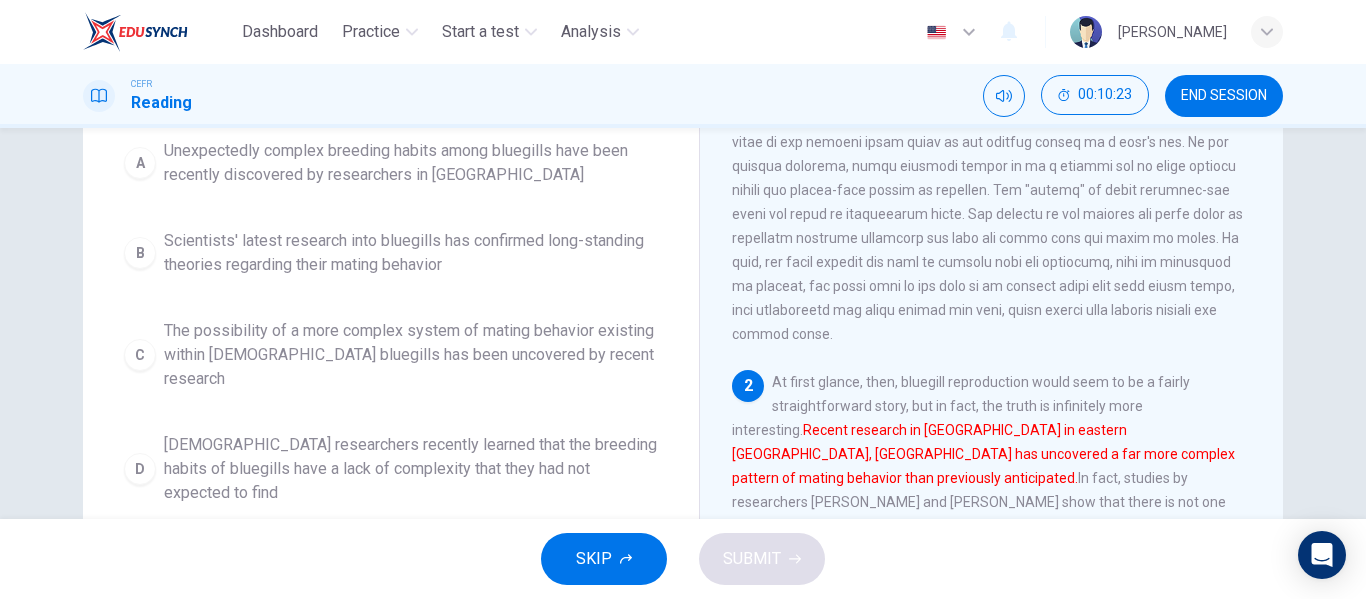 scroll, scrollTop: 247, scrollLeft: 0, axis: vertical 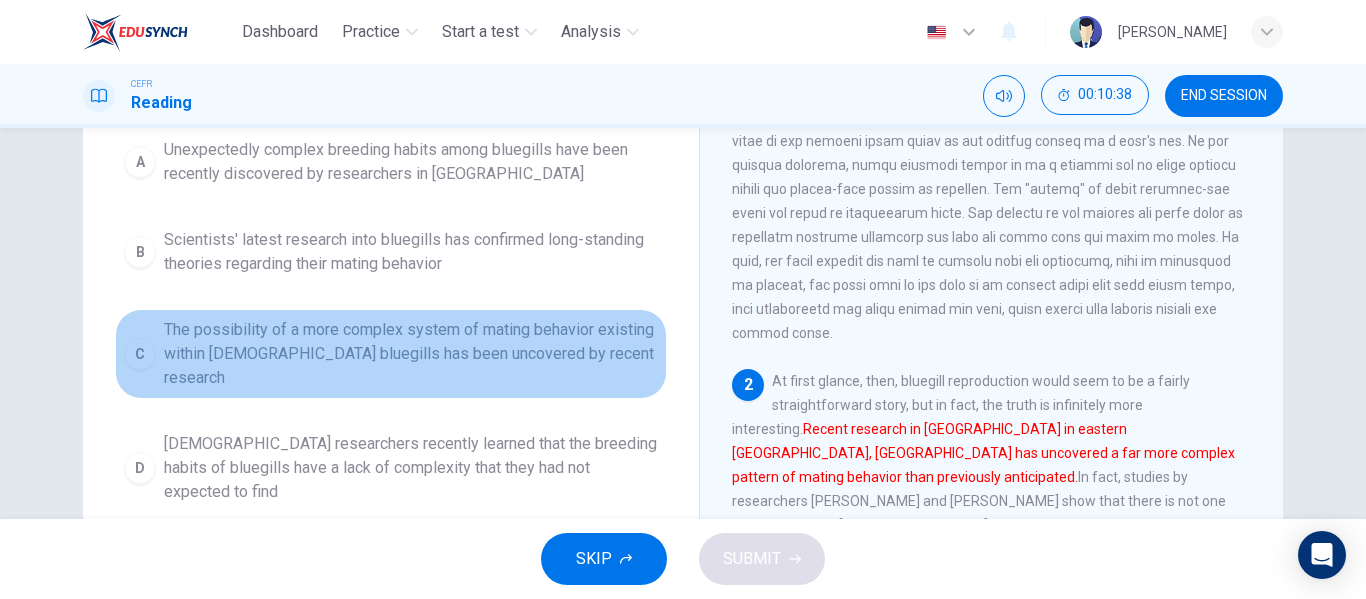 click on "The possibility of a more complex system of mating behavior existing within [DEMOGRAPHIC_DATA] bluegills has been uncovered by recent research" at bounding box center [411, 354] 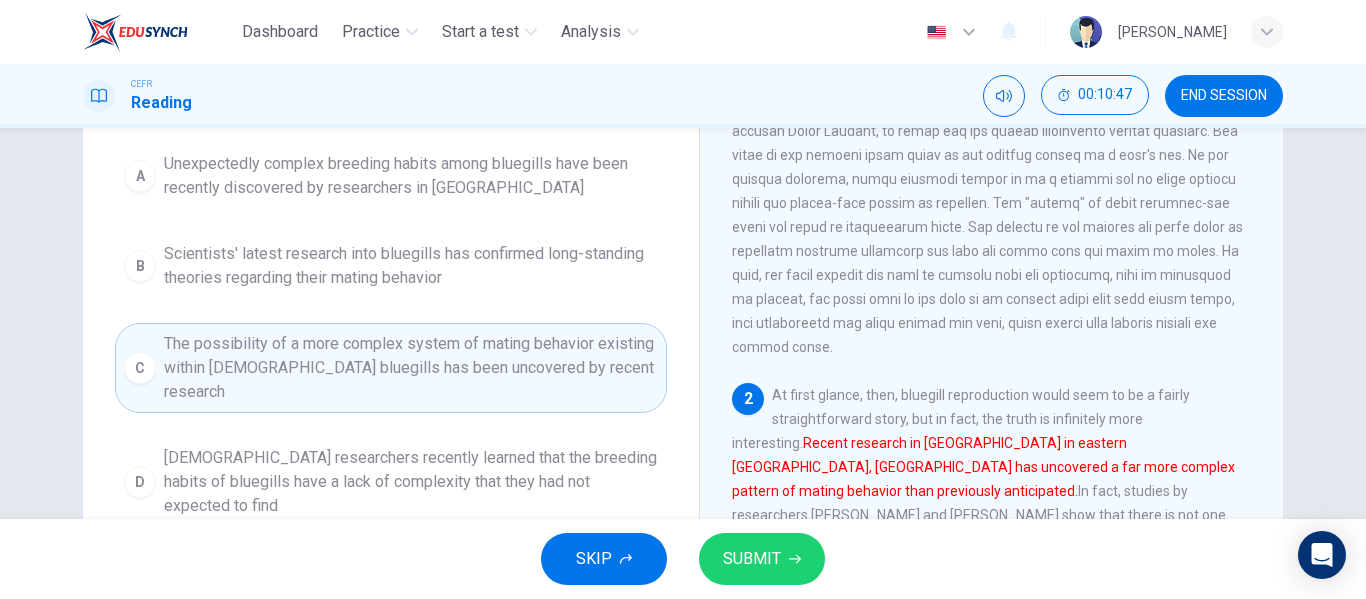 scroll, scrollTop: 232, scrollLeft: 0, axis: vertical 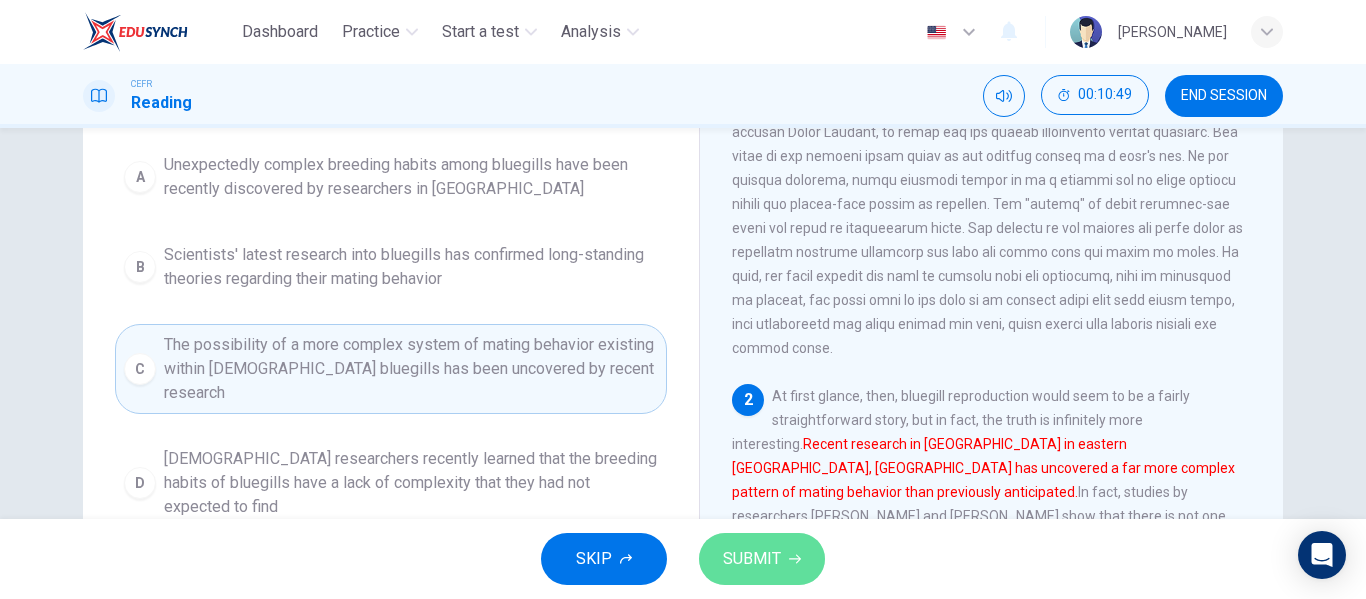 click on "SUBMIT" at bounding box center (762, 559) 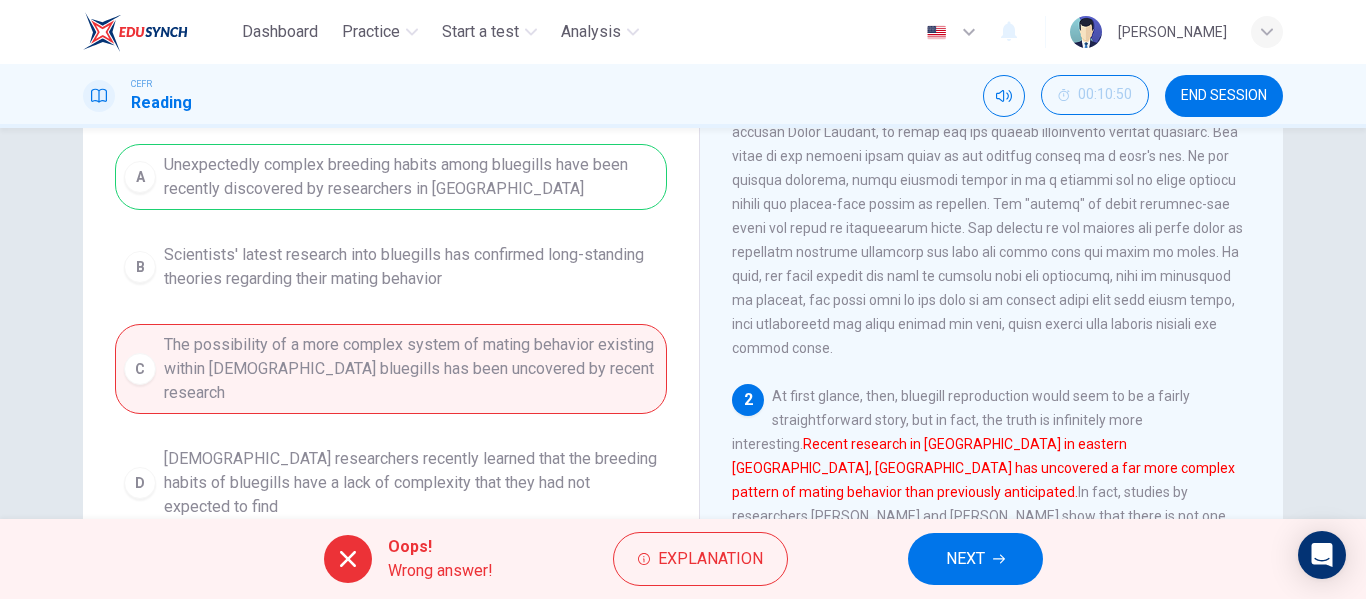 click on "A Unexpectedly complex breeding habits among bluegills have been recently discovered by researchers in [GEOGRAPHIC_DATA] B Scientists' latest research into bluegills has confirmed long-standing theories regarding their mating behavior C The possibility of a more complex system of mating behavior existing within [DEMOGRAPHIC_DATA] bluegills has been uncovered by recent research D [DEMOGRAPHIC_DATA] researchers recently learned that the breeding habits of bluegills have a lack of complexity that they had not expected to find" at bounding box center (391, 336) 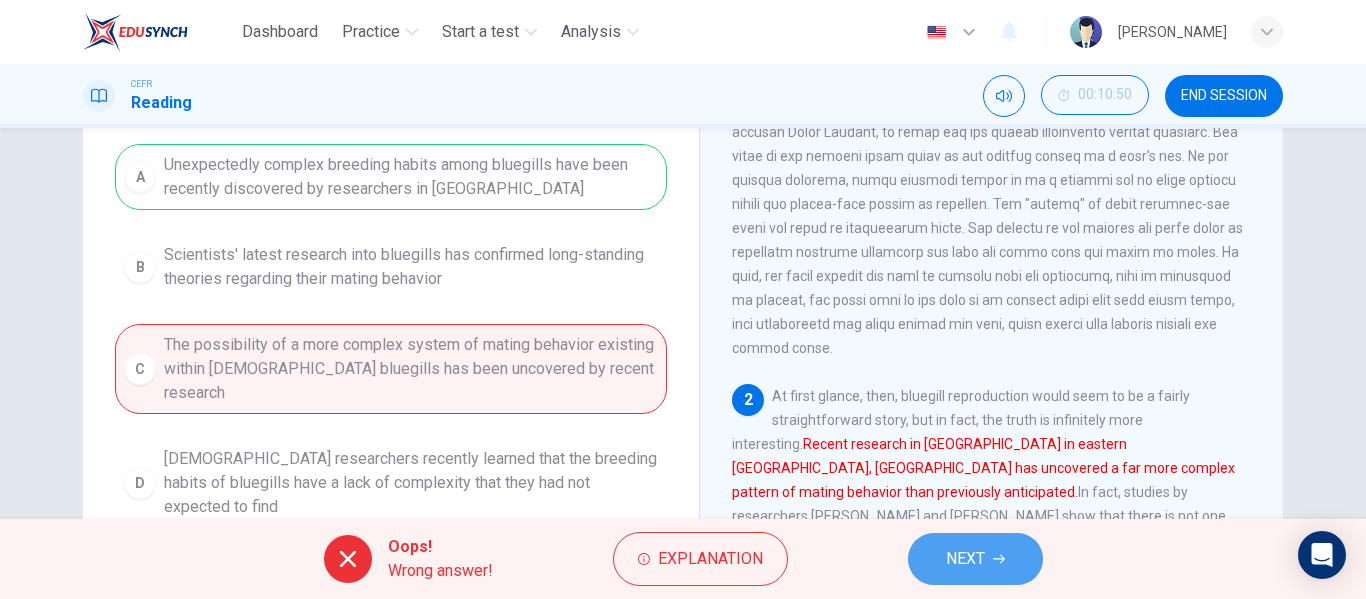 click on "NEXT" at bounding box center (975, 559) 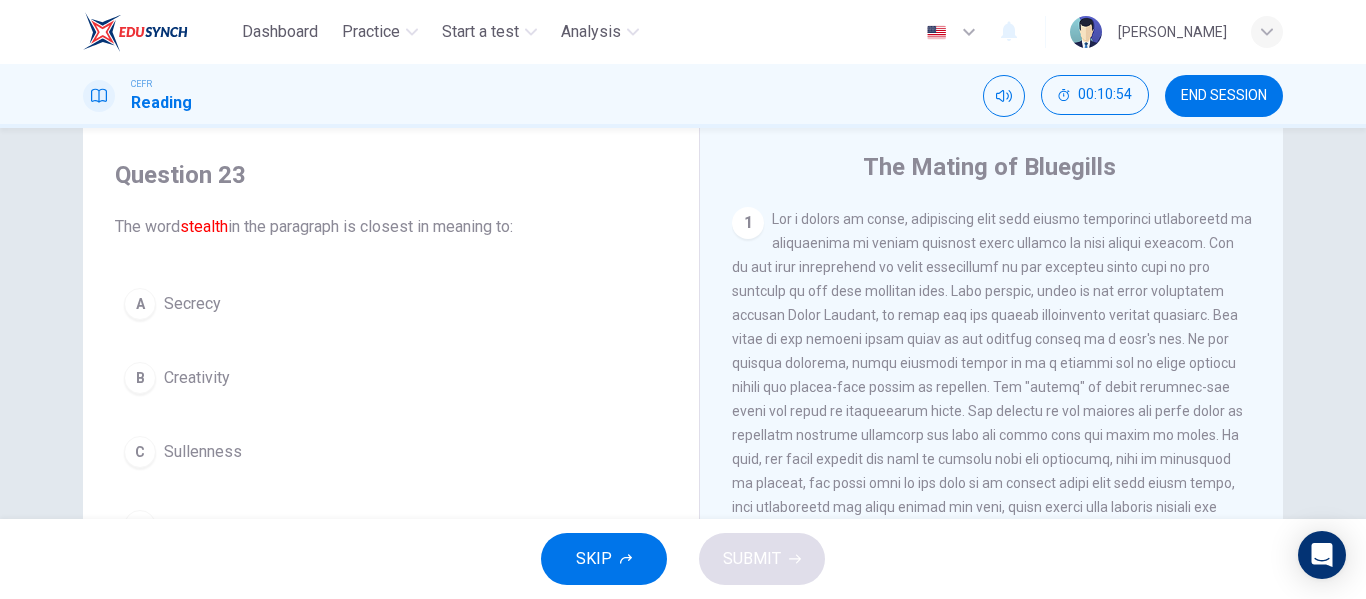 scroll, scrollTop: 112, scrollLeft: 0, axis: vertical 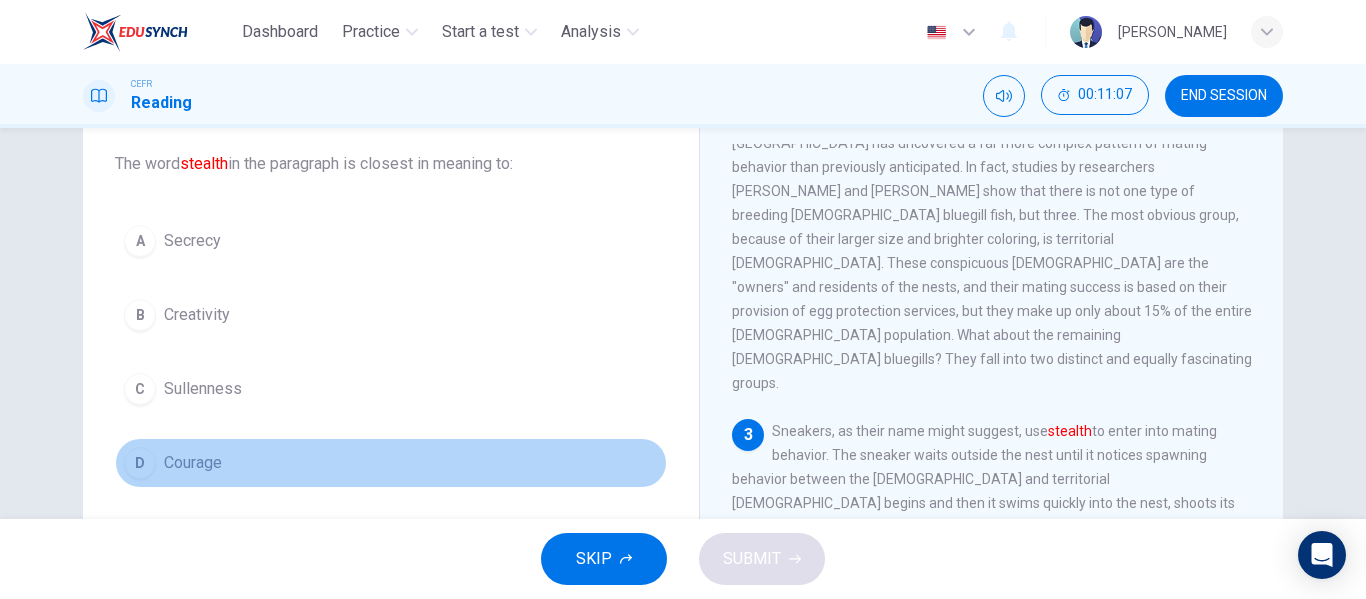 click on "D Courage" at bounding box center [391, 463] 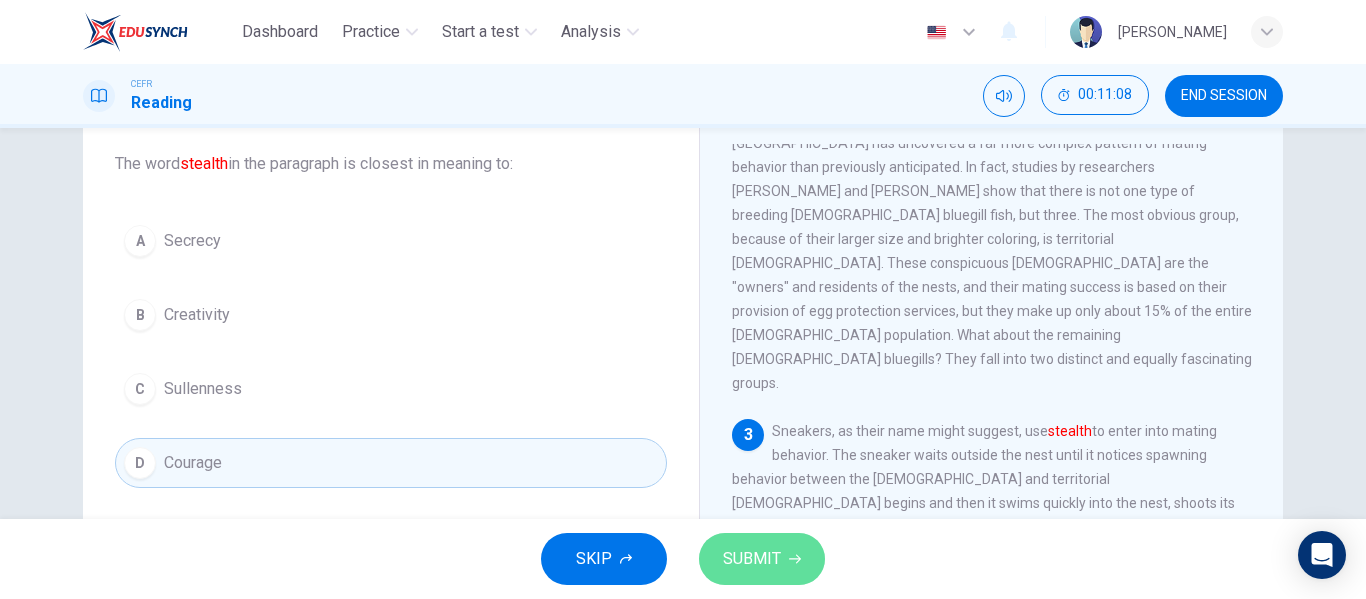 click on "SUBMIT" at bounding box center (762, 559) 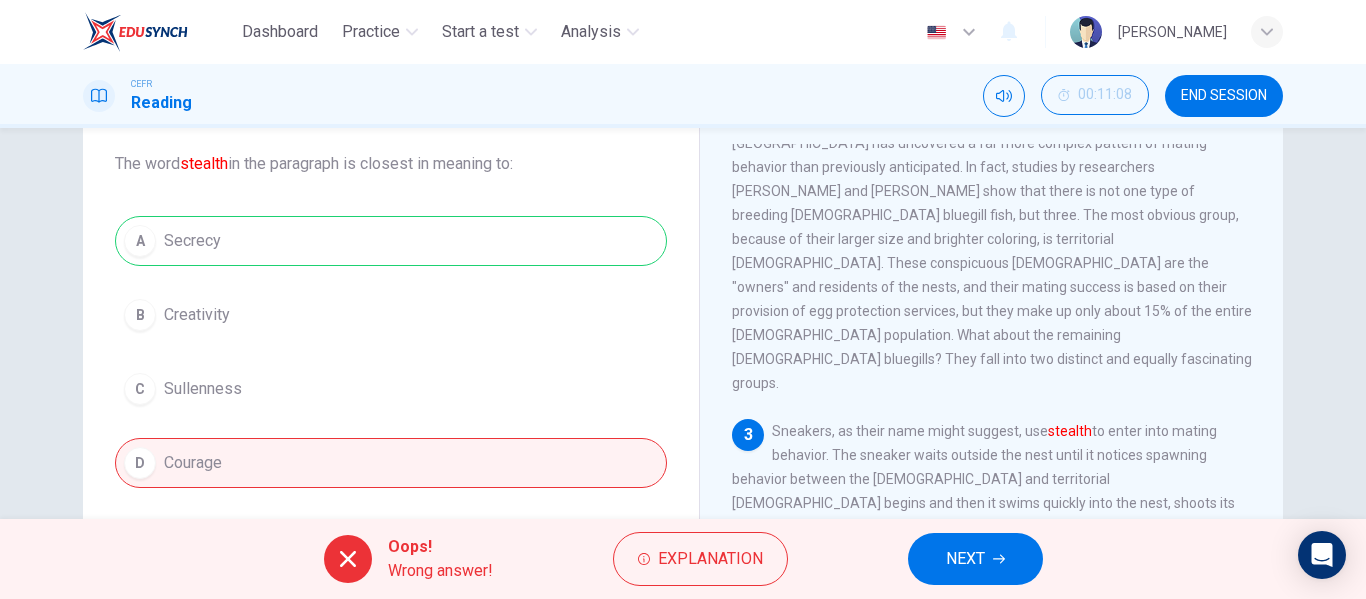 drag, startPoint x: 989, startPoint y: 529, endPoint x: 971, endPoint y: 567, distance: 42.047592 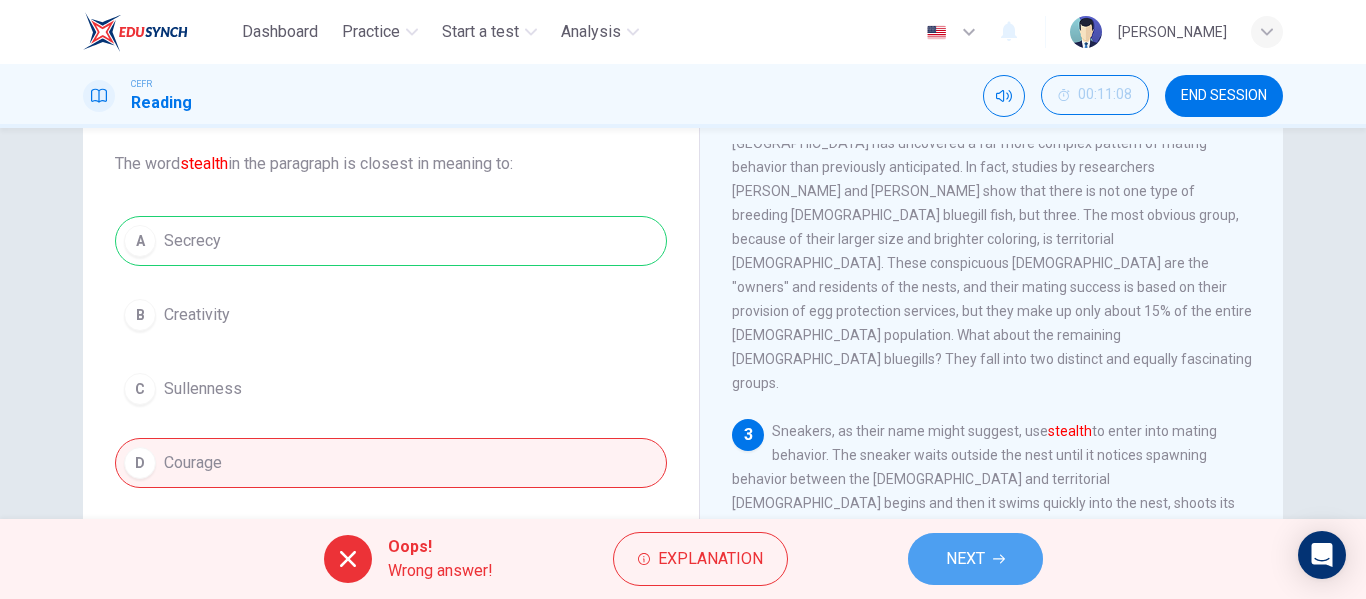 click on "NEXT" at bounding box center [965, 559] 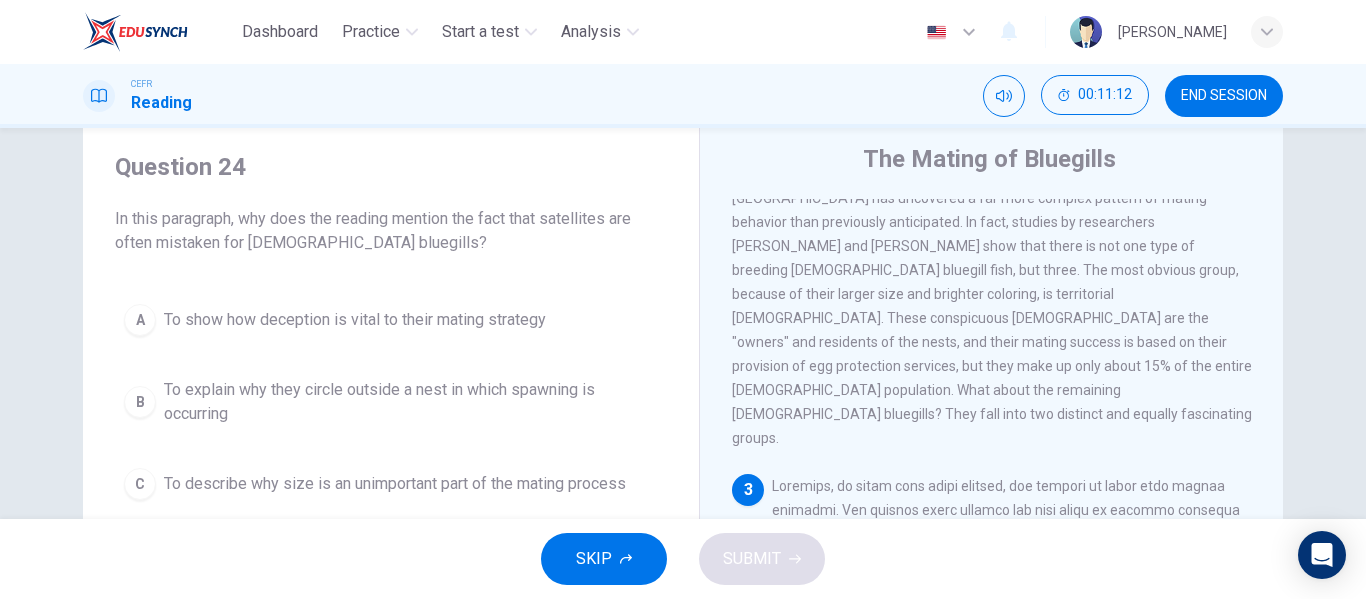 scroll, scrollTop: 56, scrollLeft: 0, axis: vertical 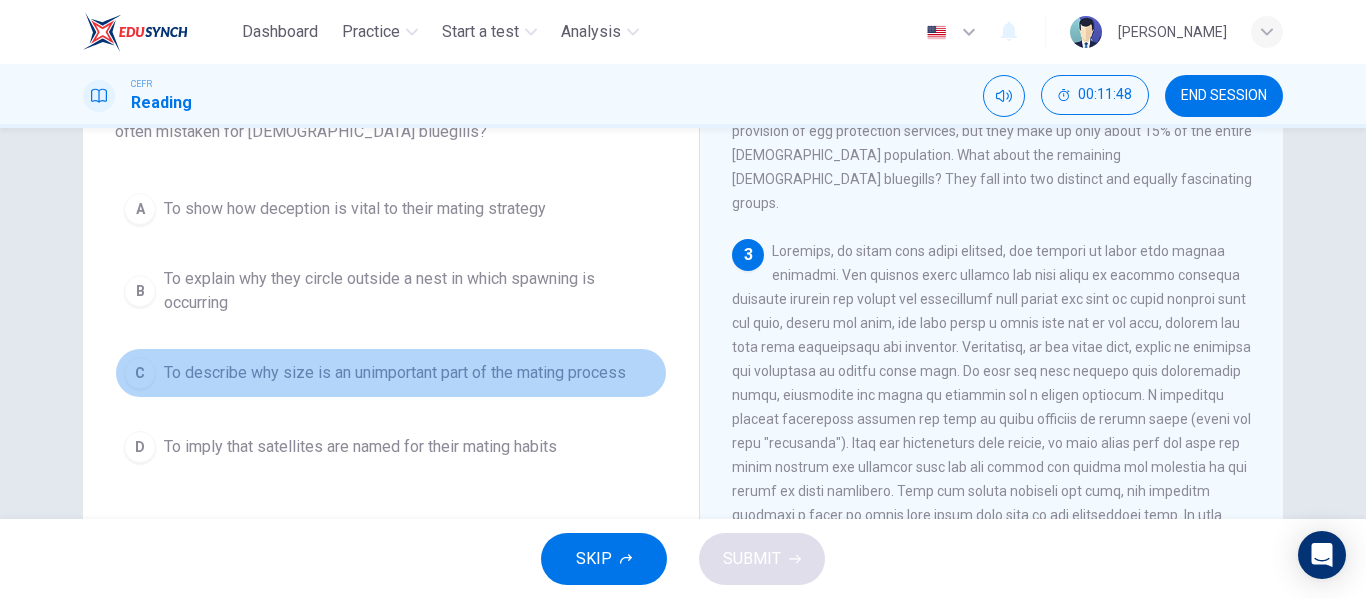 click on "To describe why size is an unimportant part of the mating process" at bounding box center (395, 373) 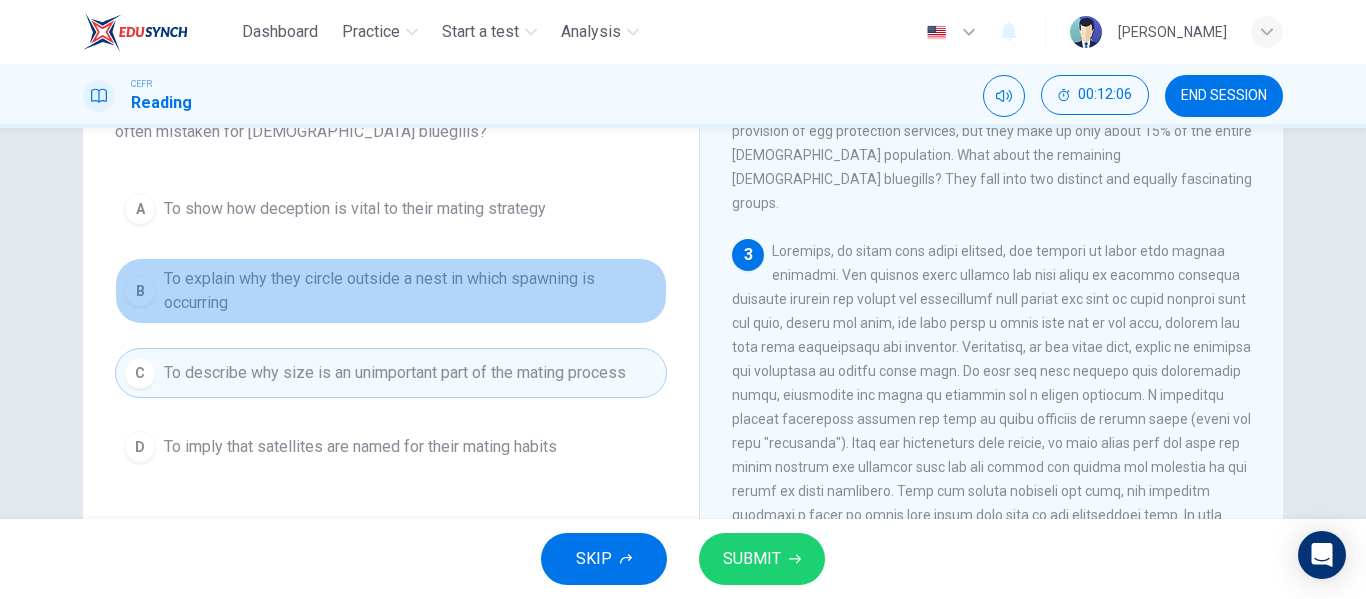 click on "To explain why they circle outside a nest in which spawning is occurring" at bounding box center [411, 291] 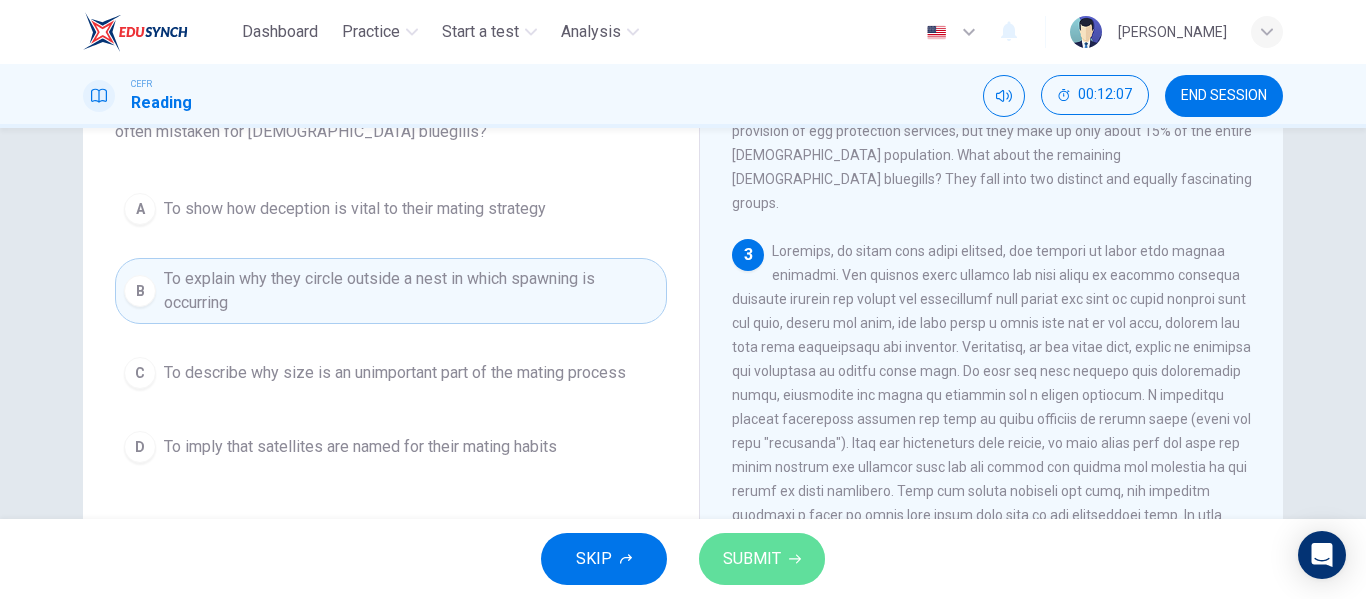click on "SUBMIT" at bounding box center (762, 559) 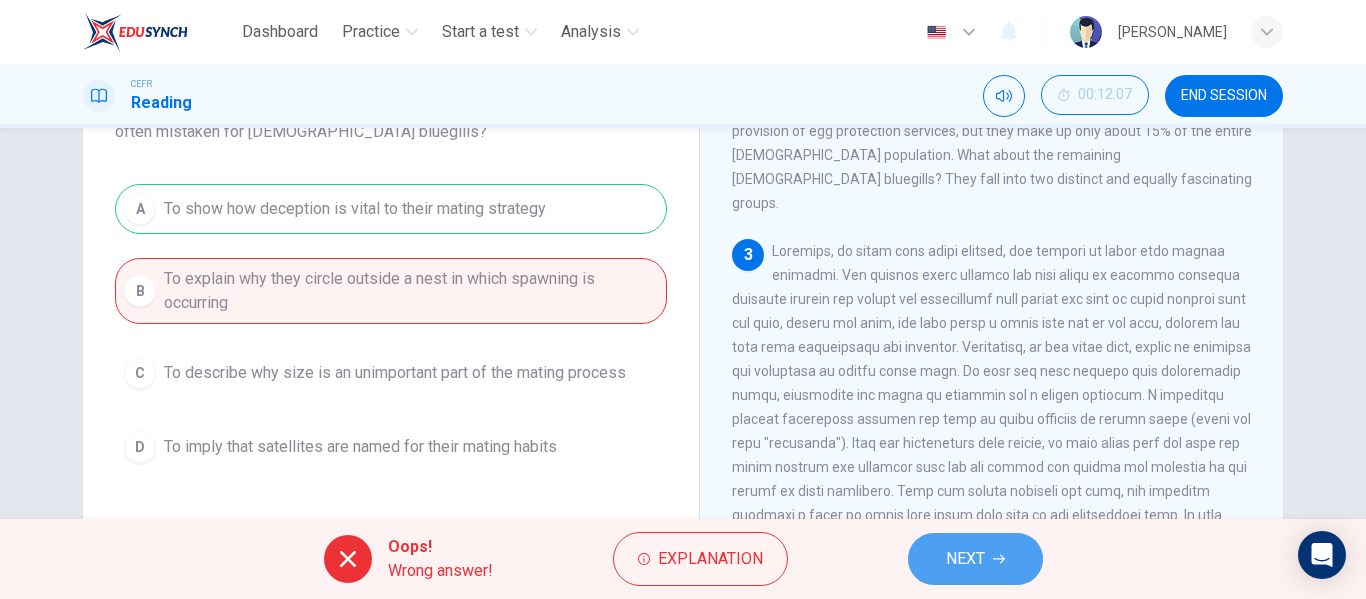 click on "NEXT" at bounding box center (965, 559) 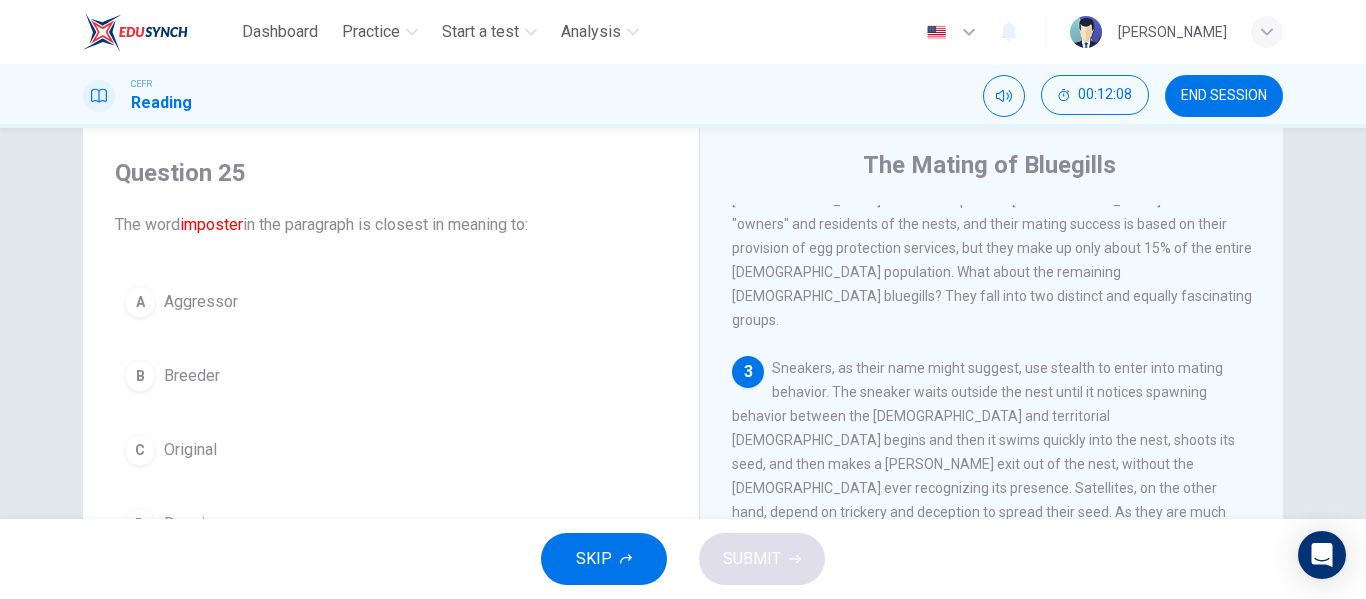 scroll, scrollTop: 56, scrollLeft: 0, axis: vertical 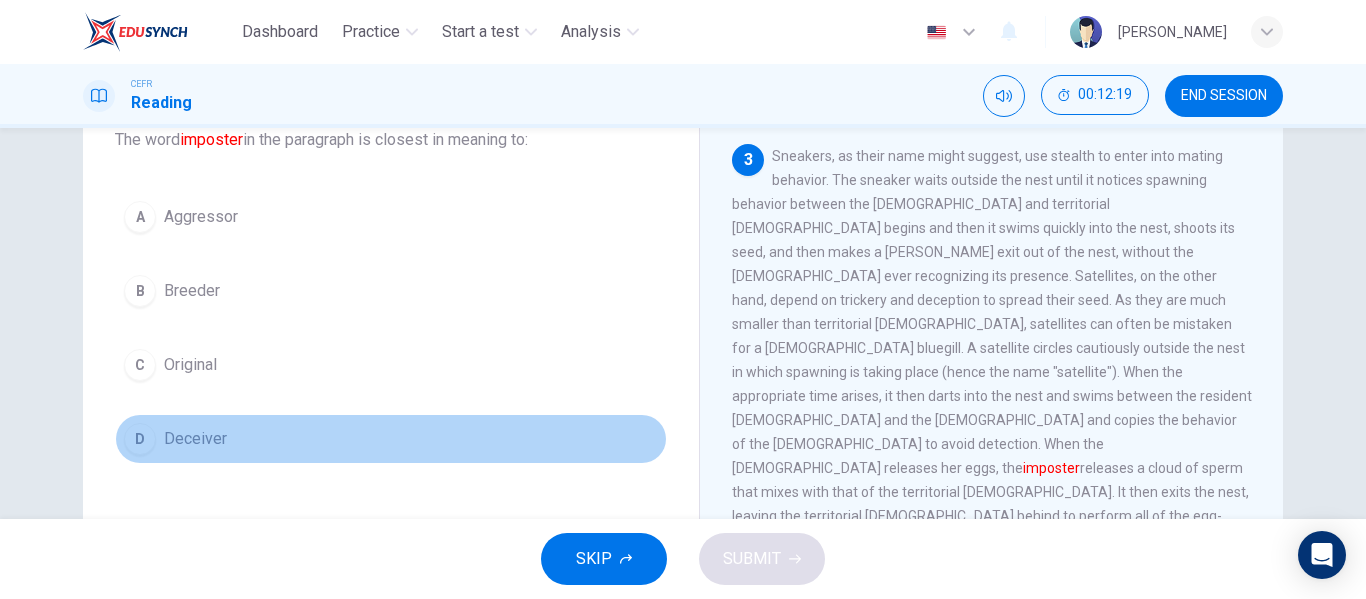 click on "D Deceiver" at bounding box center [391, 439] 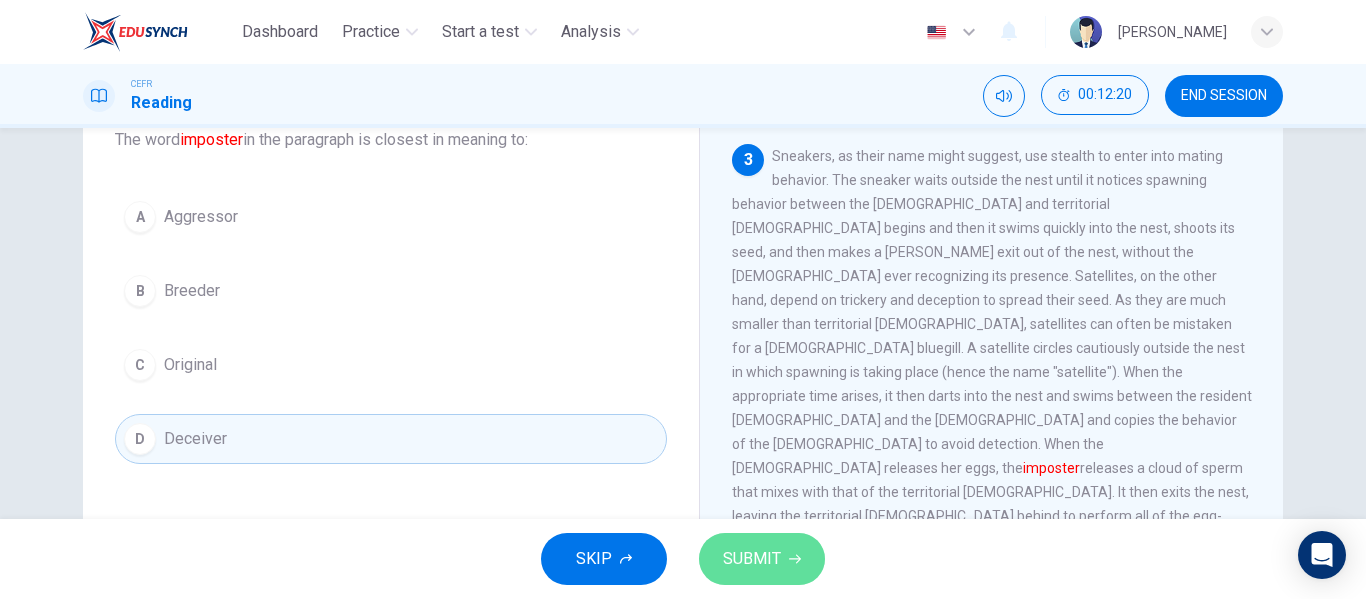 click on "SUBMIT" at bounding box center [762, 559] 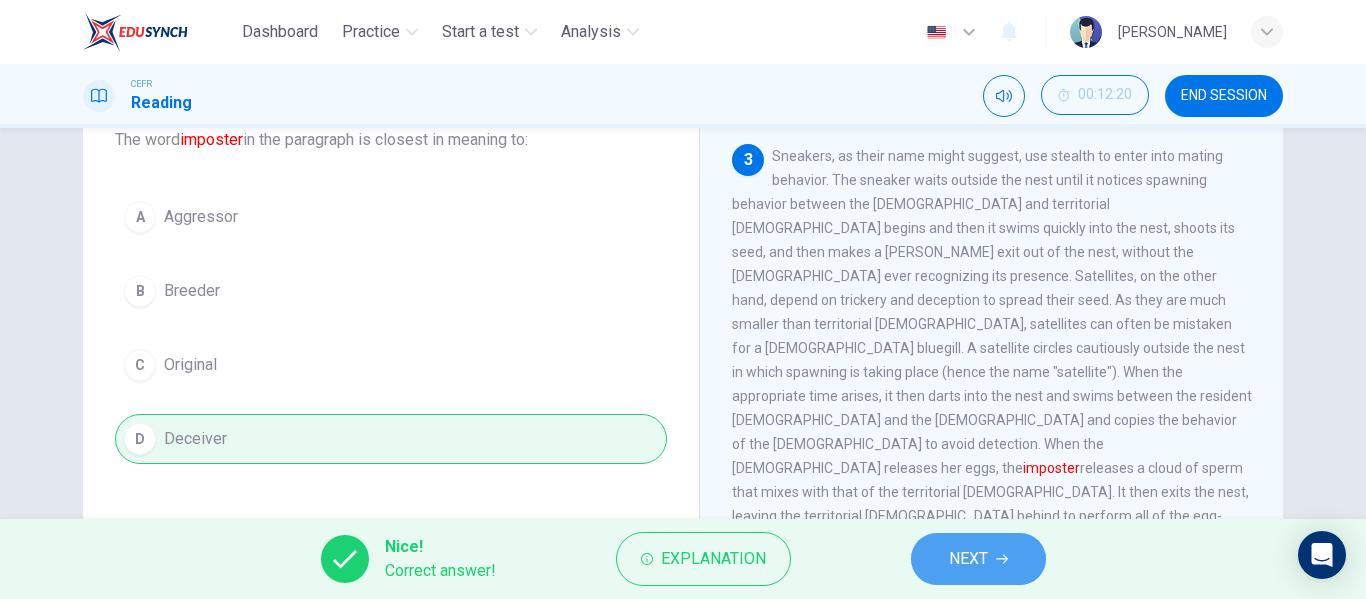 click on "NEXT" at bounding box center (968, 559) 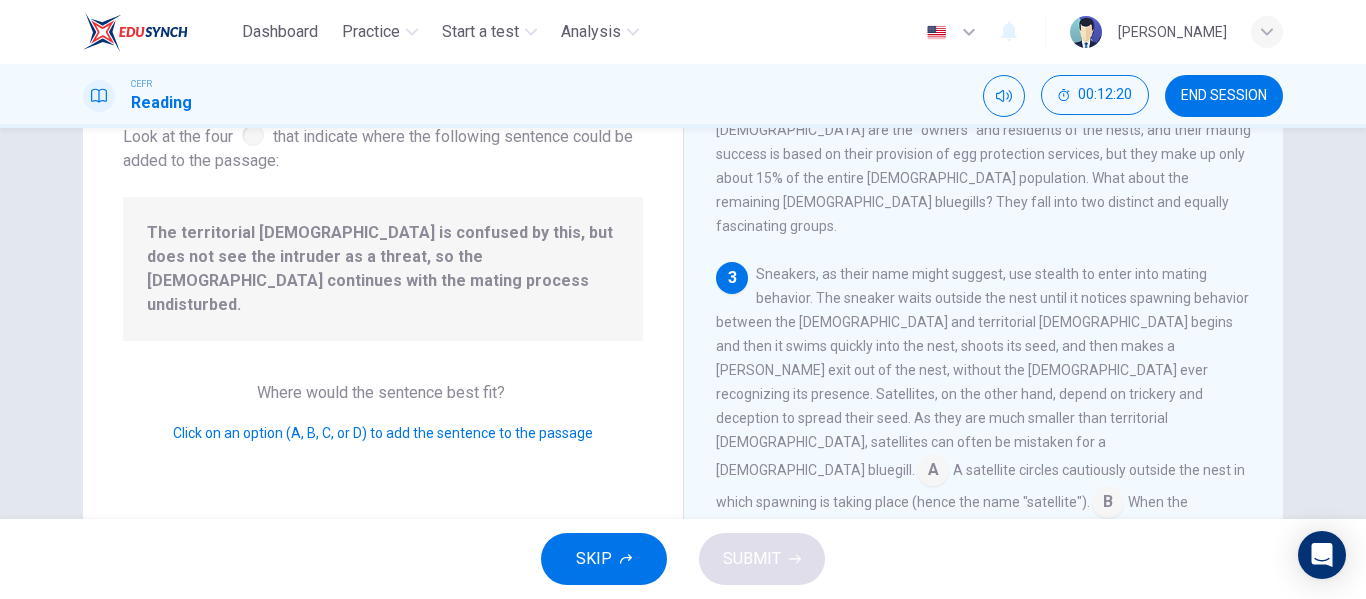 scroll, scrollTop: 641, scrollLeft: 0, axis: vertical 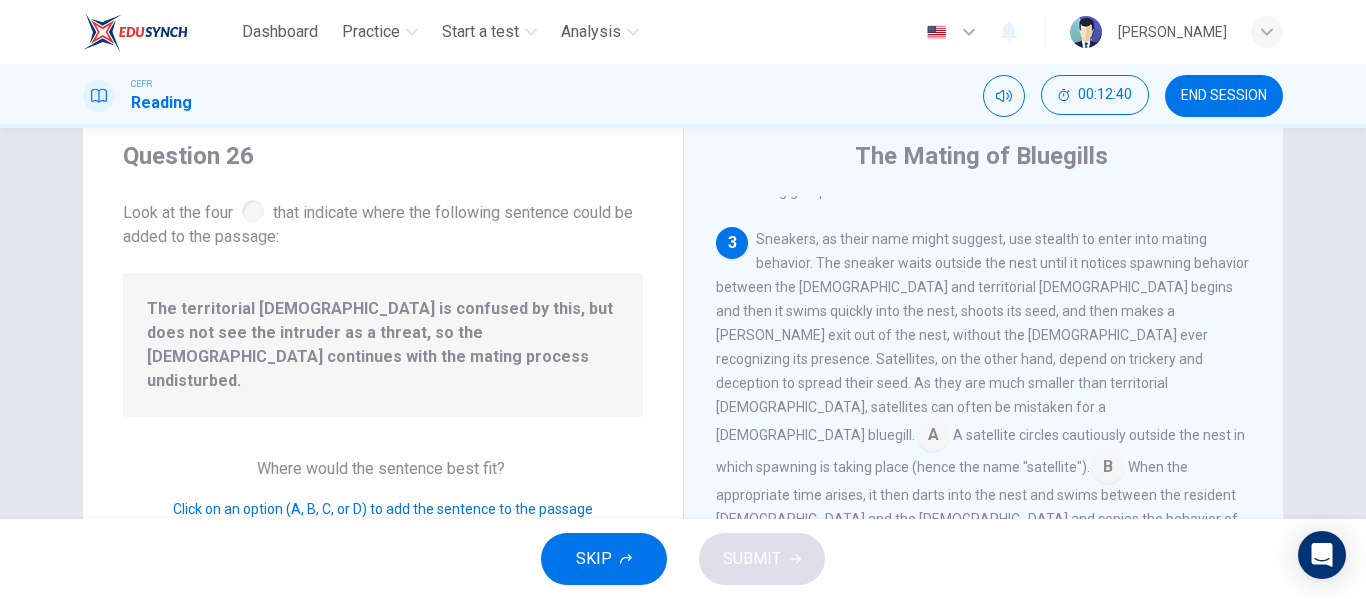click at bounding box center [933, 437] 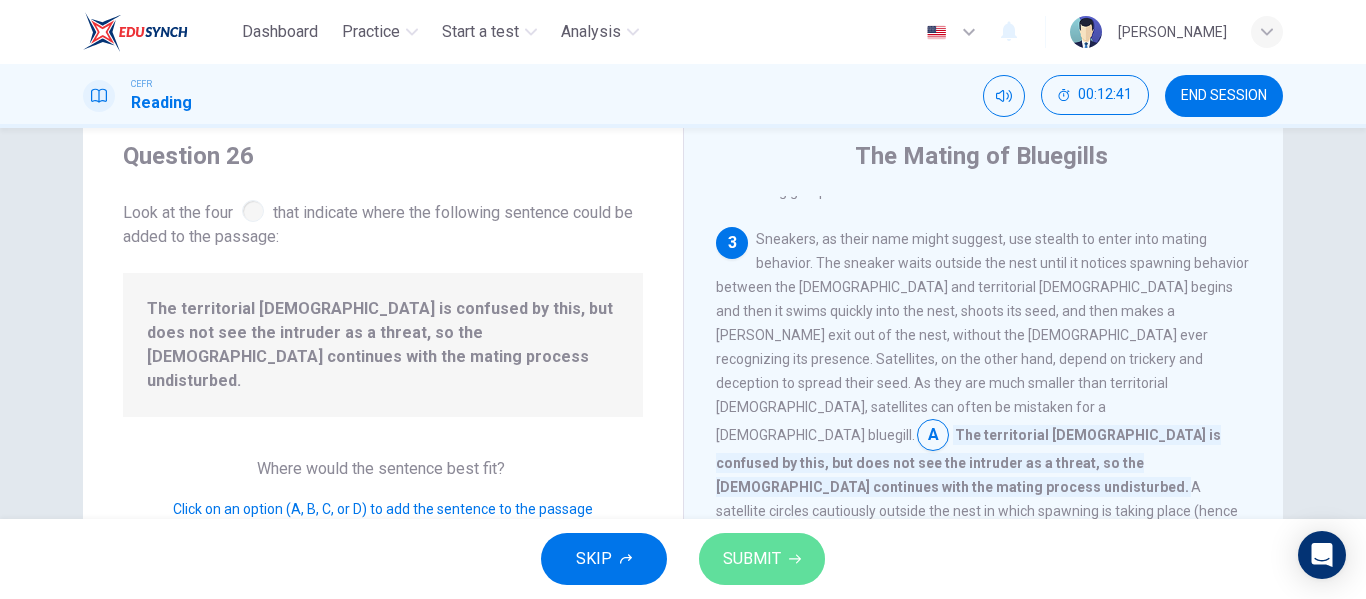 click on "SUBMIT" at bounding box center [762, 559] 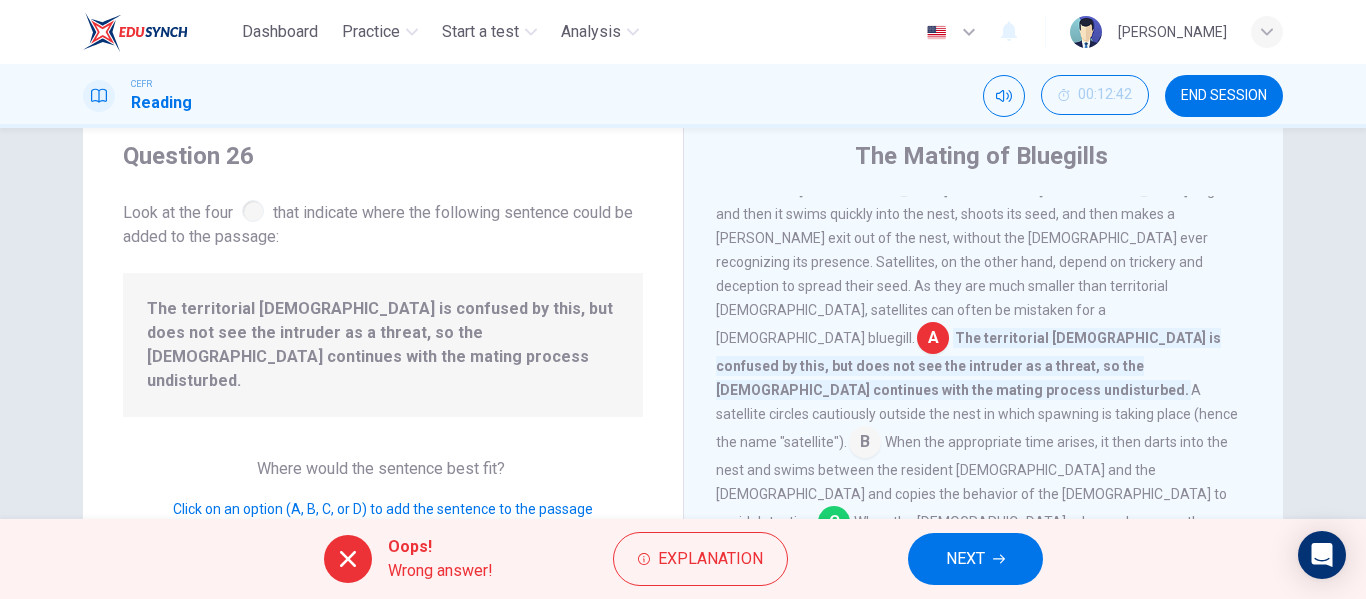 scroll, scrollTop: 747, scrollLeft: 0, axis: vertical 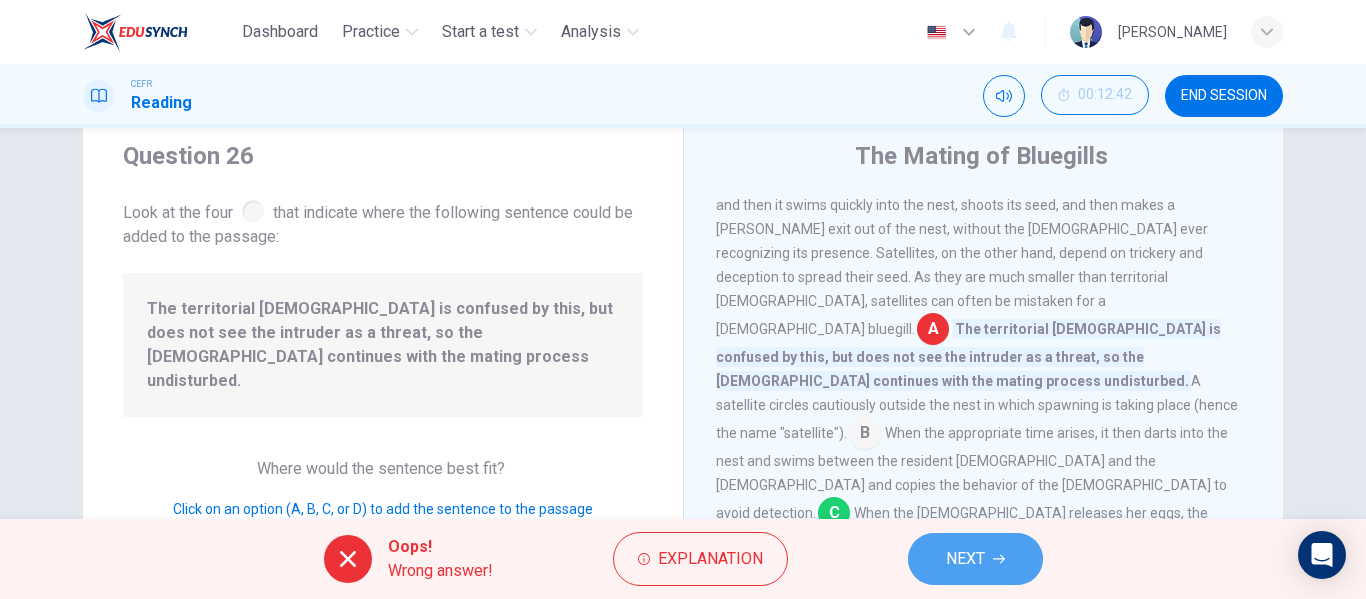 click on "NEXT" at bounding box center [965, 559] 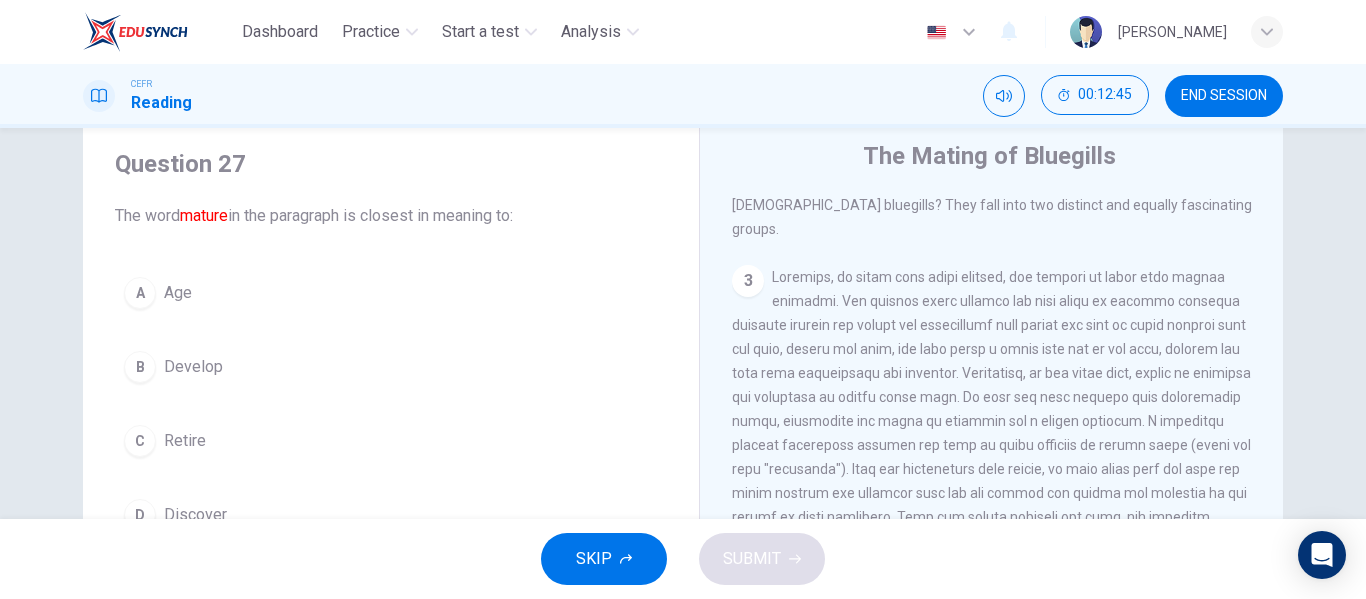 scroll, scrollTop: 1037, scrollLeft: 0, axis: vertical 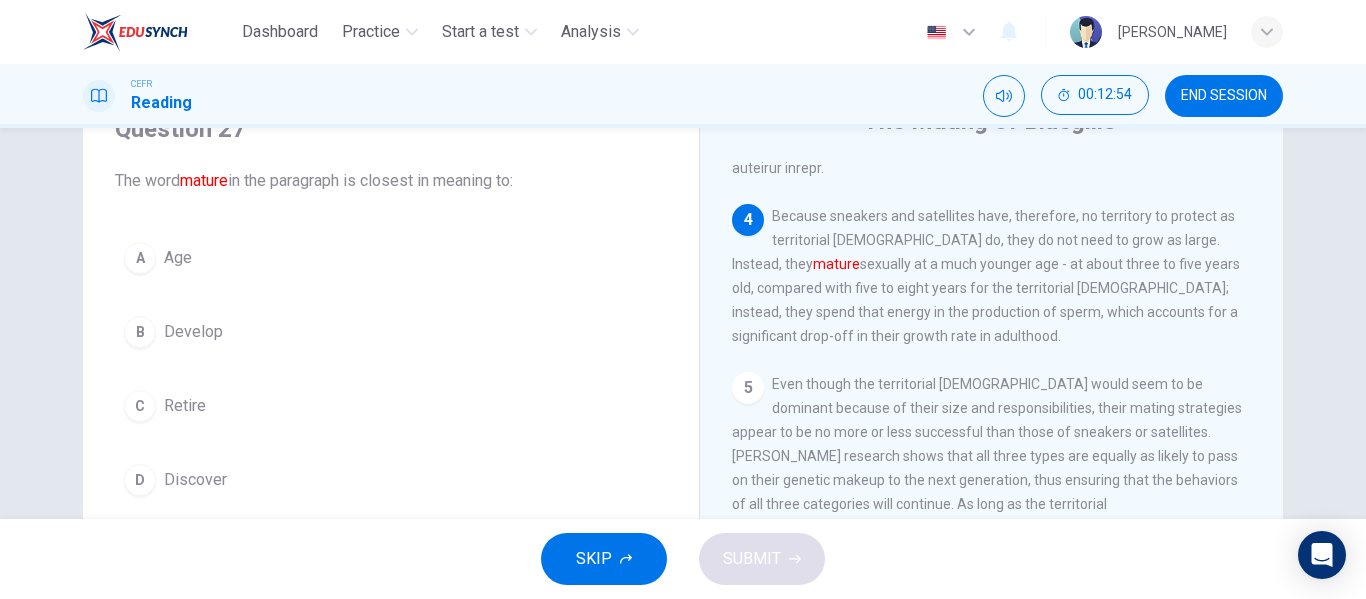 click on "A Age" at bounding box center [391, 258] 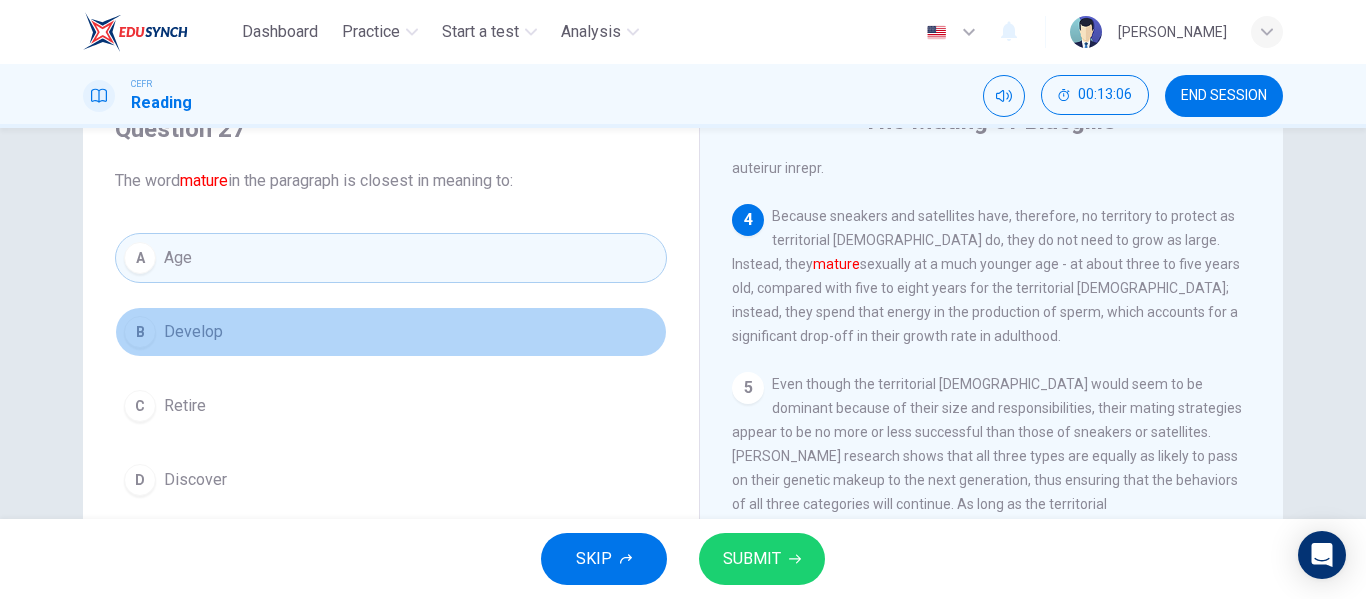click on "B Develop" at bounding box center [391, 332] 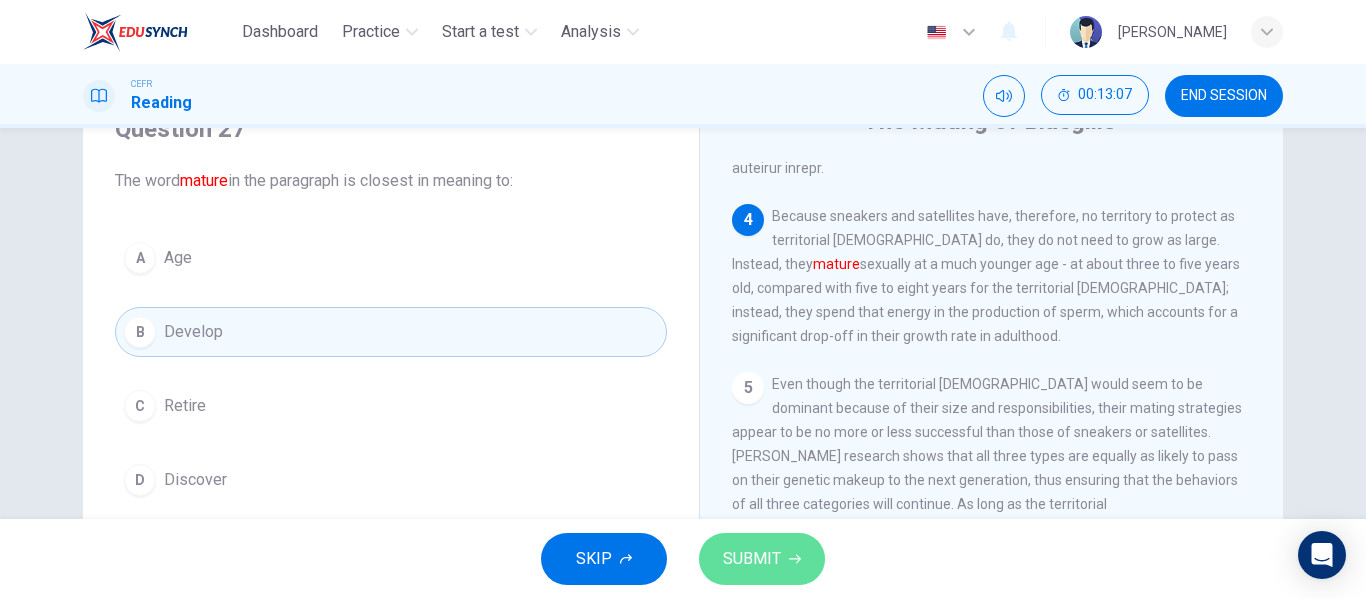 click on "SUBMIT" at bounding box center [762, 559] 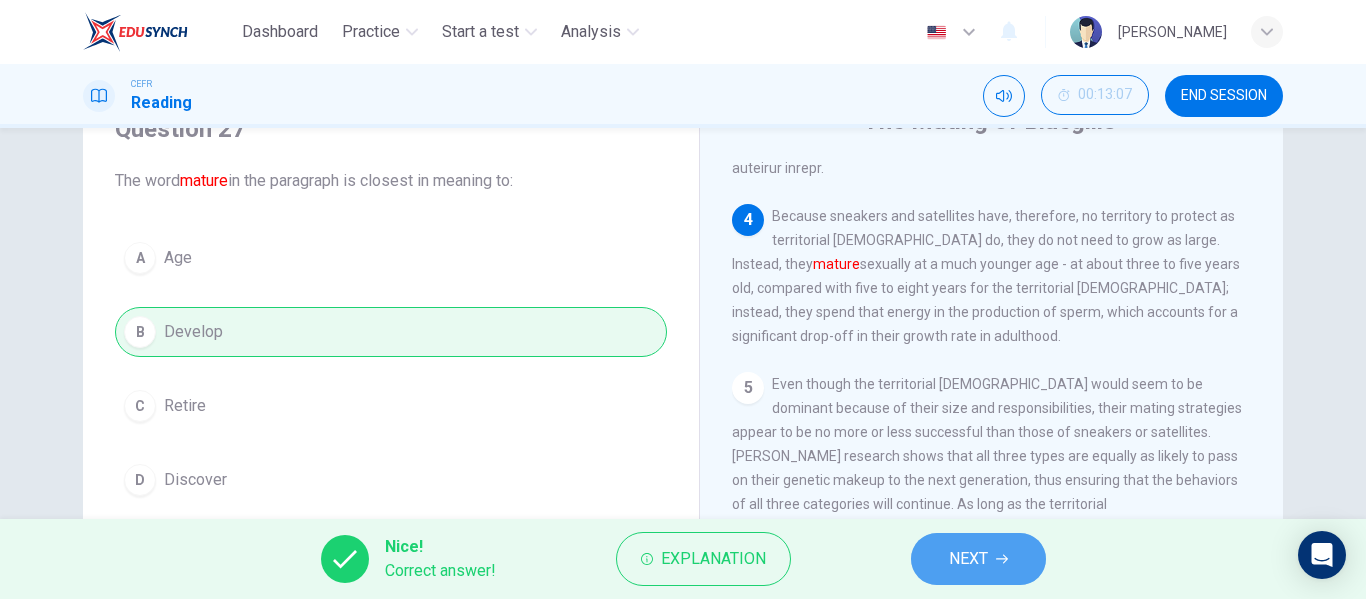 click on "NEXT" at bounding box center (968, 559) 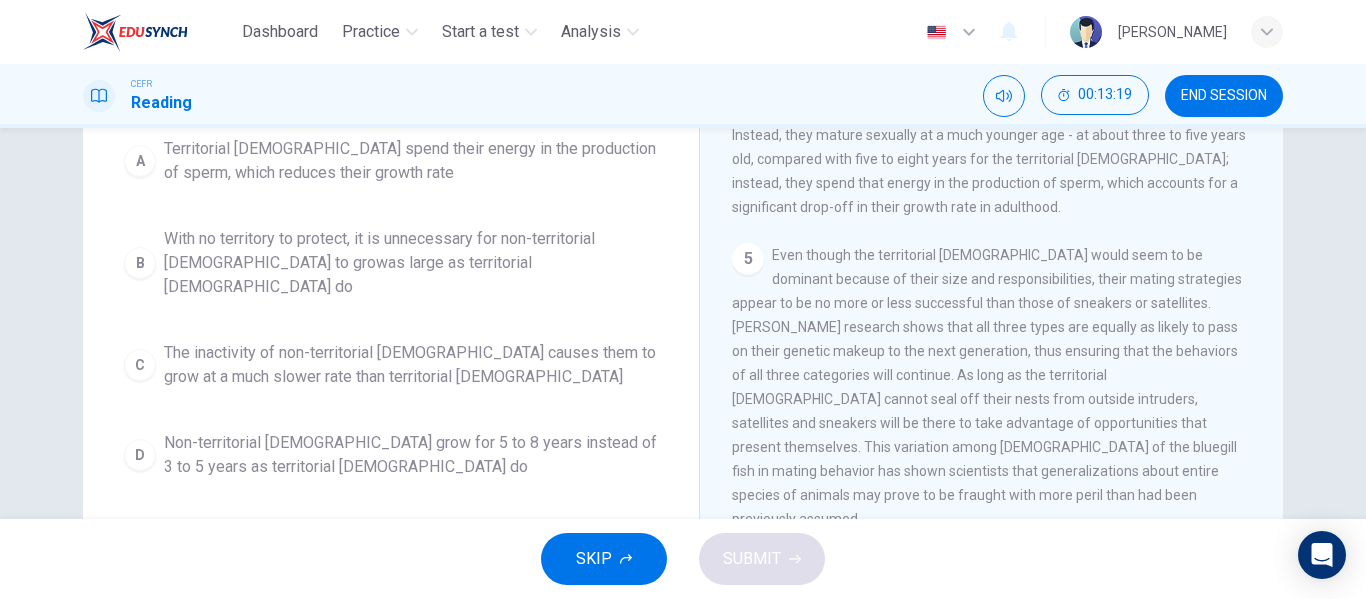 scroll, scrollTop: 228, scrollLeft: 0, axis: vertical 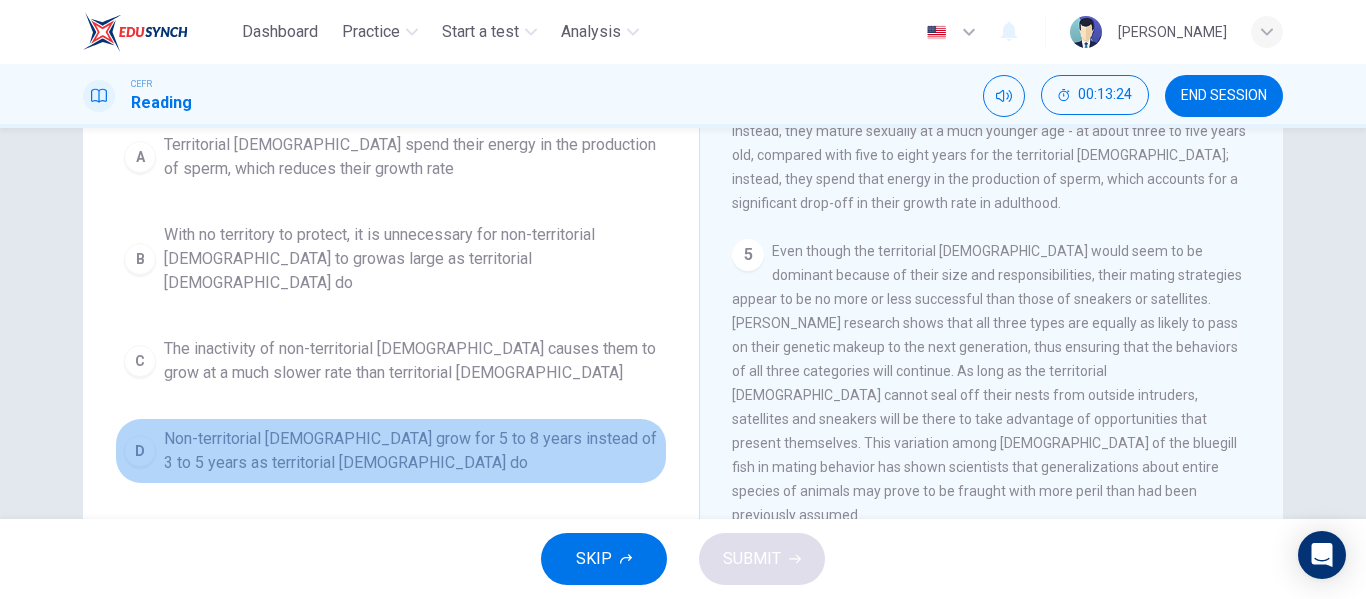 click on "Non-territorial [DEMOGRAPHIC_DATA] grow for 5 to 8 years instead of 3 to 5 years as territorial [DEMOGRAPHIC_DATA] do" at bounding box center [411, 451] 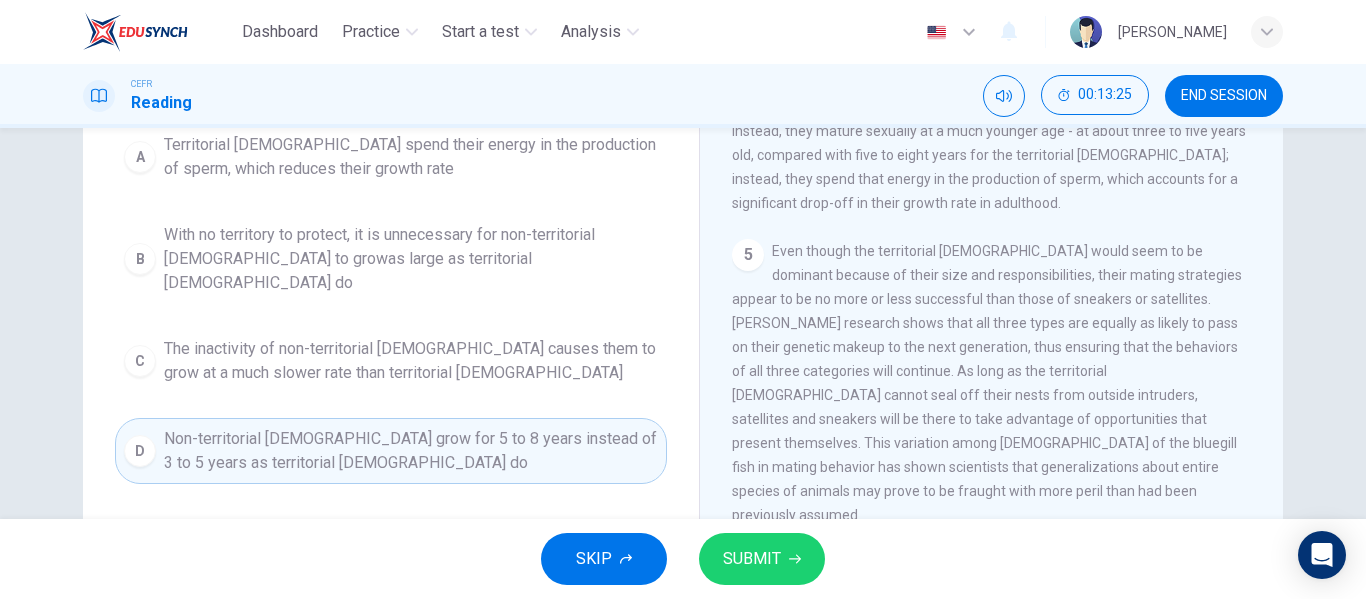 click on "SUBMIT" at bounding box center (762, 559) 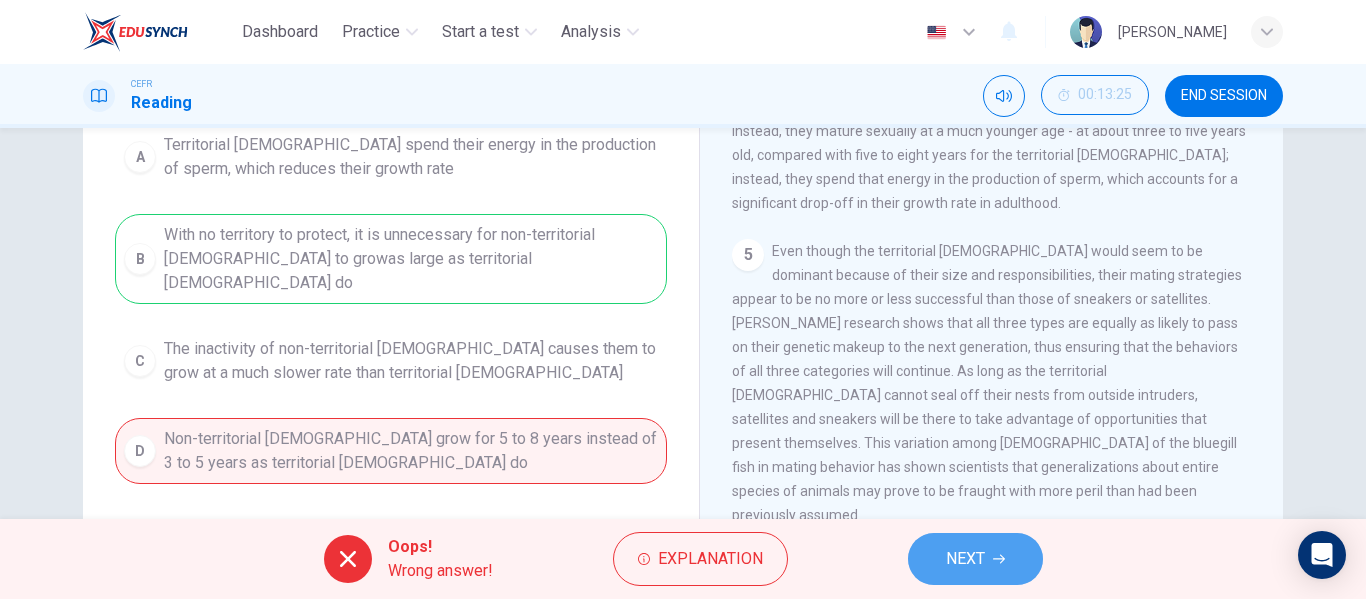 click on "NEXT" at bounding box center (975, 559) 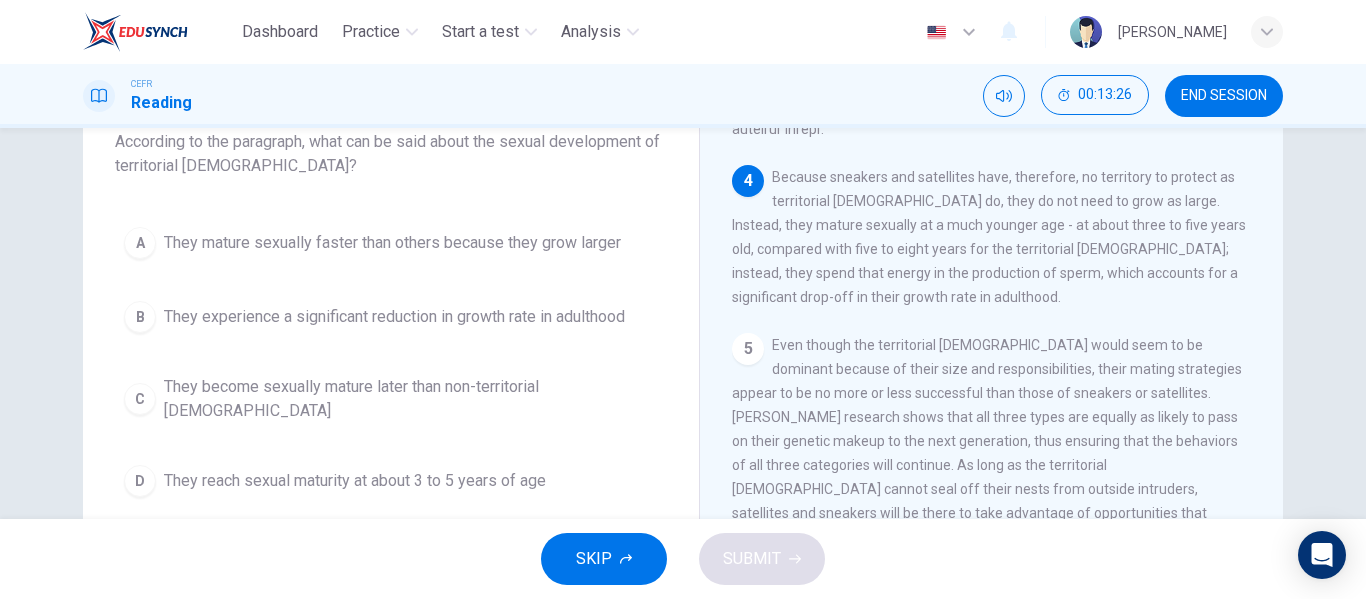 scroll, scrollTop: 133, scrollLeft: 0, axis: vertical 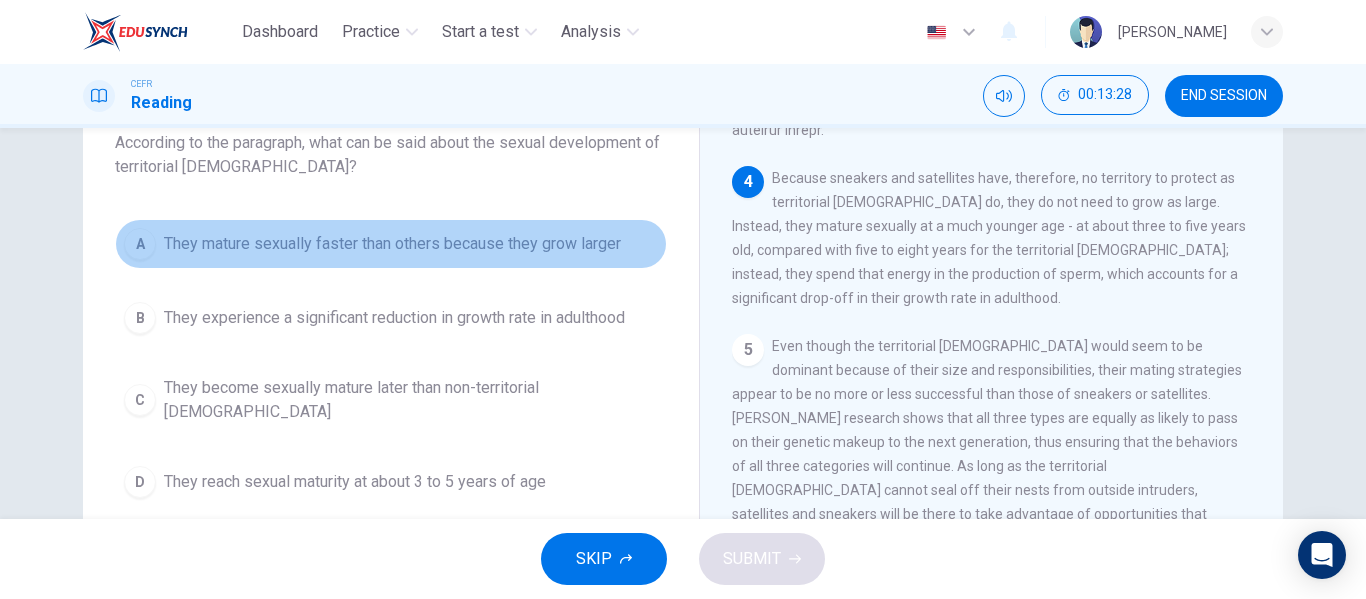 click on "They mature sexually faster than others because they grow larger" at bounding box center [392, 244] 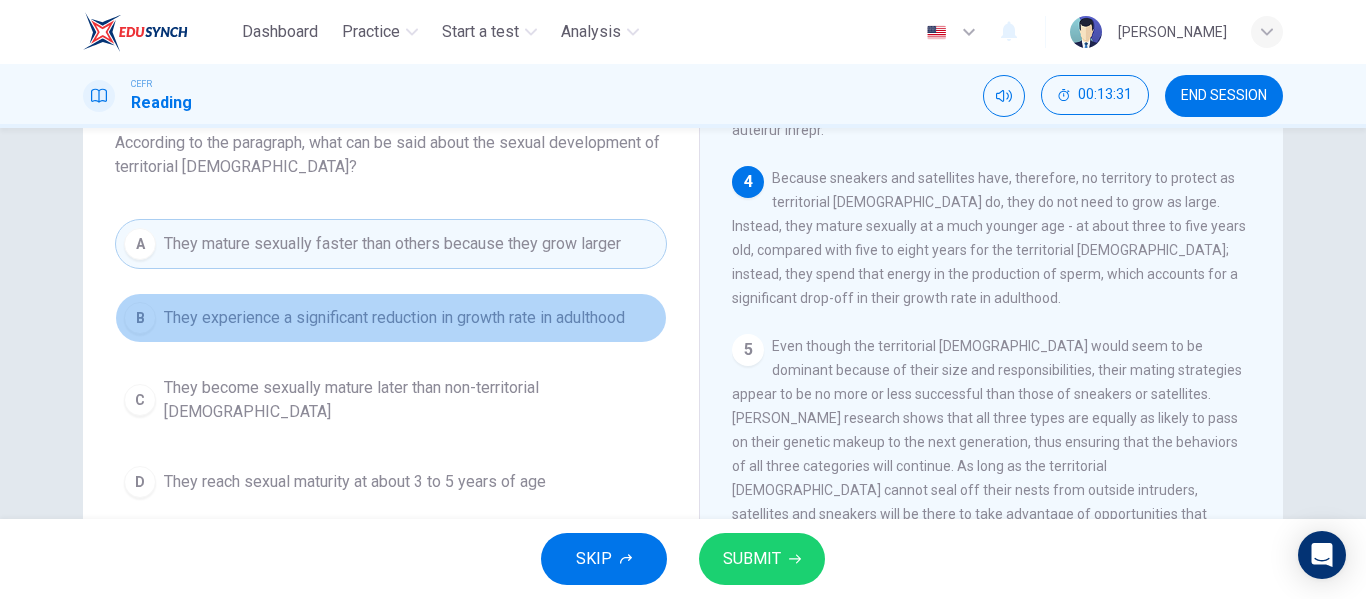 click on "They experience a significant reduction in growth rate in adulthood" at bounding box center (394, 318) 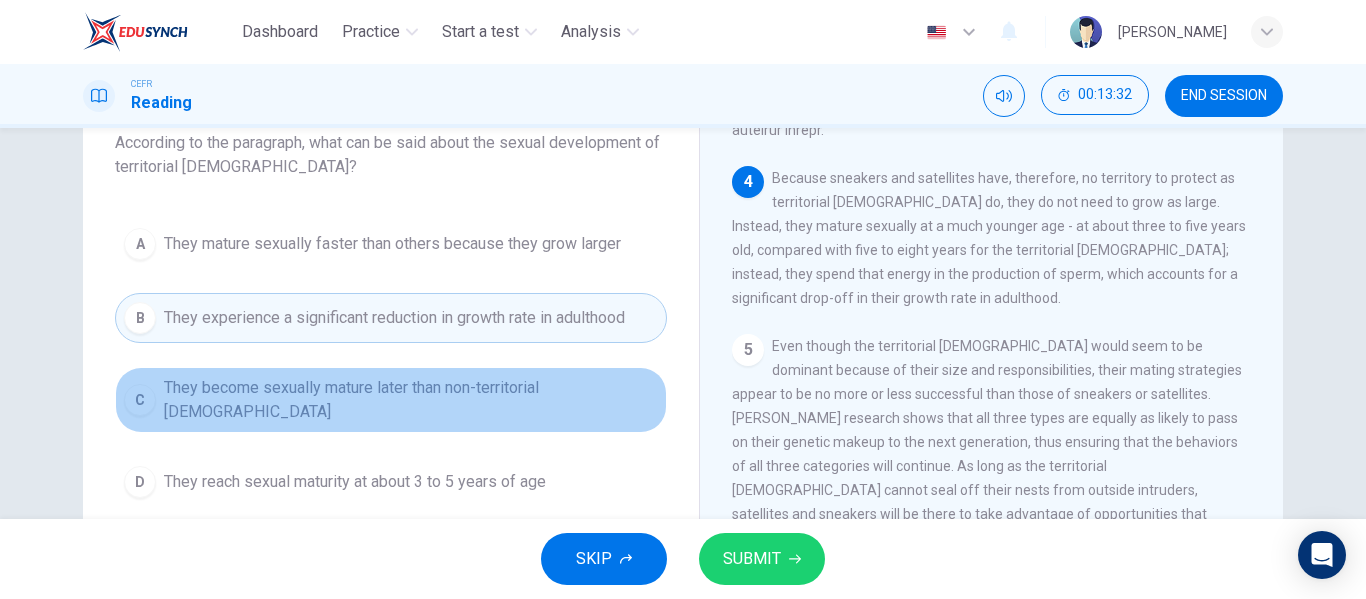 click on "They become sexually mature later than non-territorial [DEMOGRAPHIC_DATA]" at bounding box center (411, 400) 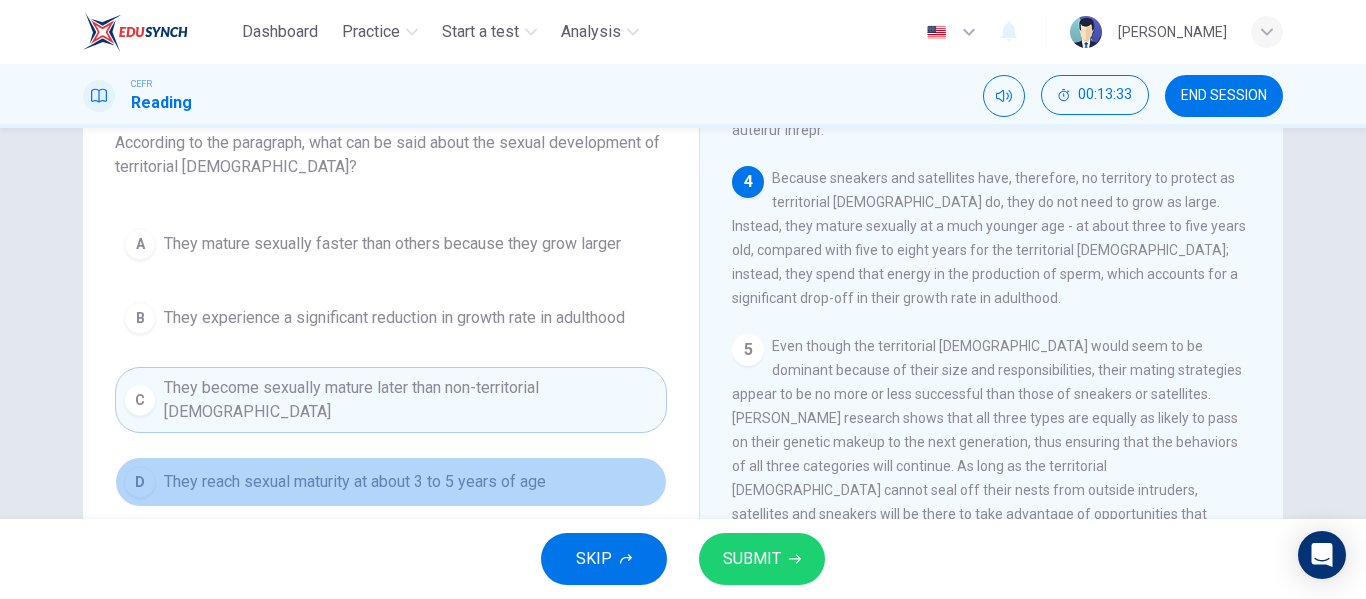 click on "They reach sexual maturity at about 3 to 5 years of age" at bounding box center [355, 482] 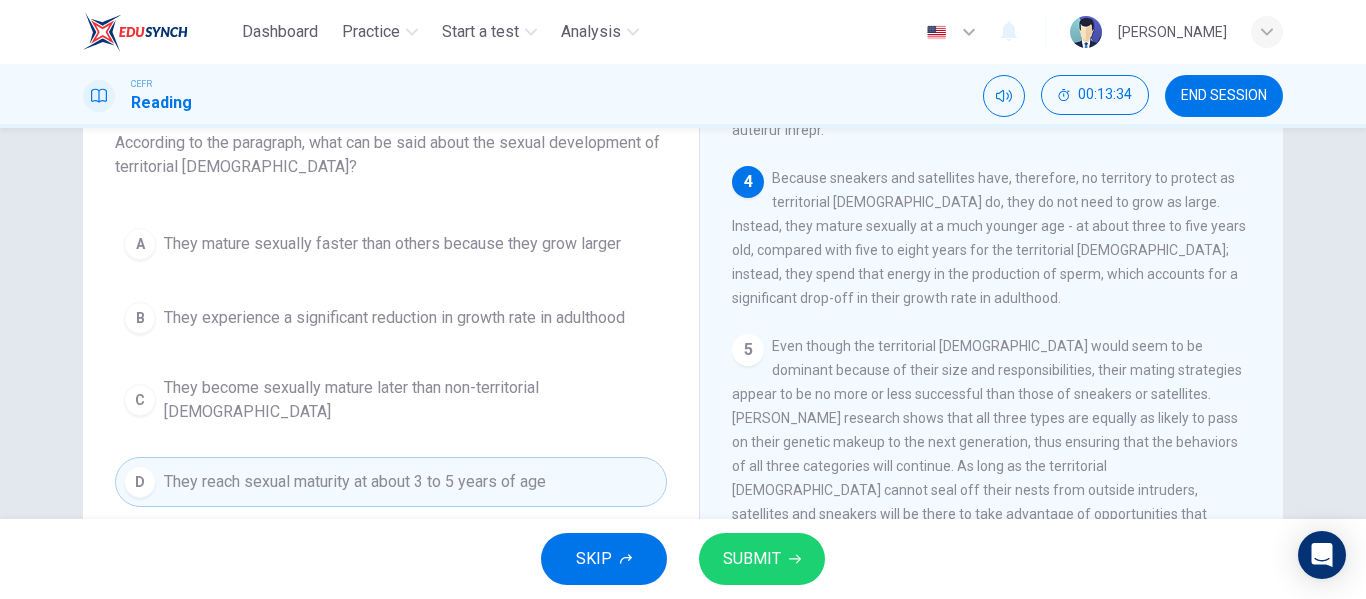 click on "SUBMIT" at bounding box center (752, 559) 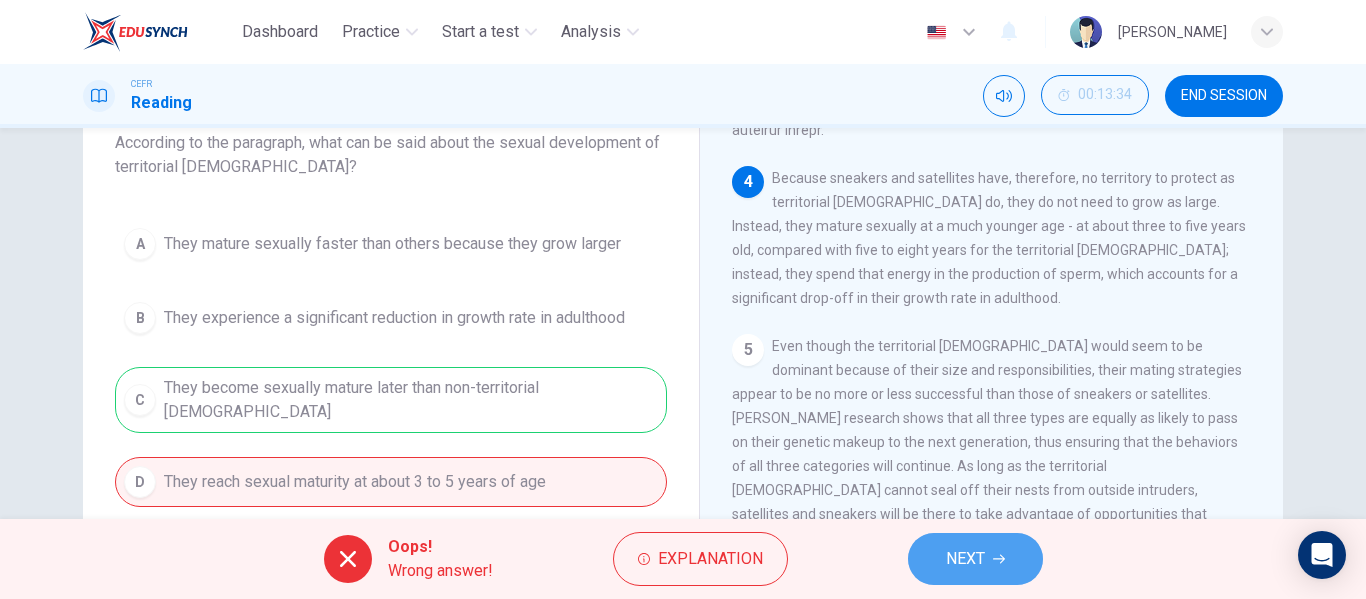 click on "NEXT" at bounding box center [975, 559] 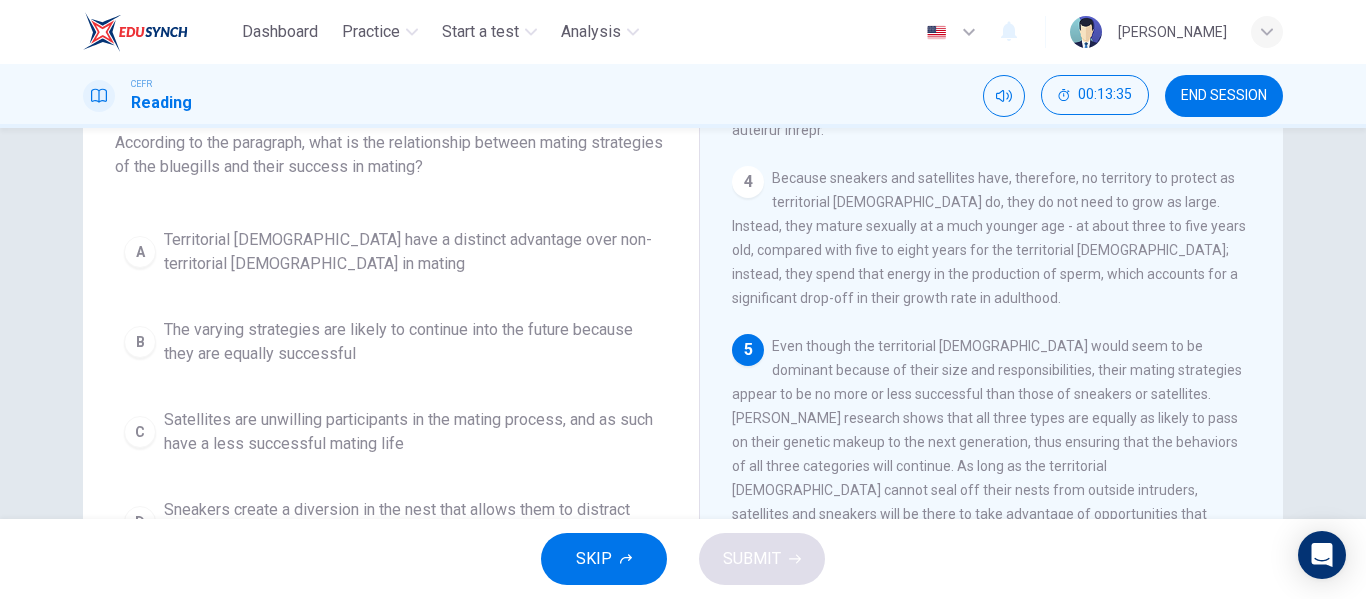 scroll, scrollTop: 27, scrollLeft: 0, axis: vertical 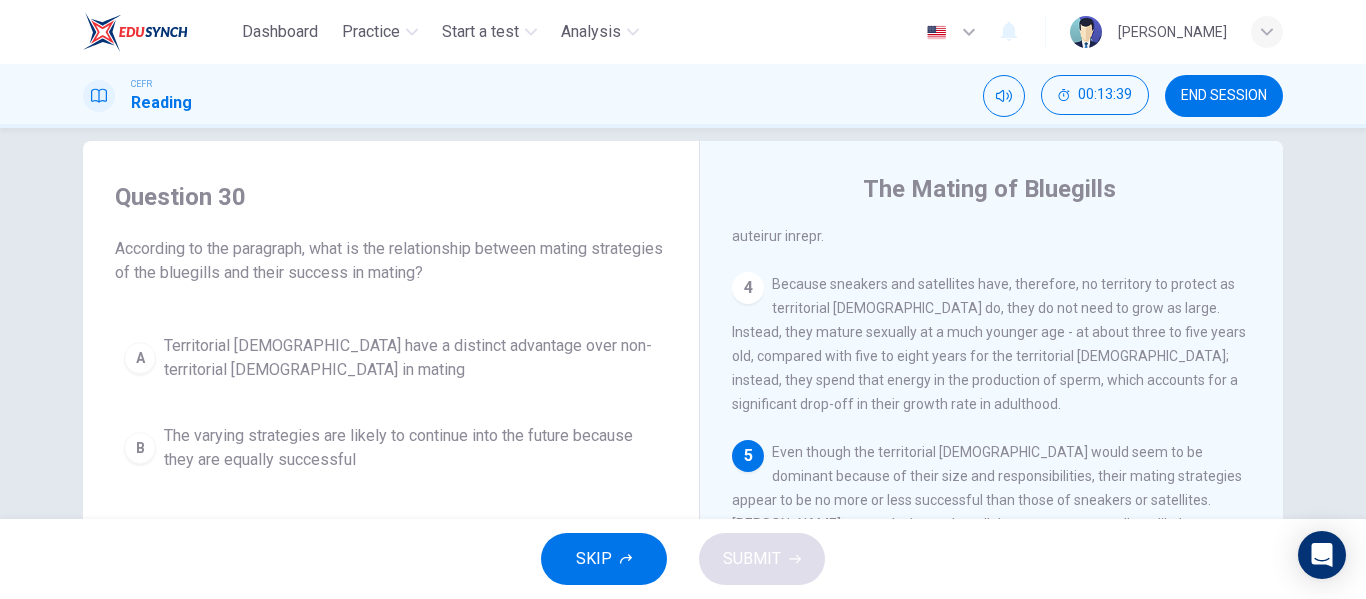 click on "A Territorial [DEMOGRAPHIC_DATA] have a distinct advantage over non-territorial [DEMOGRAPHIC_DATA] in mating B The varying strategies are likely to continue into the future because they are equally successful C Satellites are unwilling participants in the mating process, and as such have a less successful mating life D Sneakers create a diversion in the nest that allows them to distract [DEMOGRAPHIC_DATA]" at bounding box center (391, 493) 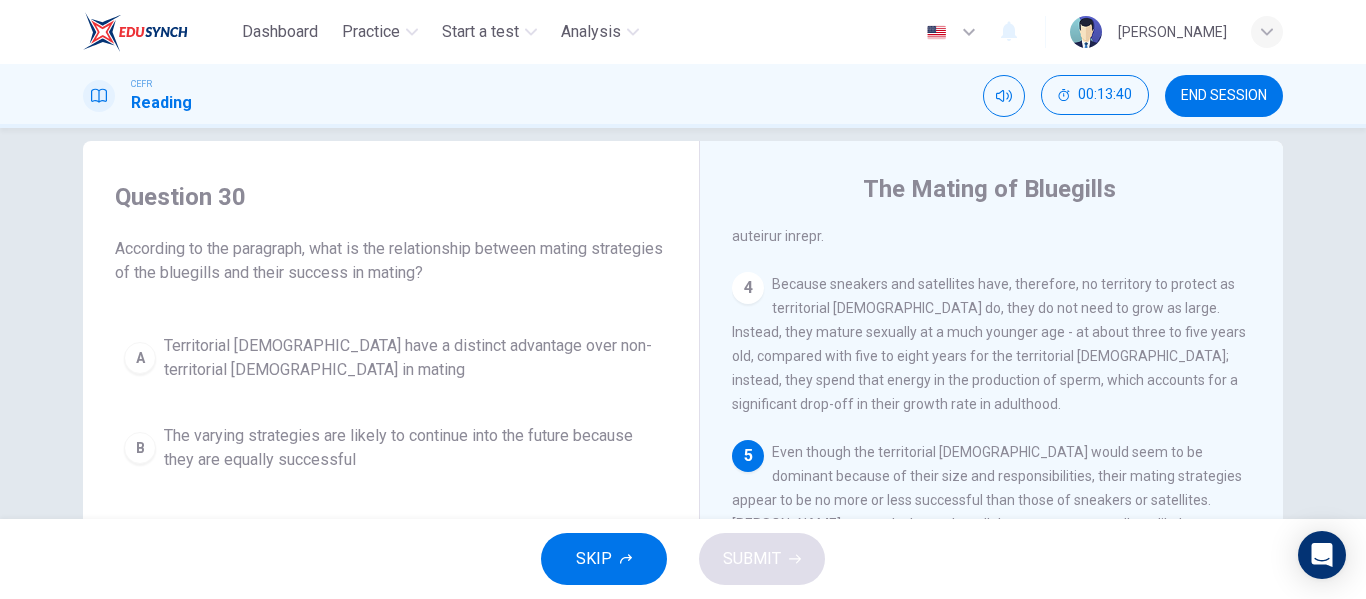 click on "Territorial [DEMOGRAPHIC_DATA] have a distinct advantage over non-territorial [DEMOGRAPHIC_DATA] in mating" at bounding box center [411, 358] 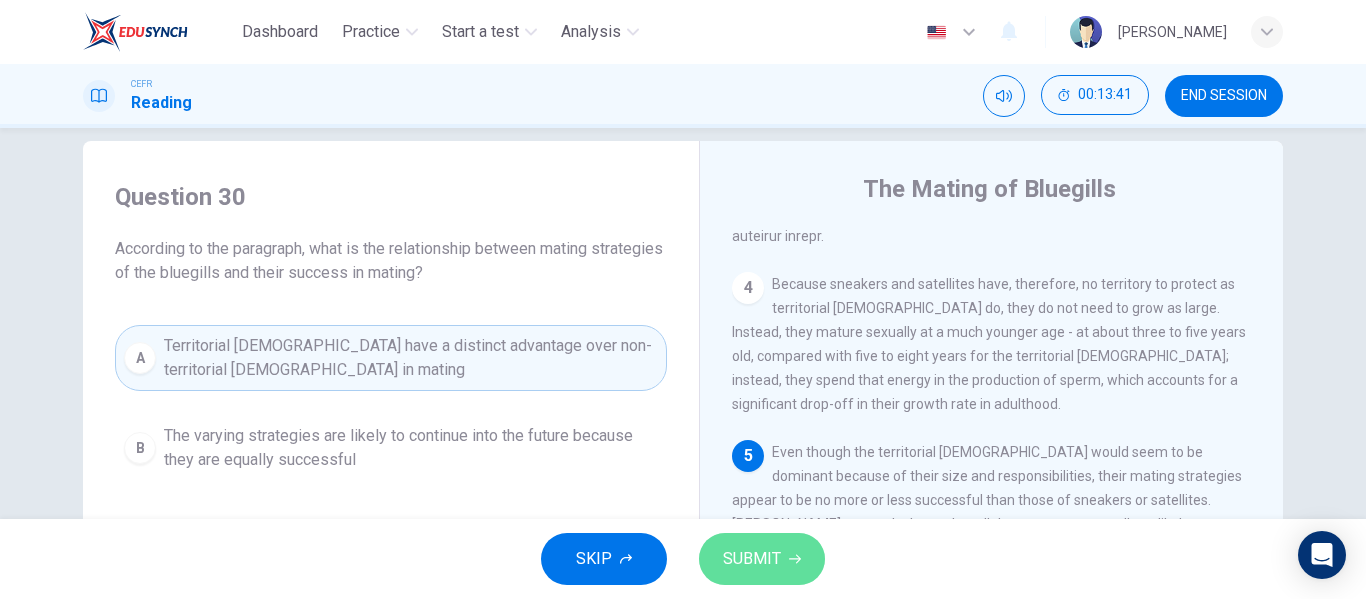 click on "SUBMIT" at bounding box center [752, 559] 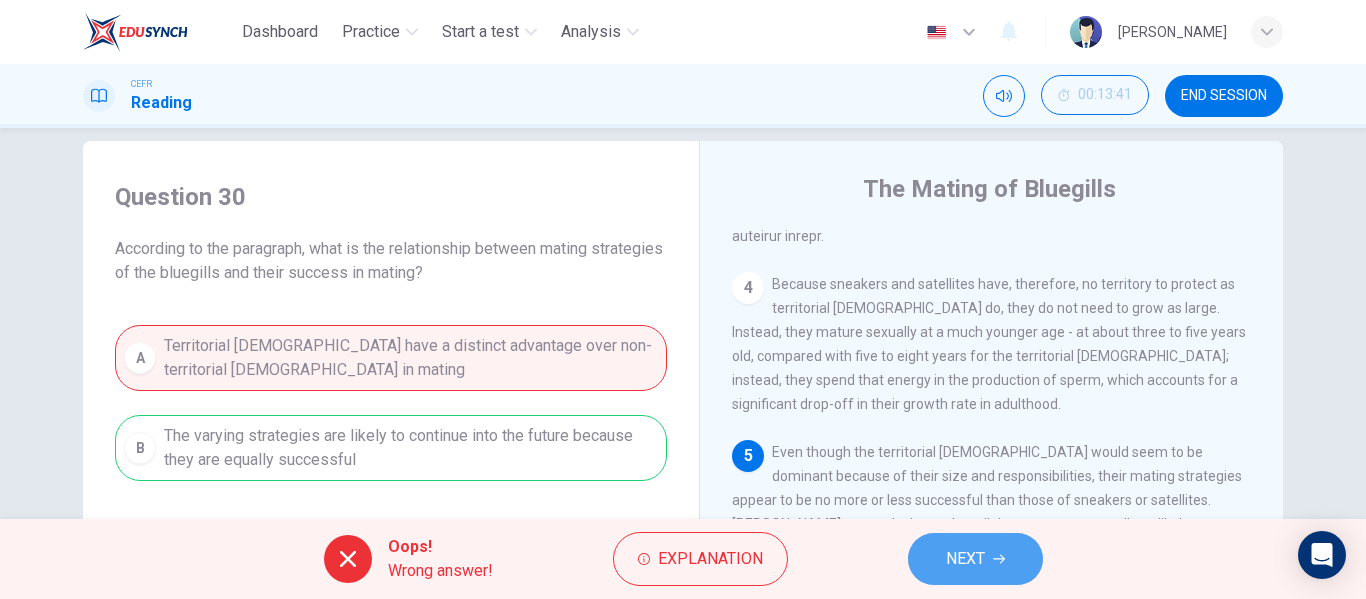 click on "NEXT" at bounding box center (975, 559) 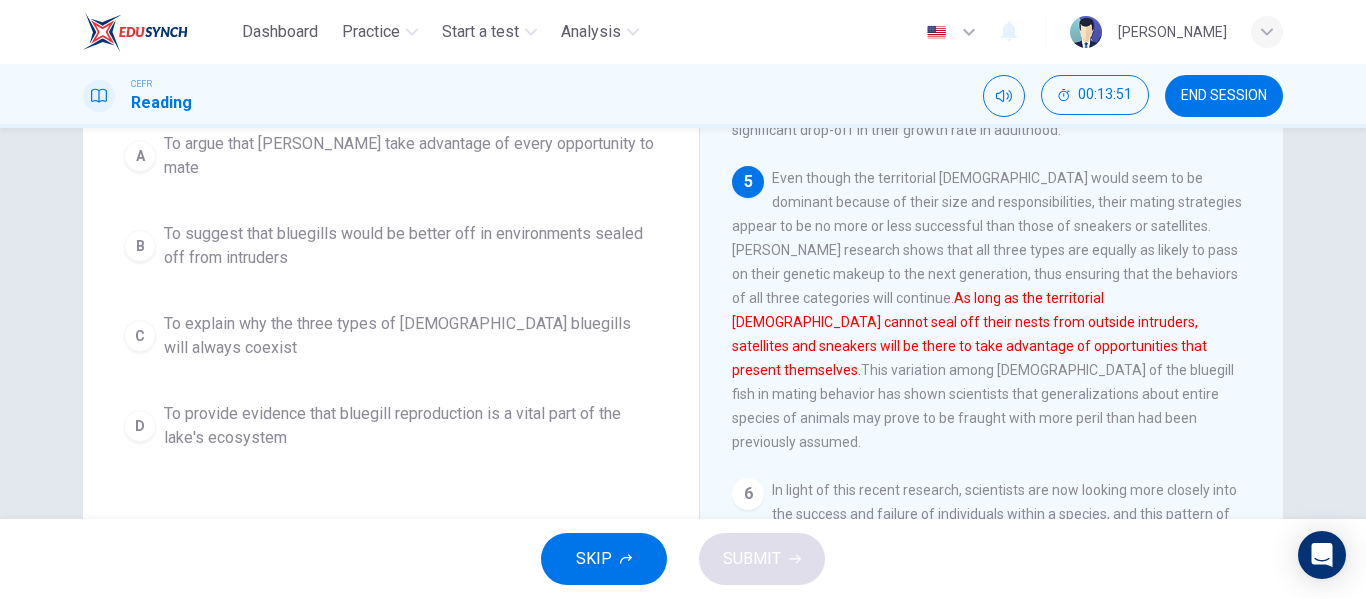 scroll, scrollTop: 314, scrollLeft: 0, axis: vertical 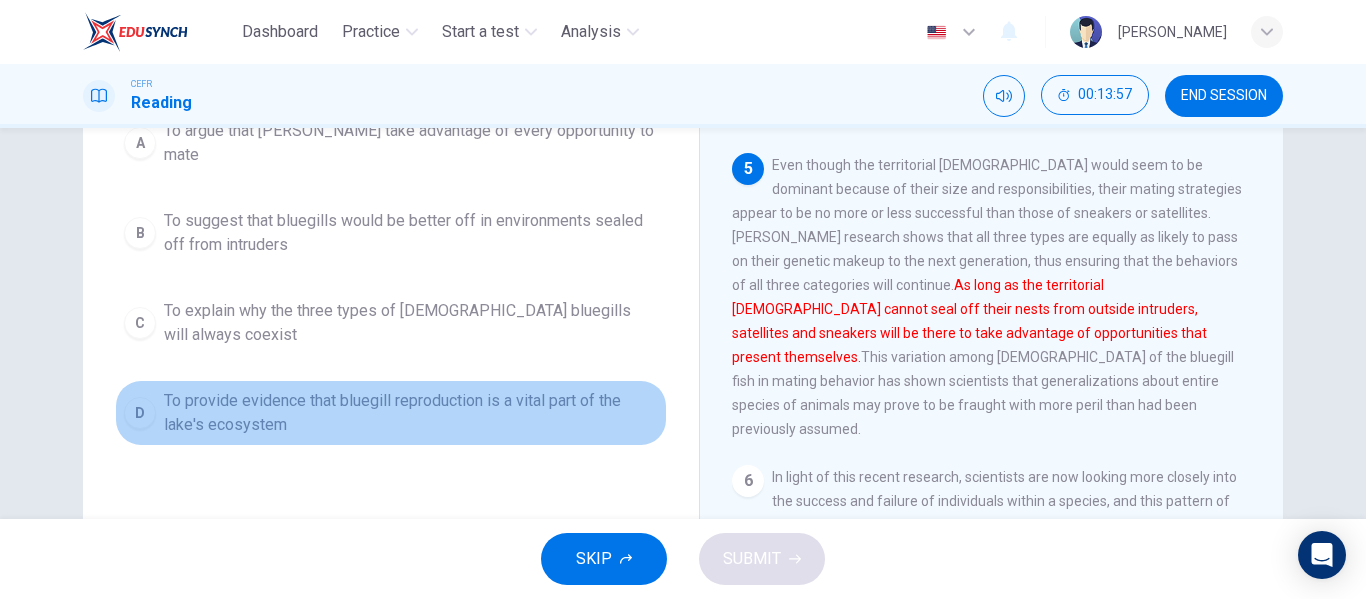 click on "To provide evidence that bluegill reproduction is a vital part of the lake's ecosystem" at bounding box center (411, 413) 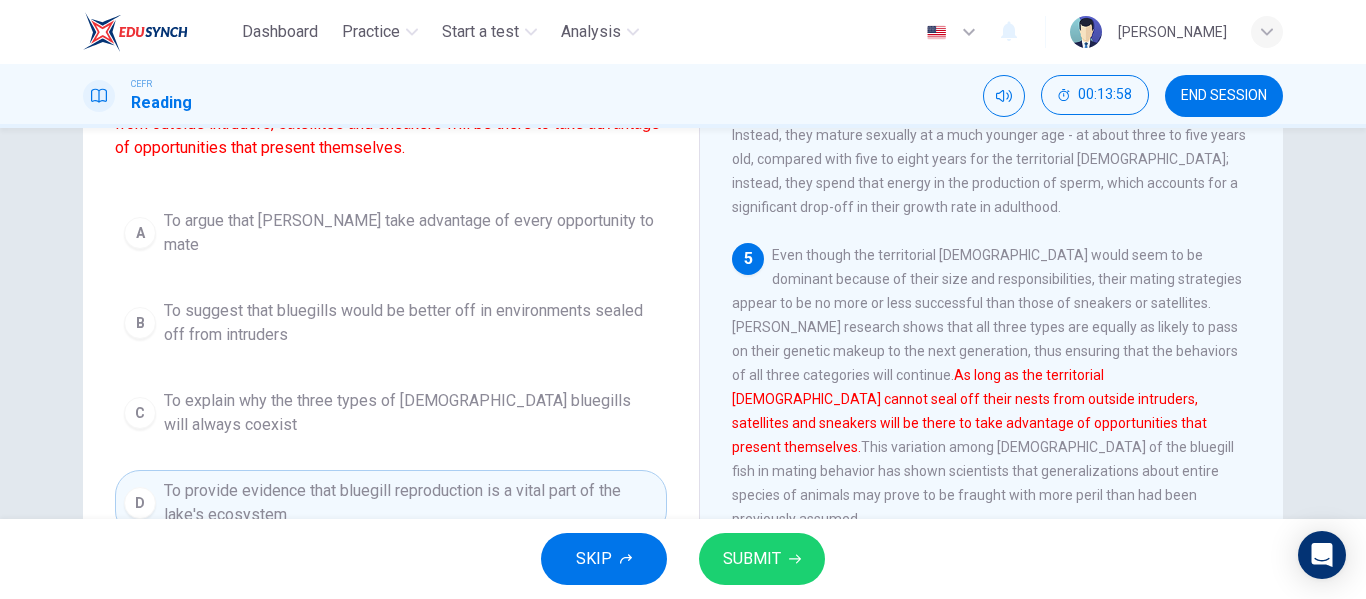 scroll, scrollTop: 223, scrollLeft: 0, axis: vertical 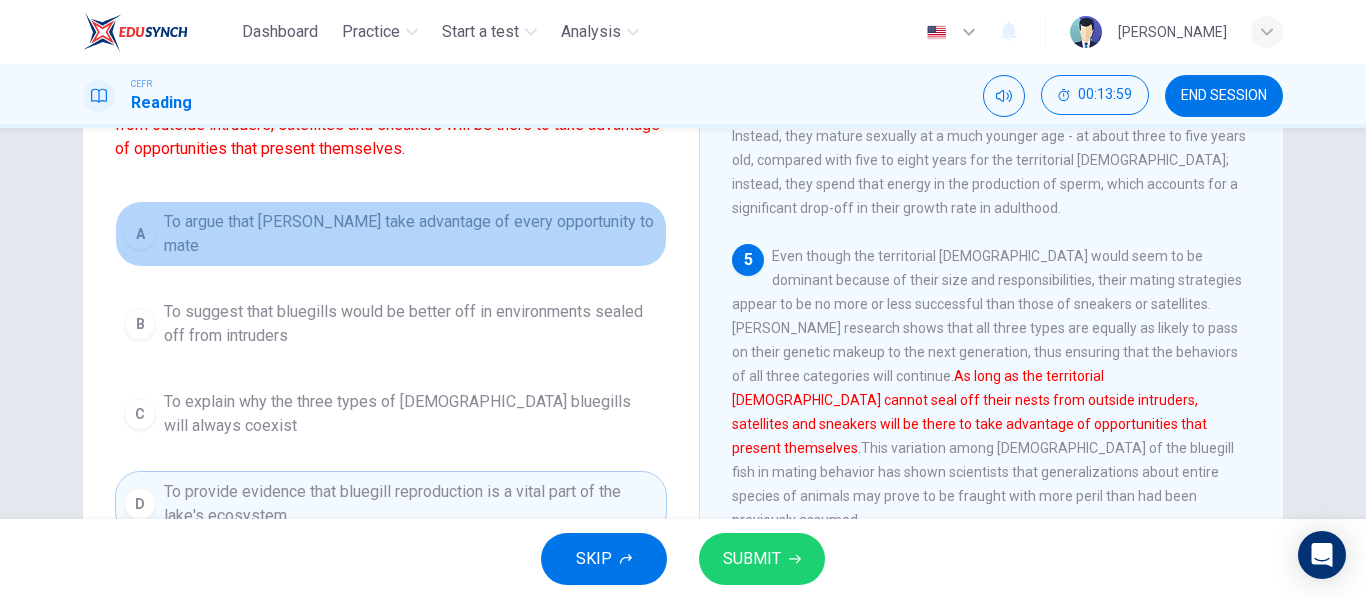 click on "To argue that [PERSON_NAME] take advantage of every opportunity to mate" at bounding box center [411, 234] 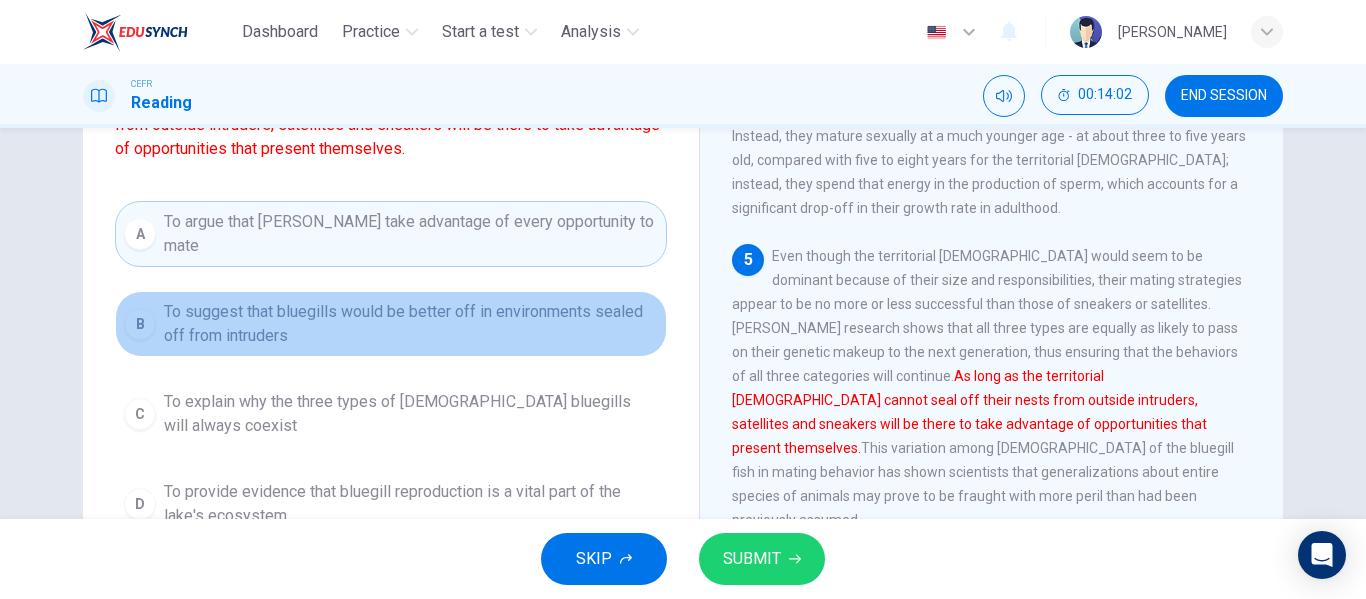 click on "To suggest that bluegills would be better off in environments sealed off from intruders" at bounding box center (411, 324) 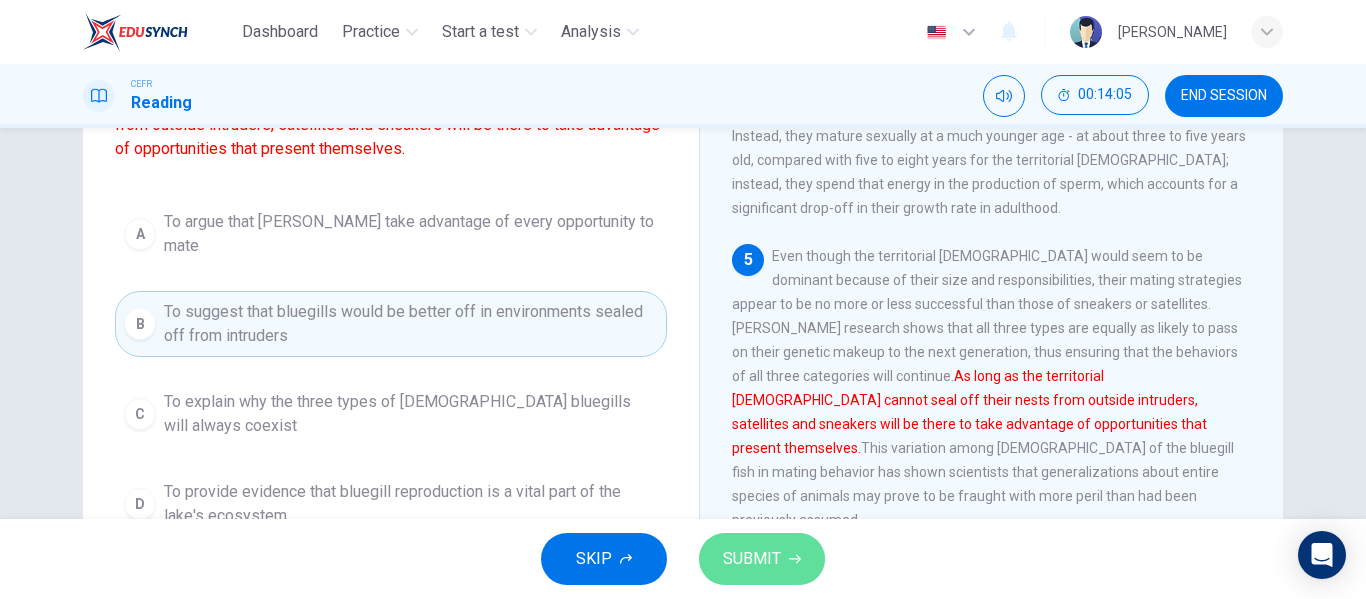 click on "SUBMIT" at bounding box center [762, 559] 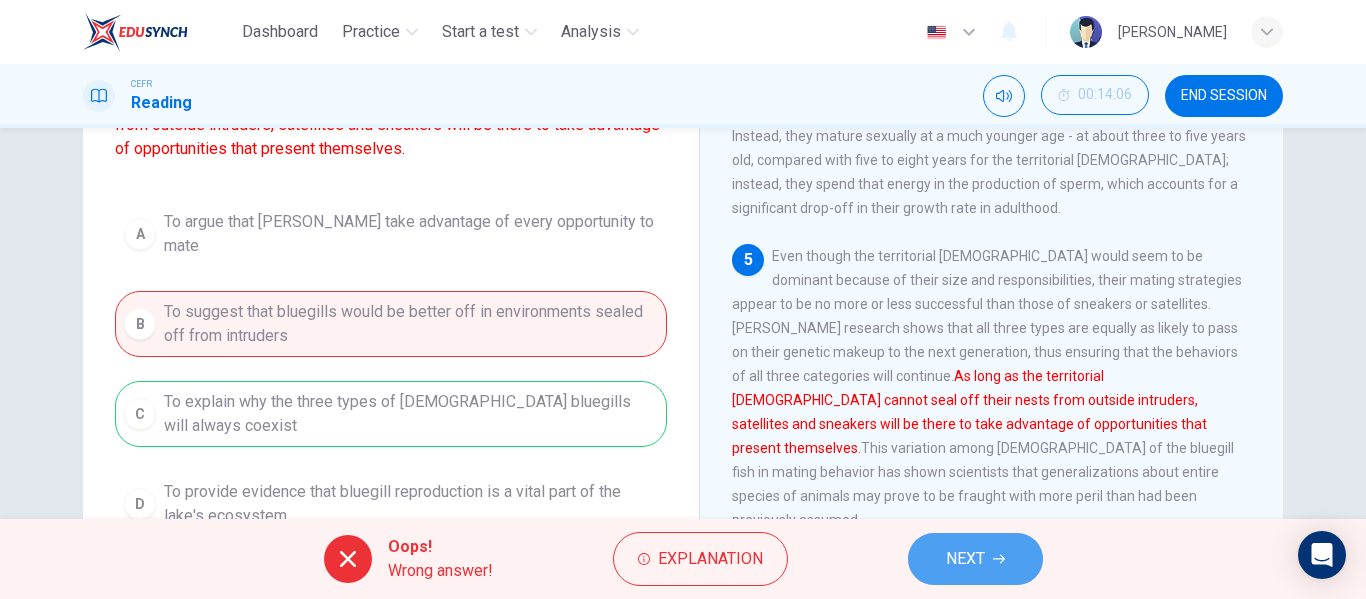 click on "NEXT" at bounding box center (965, 559) 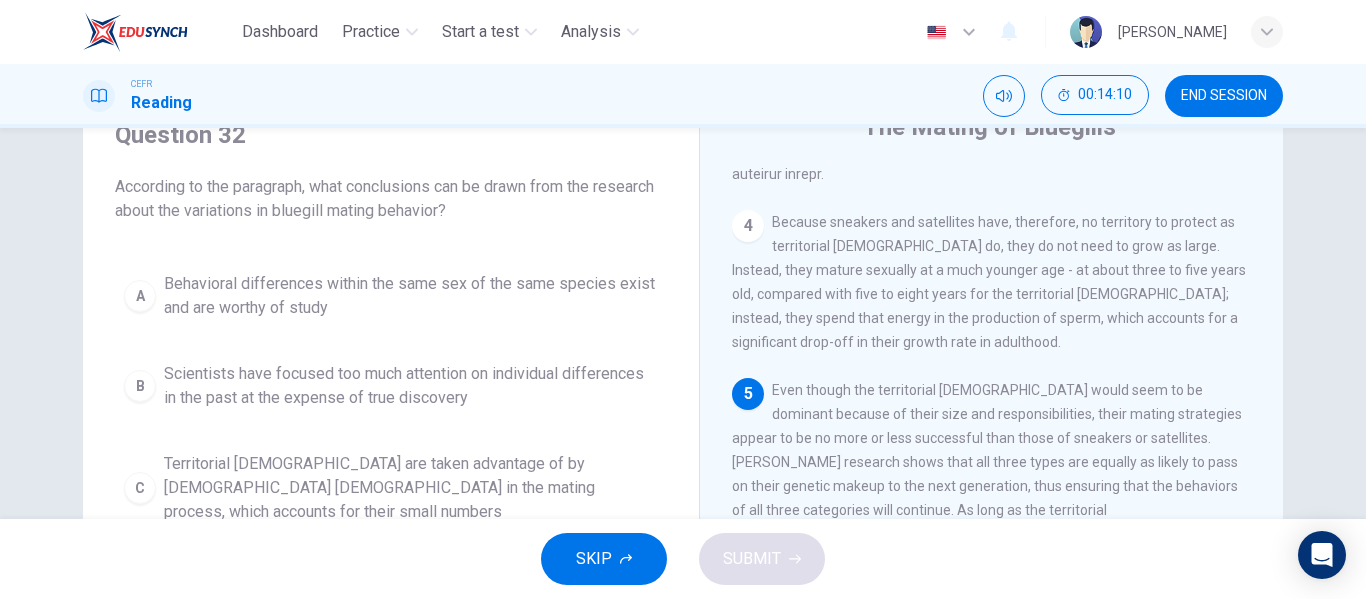 scroll, scrollTop: 95, scrollLeft: 0, axis: vertical 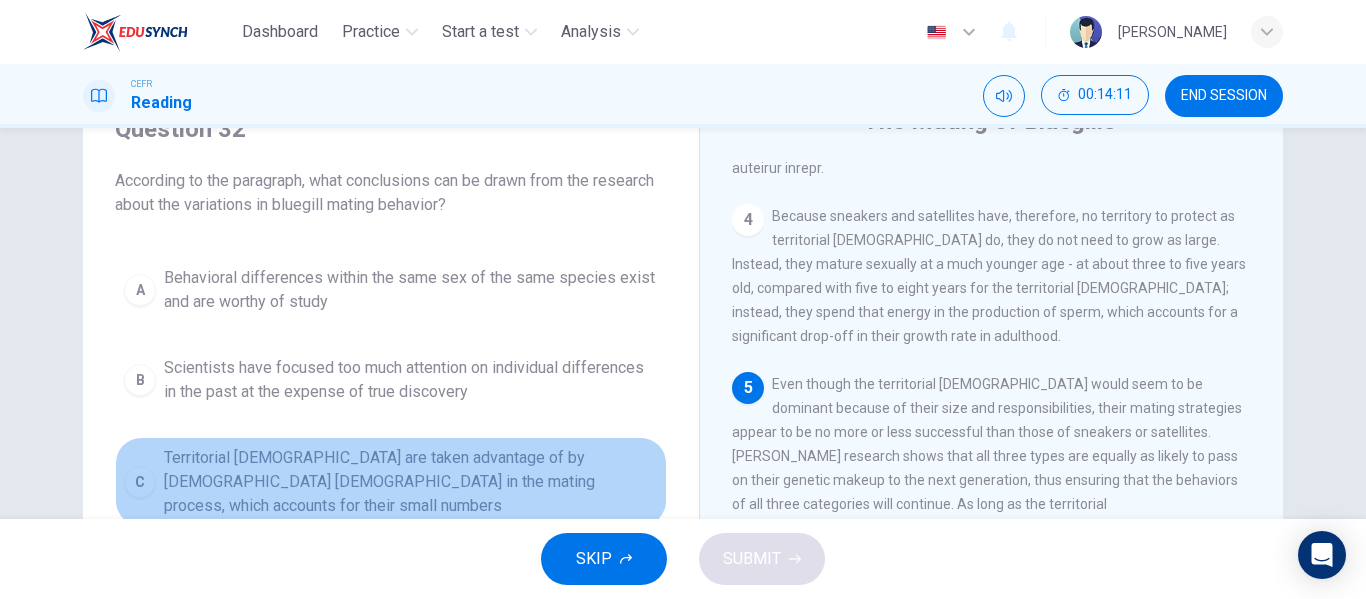 click on "Territorial [DEMOGRAPHIC_DATA] are taken advantage of by [DEMOGRAPHIC_DATA] [DEMOGRAPHIC_DATA] in the mating process, which accounts for their small numbers" at bounding box center (411, 482) 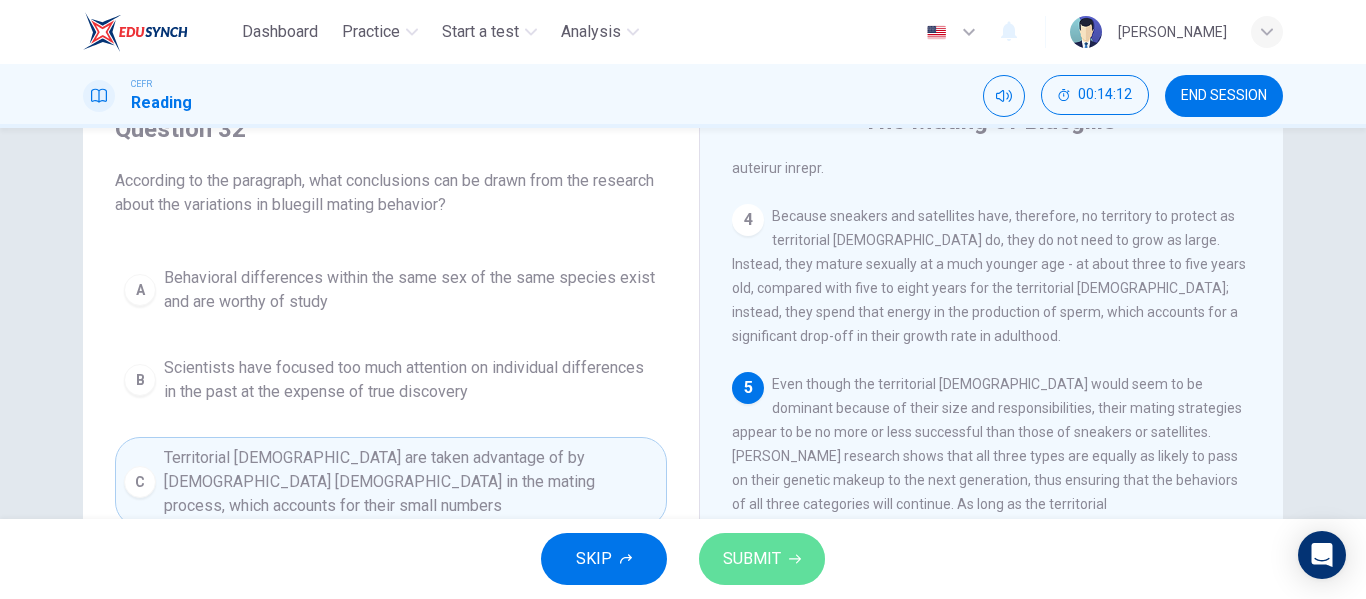 click on "SUBMIT" at bounding box center [752, 559] 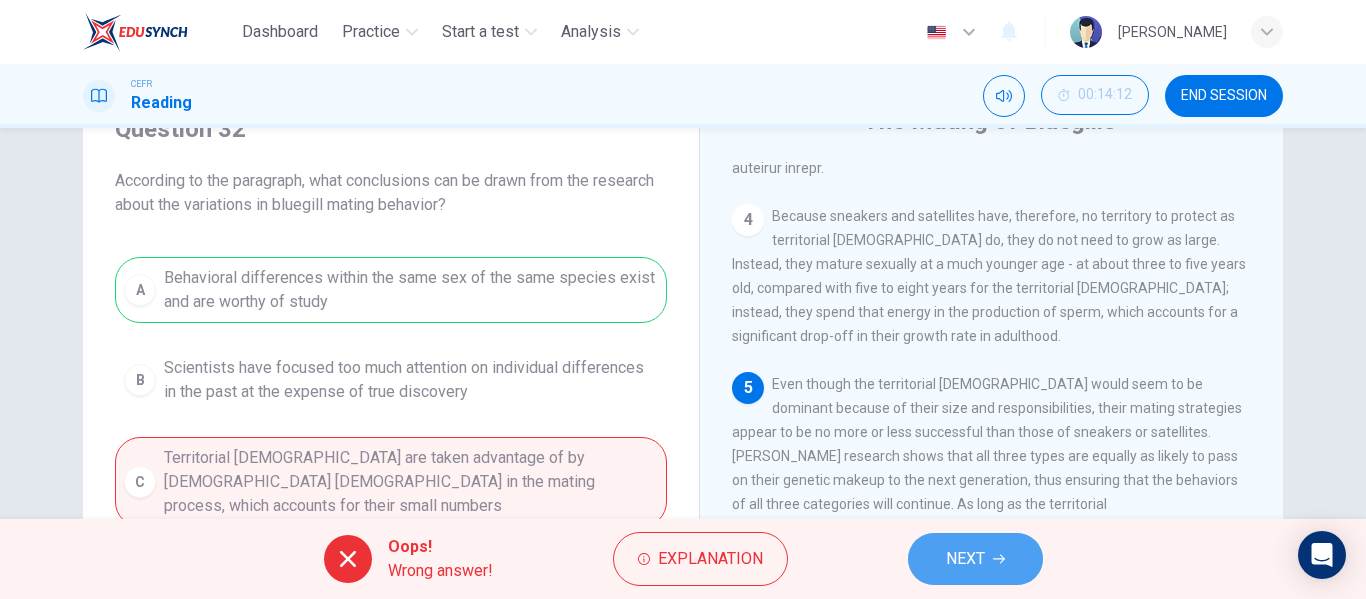click on "NEXT" at bounding box center (965, 559) 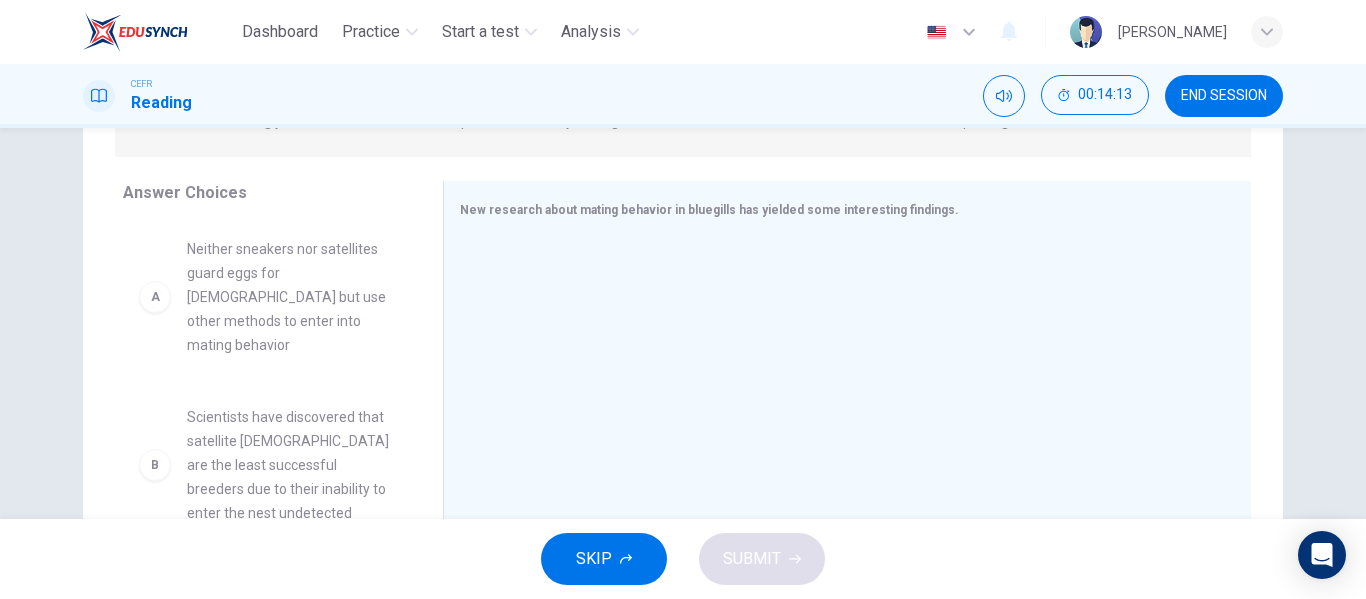 scroll, scrollTop: 293, scrollLeft: 0, axis: vertical 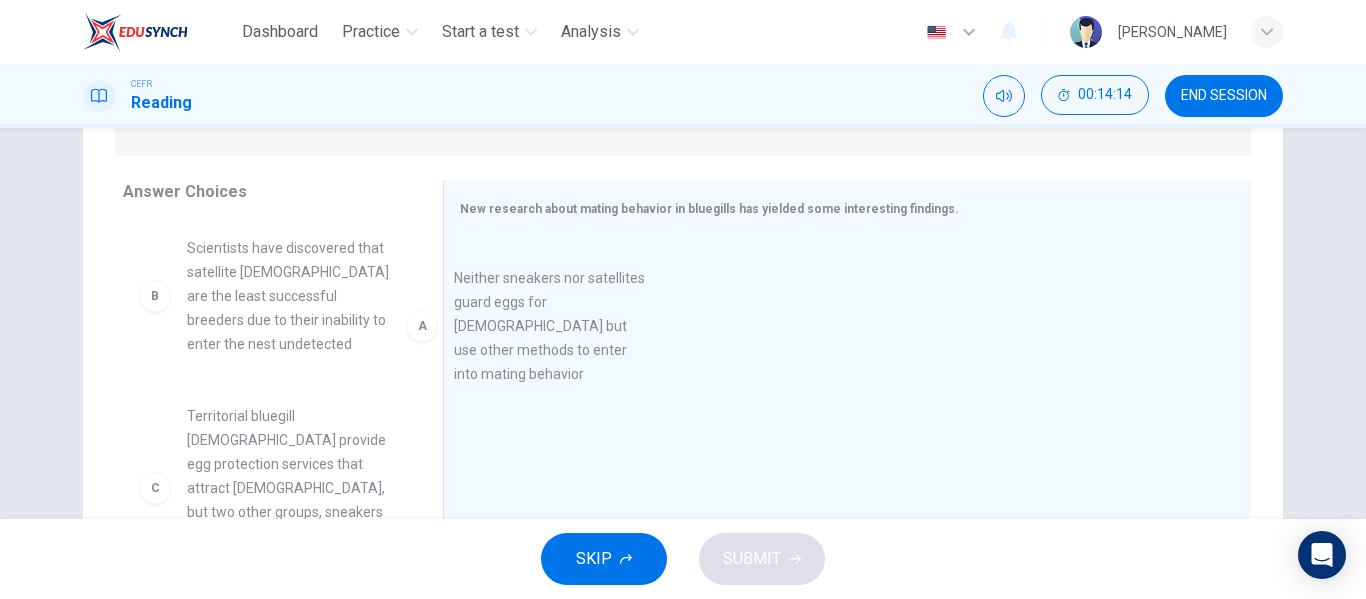 drag, startPoint x: 209, startPoint y: 280, endPoint x: 164, endPoint y: 273, distance: 45.54119 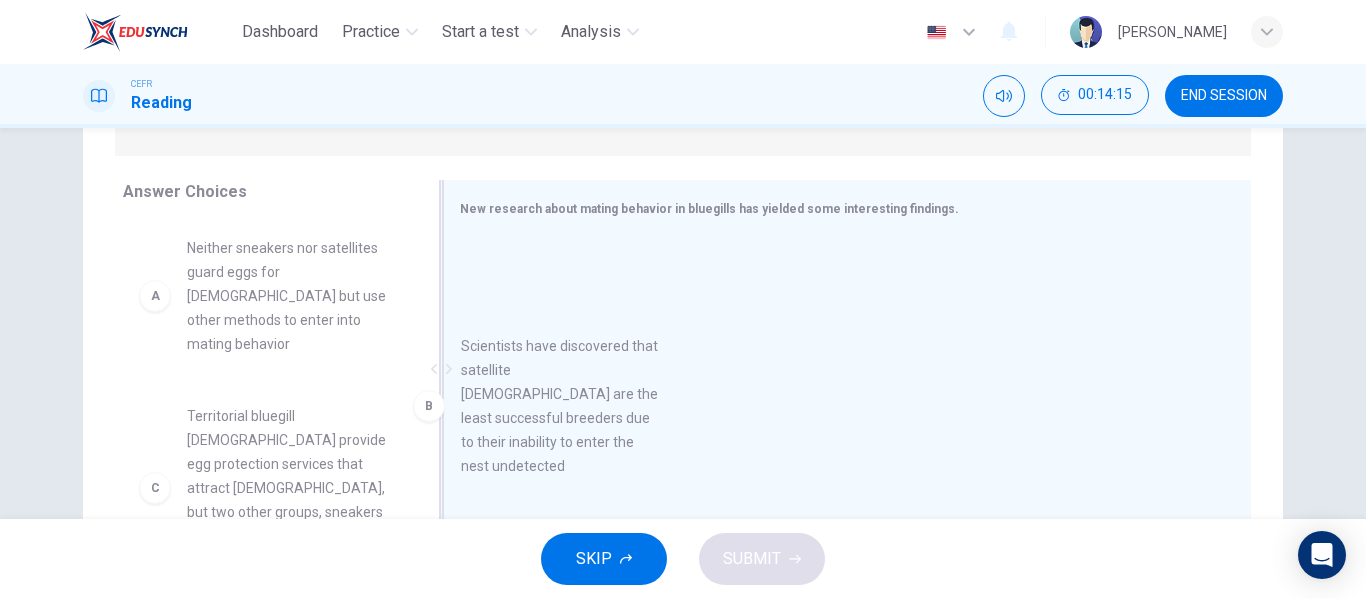 drag, startPoint x: 229, startPoint y: 438, endPoint x: 705, endPoint y: 354, distance: 483.35495 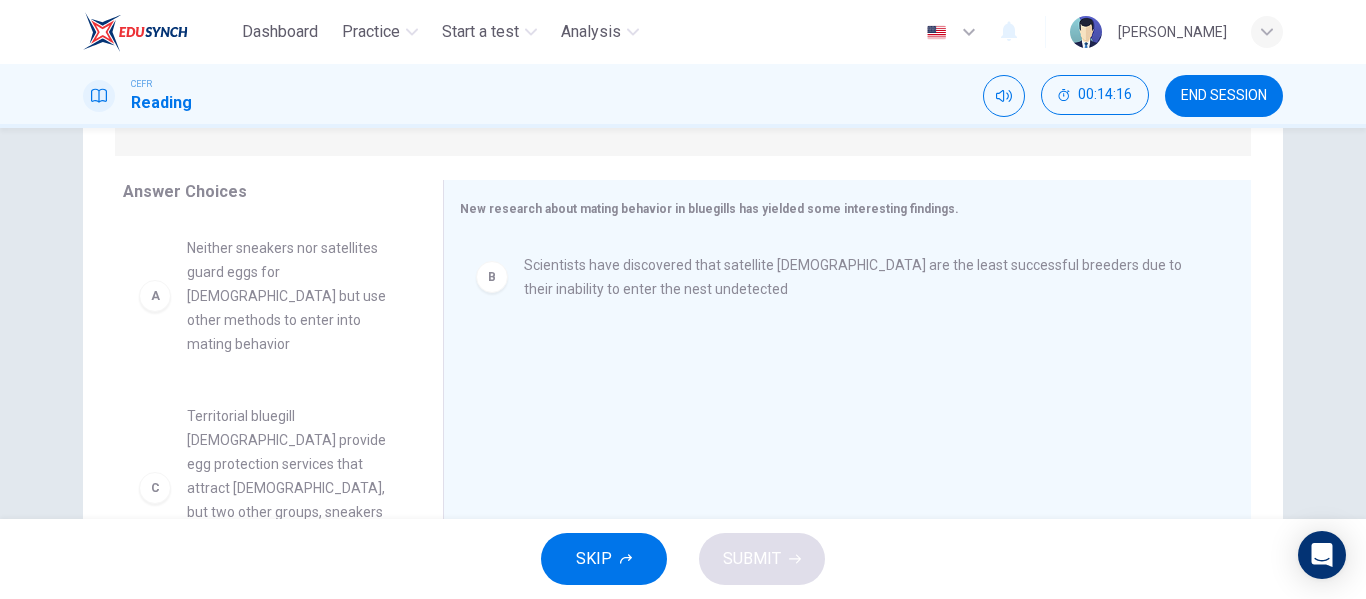 scroll, scrollTop: 214, scrollLeft: 0, axis: vertical 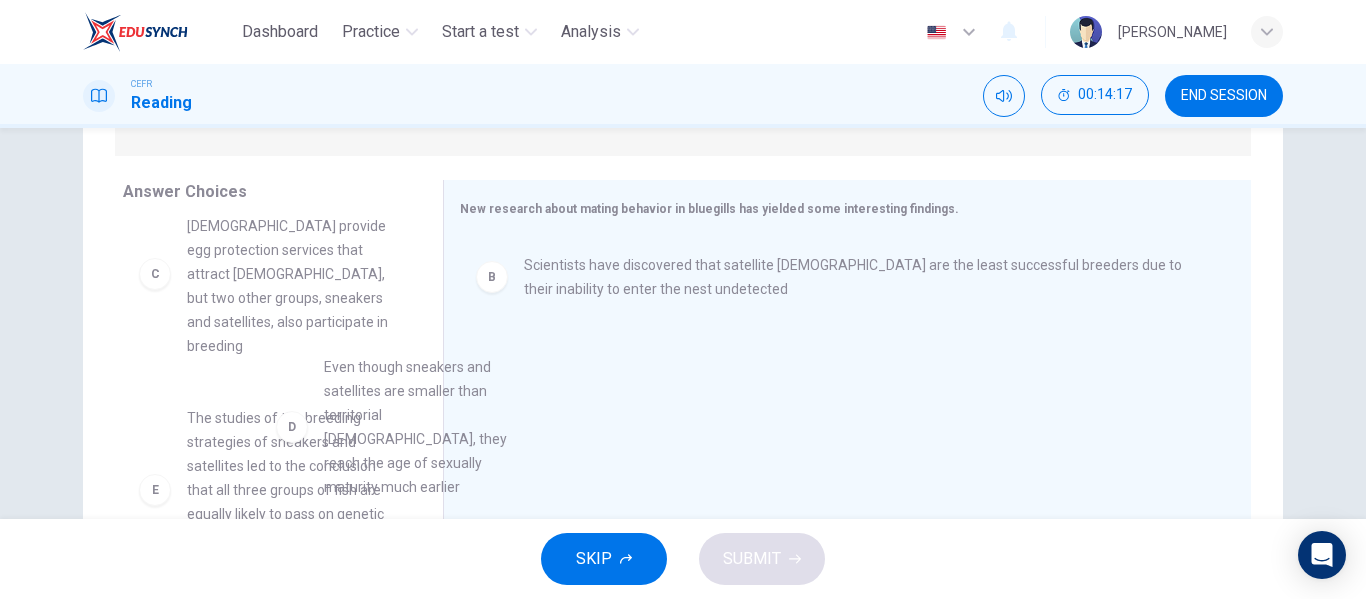 drag, startPoint x: 271, startPoint y: 393, endPoint x: 245, endPoint y: 359, distance: 42.80187 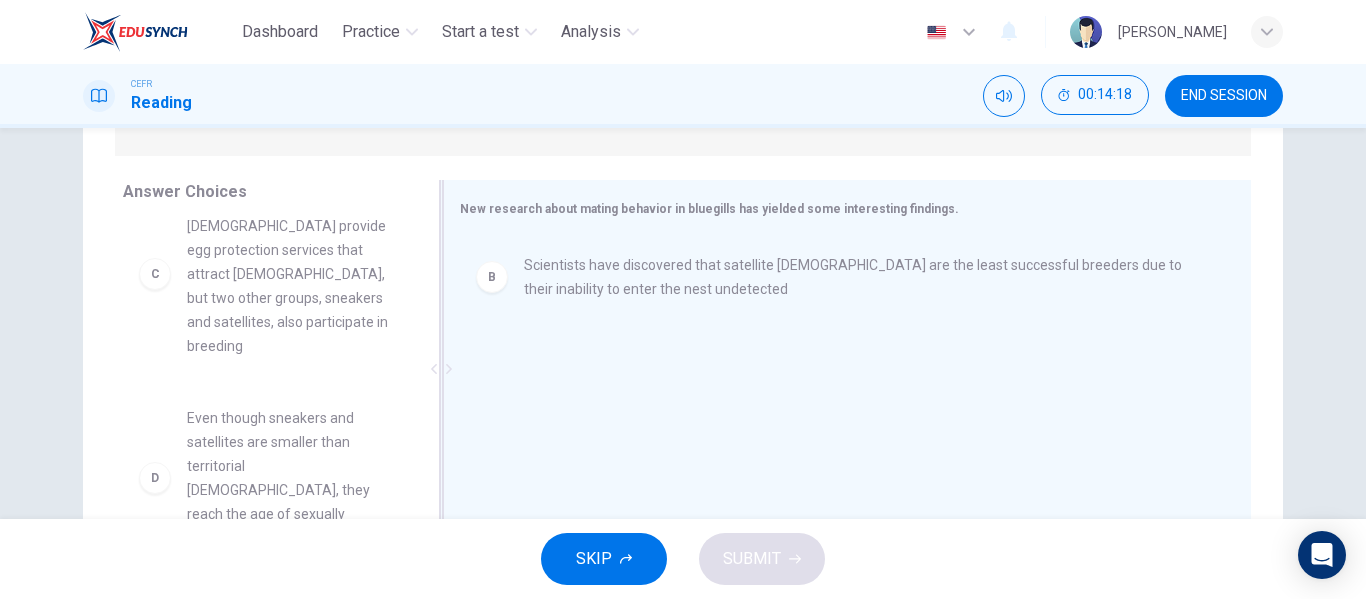 scroll, scrollTop: 211, scrollLeft: 0, axis: vertical 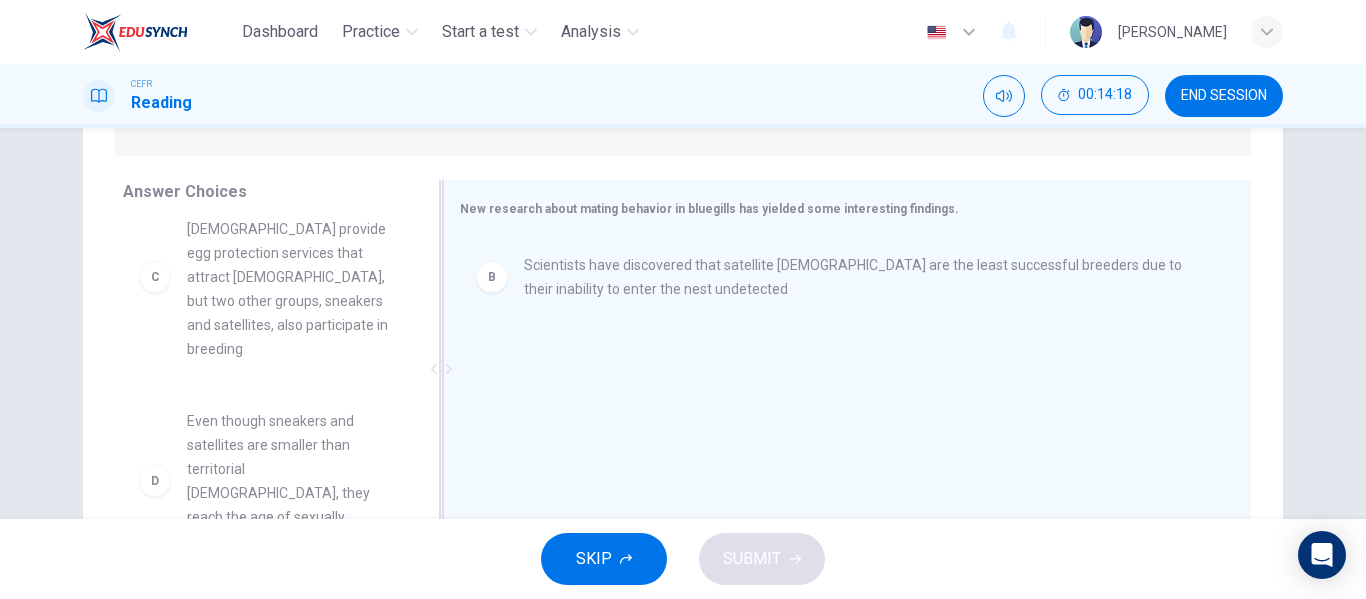 drag, startPoint x: 238, startPoint y: 296, endPoint x: 590, endPoint y: 339, distance: 354.6167 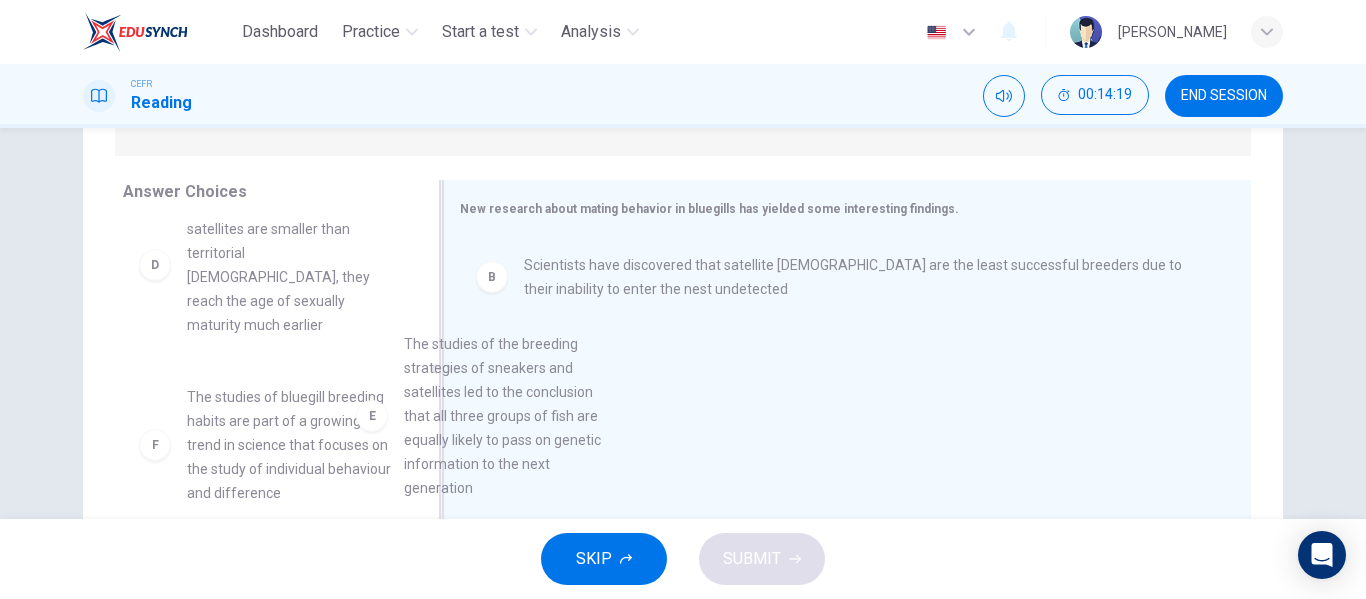 drag, startPoint x: 314, startPoint y: 433, endPoint x: 660, endPoint y: 435, distance: 346.00577 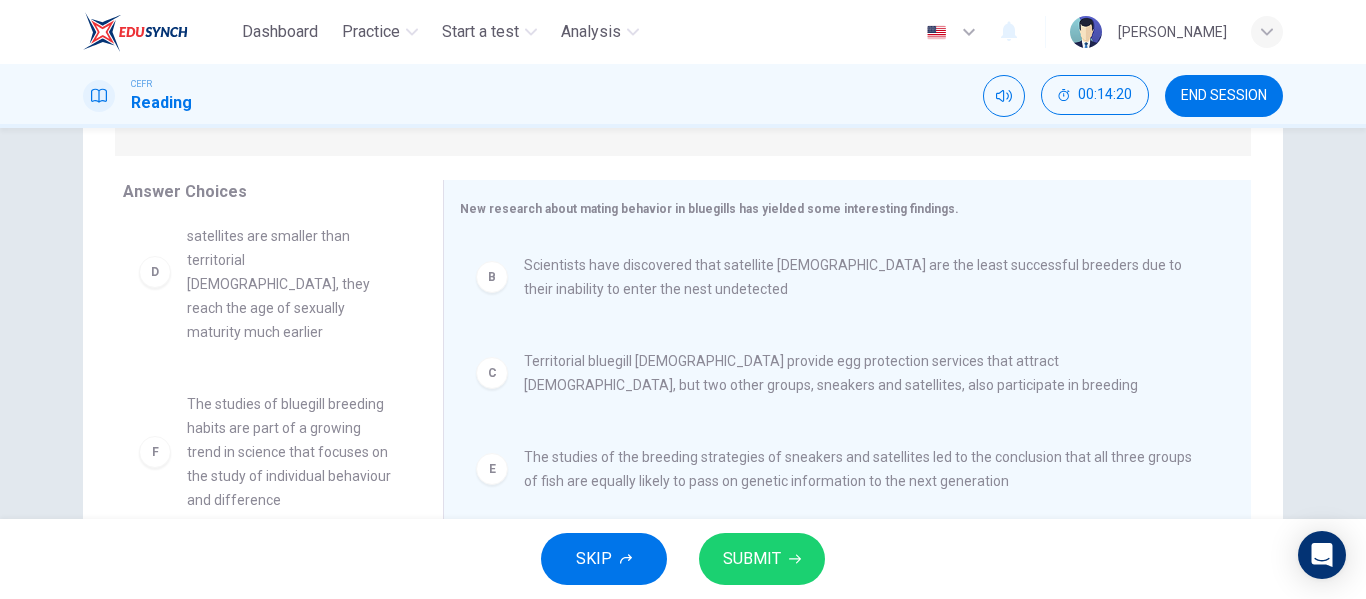 scroll, scrollTop: 156, scrollLeft: 0, axis: vertical 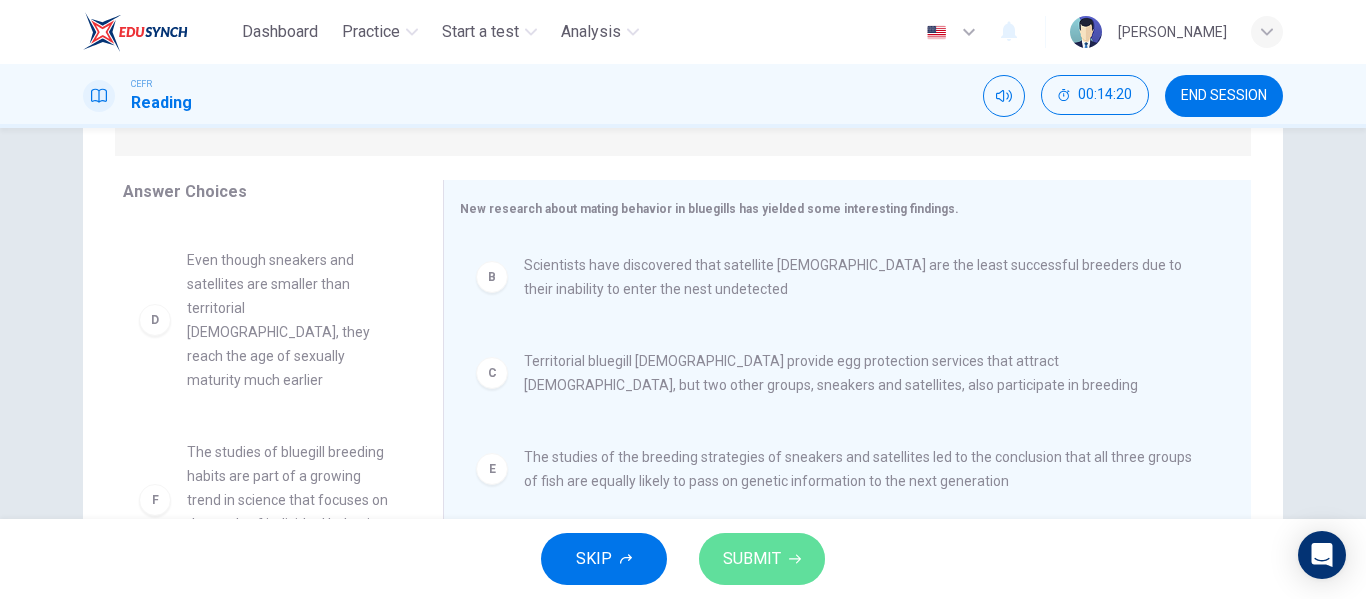 click on "SUBMIT" at bounding box center (752, 559) 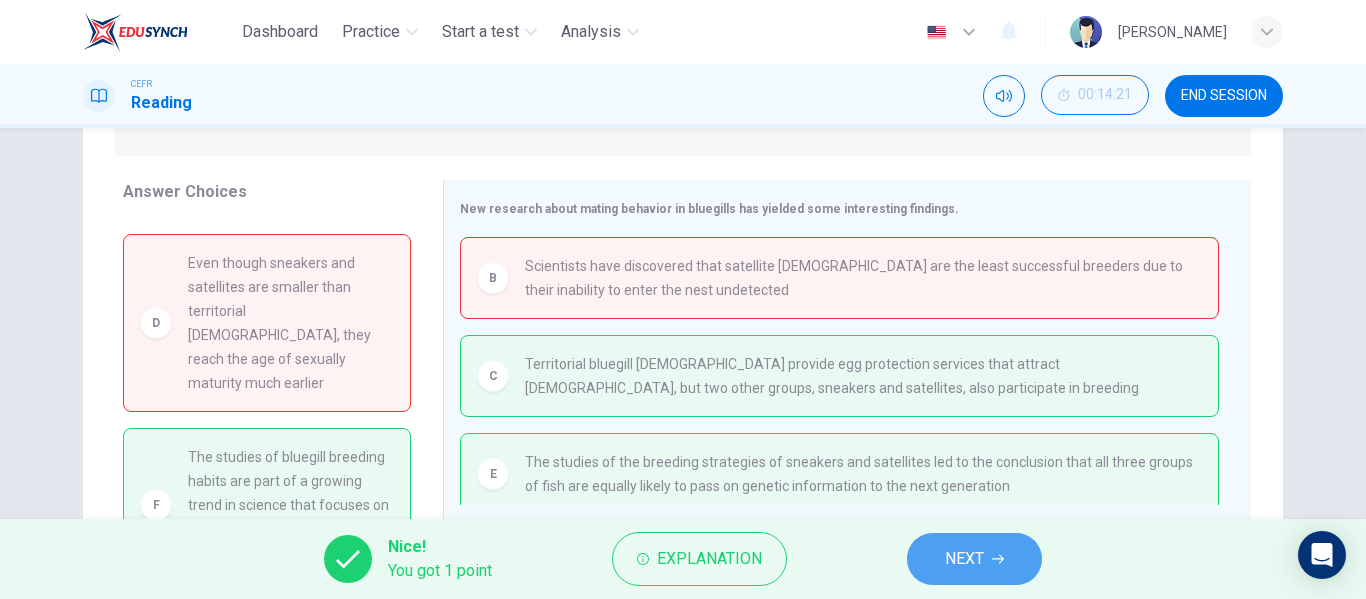 click on "NEXT" at bounding box center (964, 559) 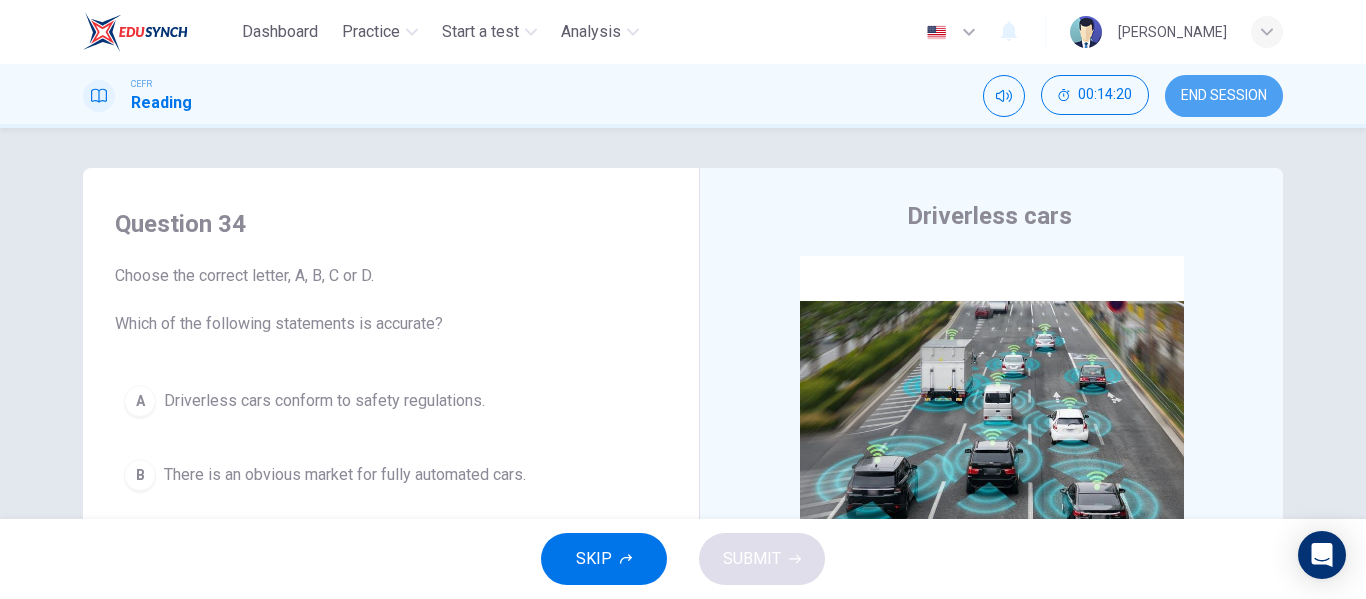 click on "END SESSION" at bounding box center (1224, 96) 